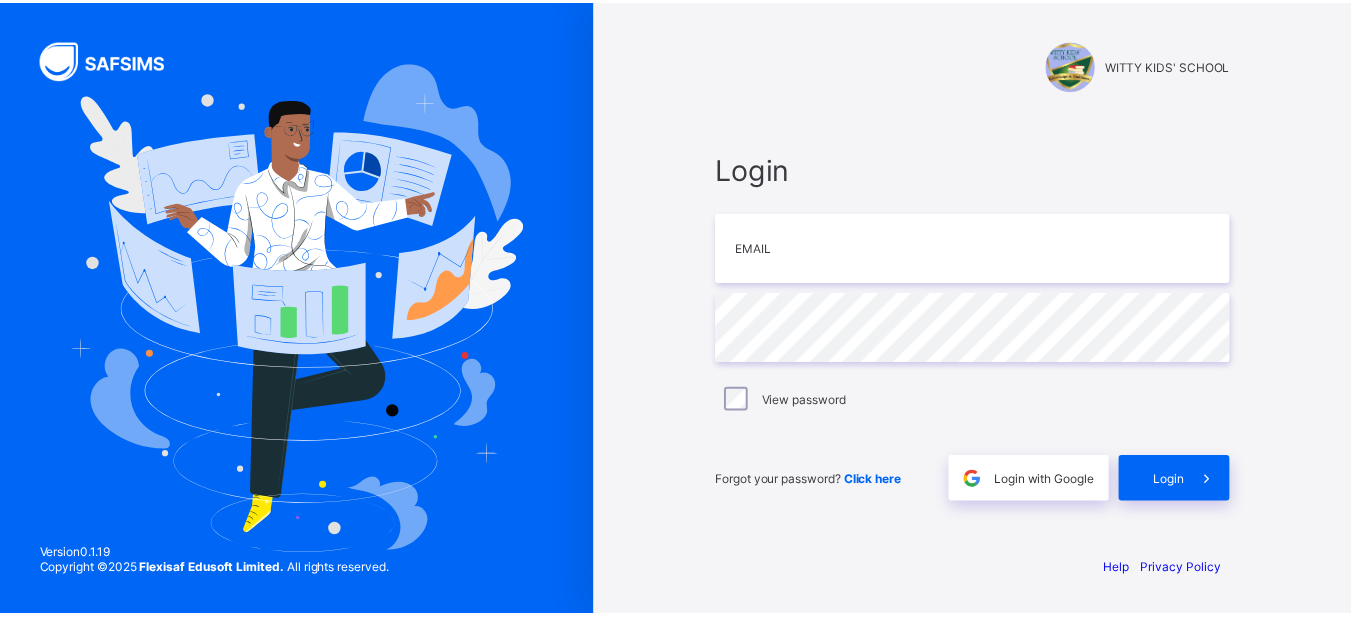 scroll, scrollTop: 0, scrollLeft: 0, axis: both 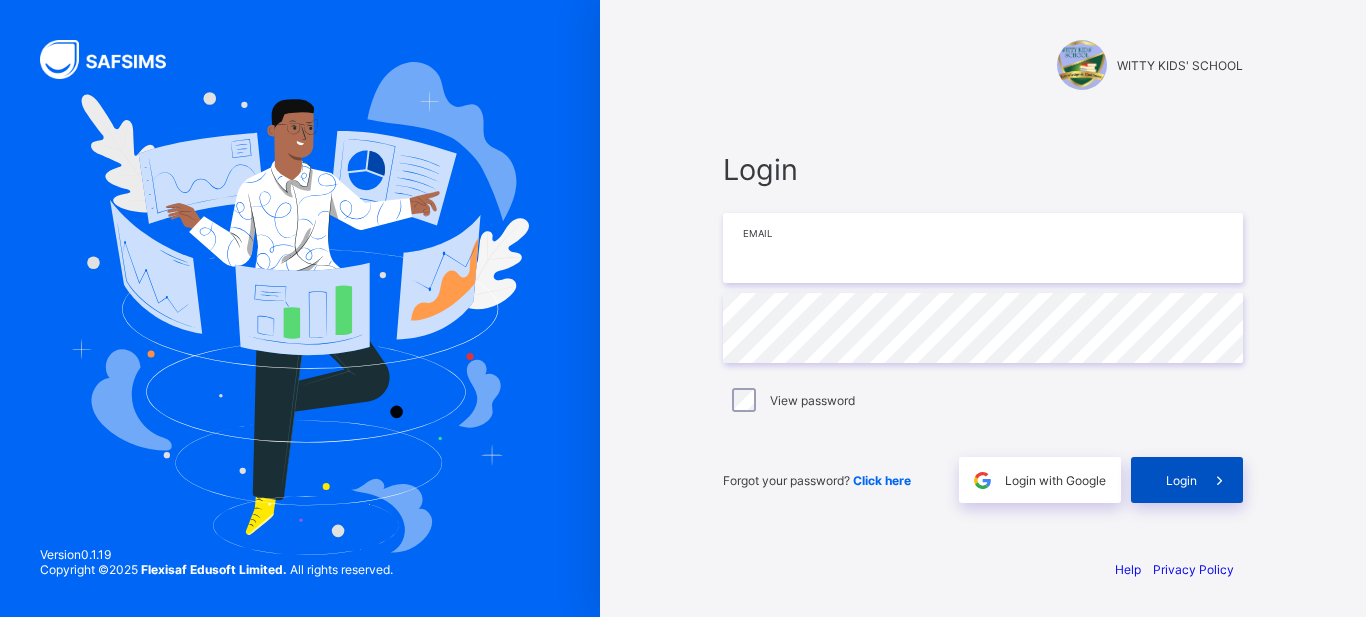 type on "**********" 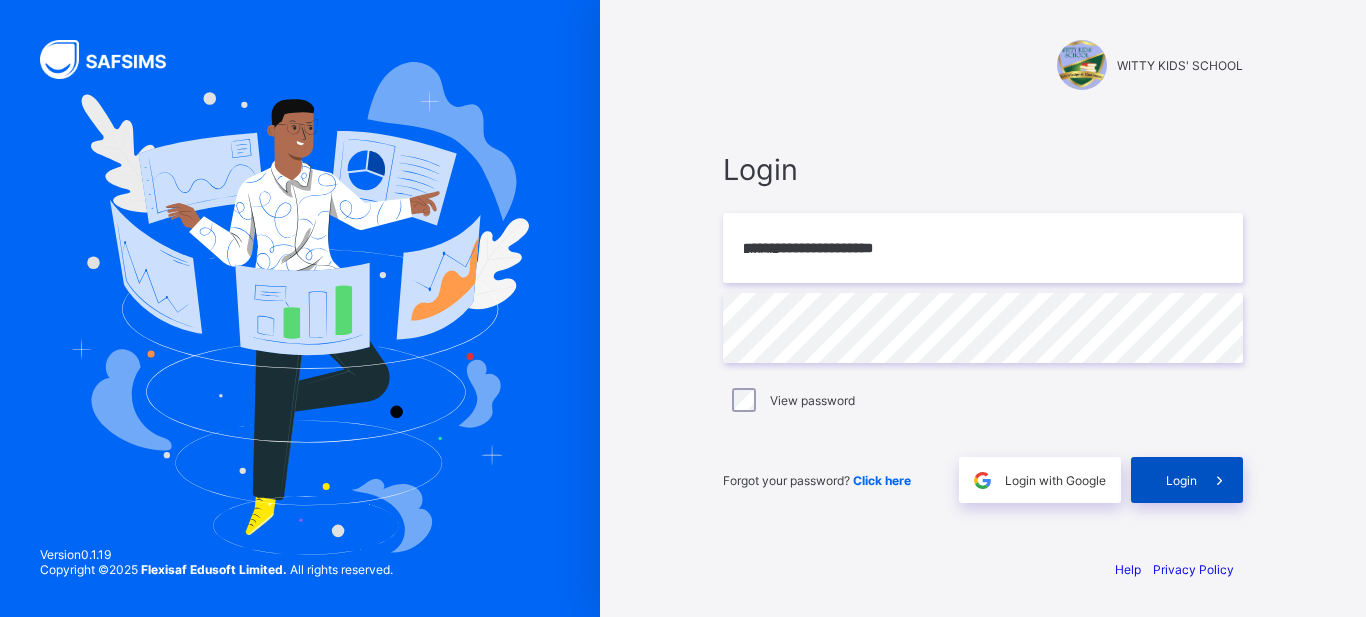click on "Login" at bounding box center [1181, 480] 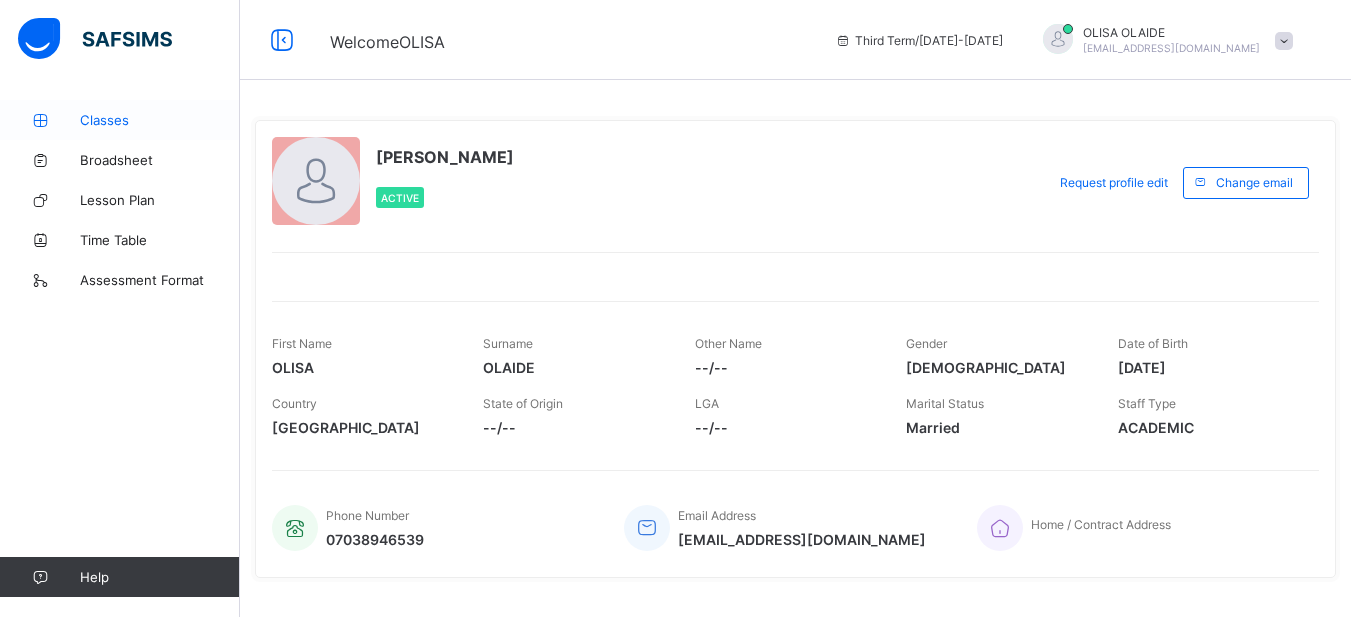 click on "Classes" at bounding box center [160, 120] 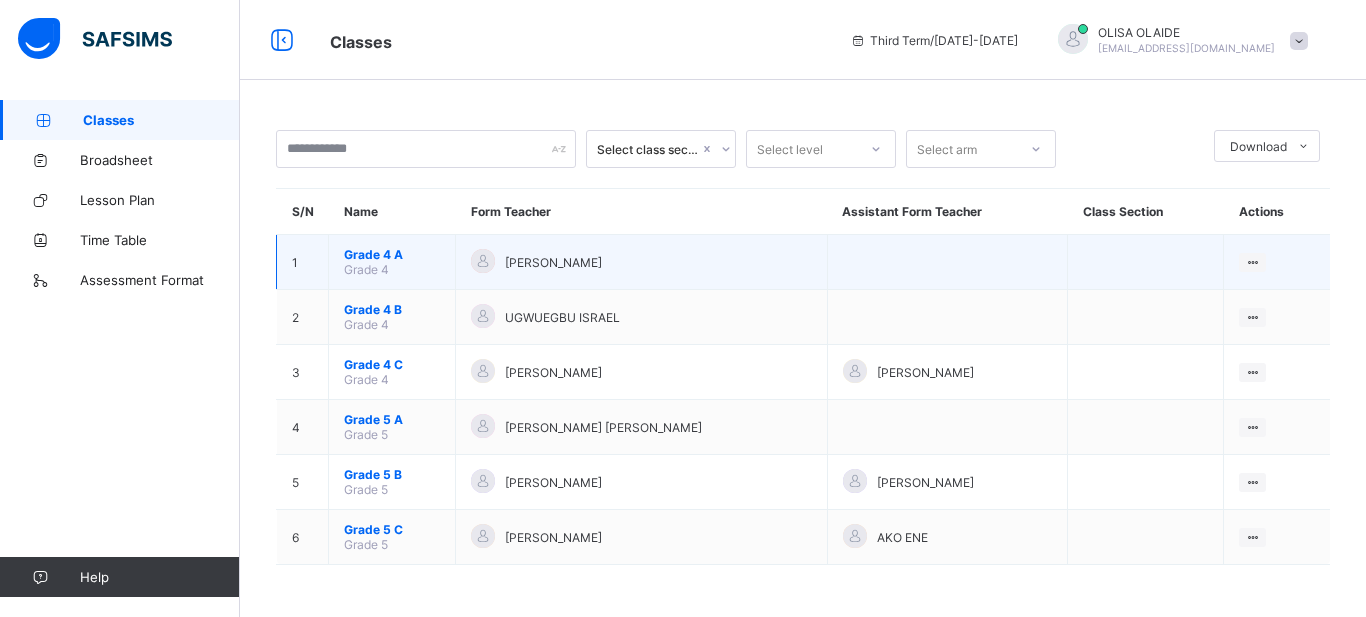 click on "Grade 4   A" at bounding box center [392, 254] 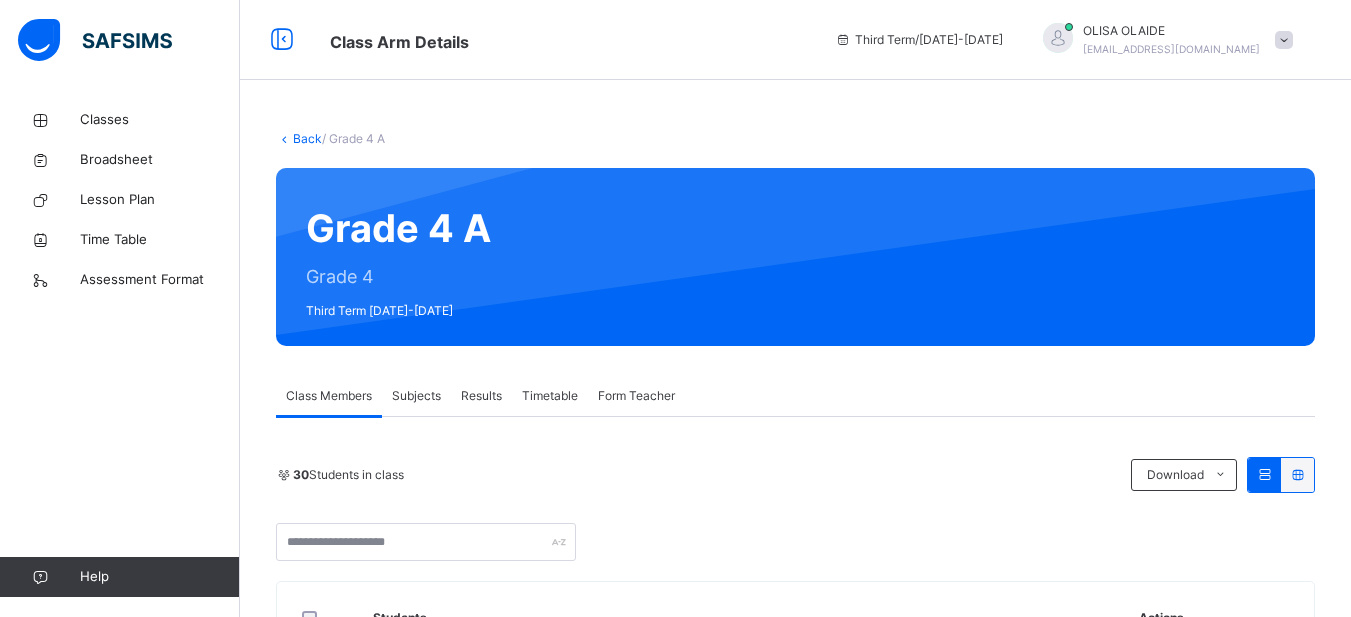 click on "Subjects" at bounding box center [416, 396] 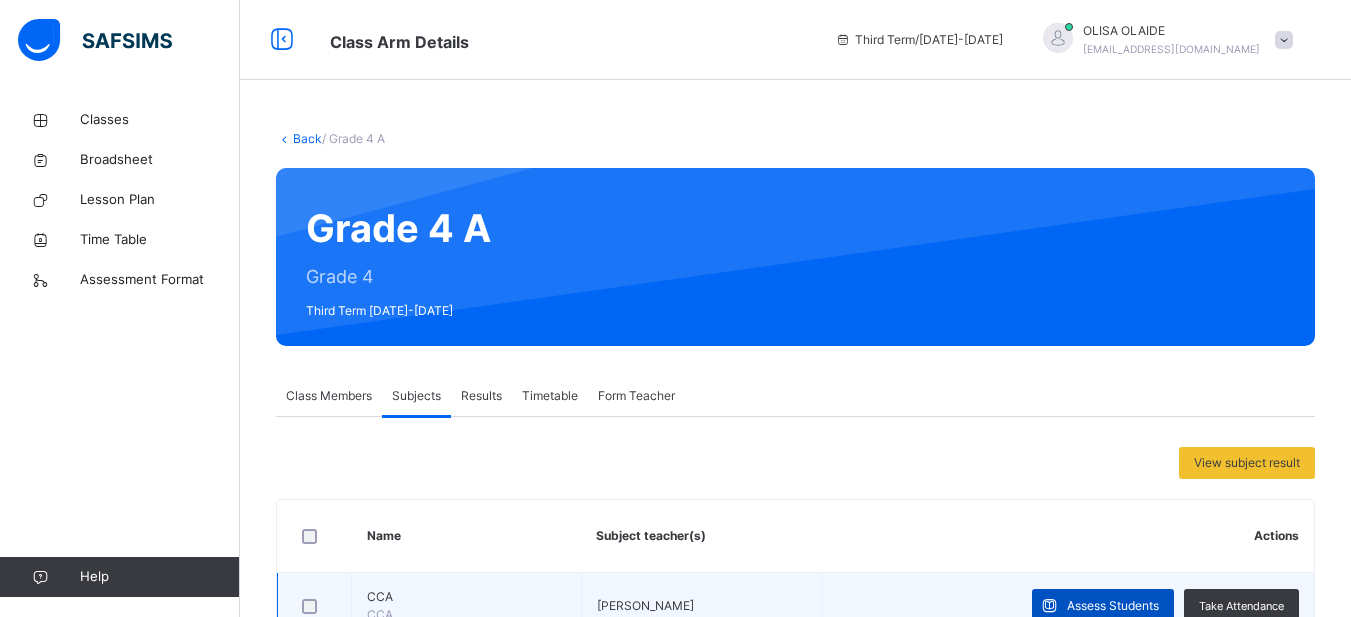 click on "Assess Students" at bounding box center (1113, 606) 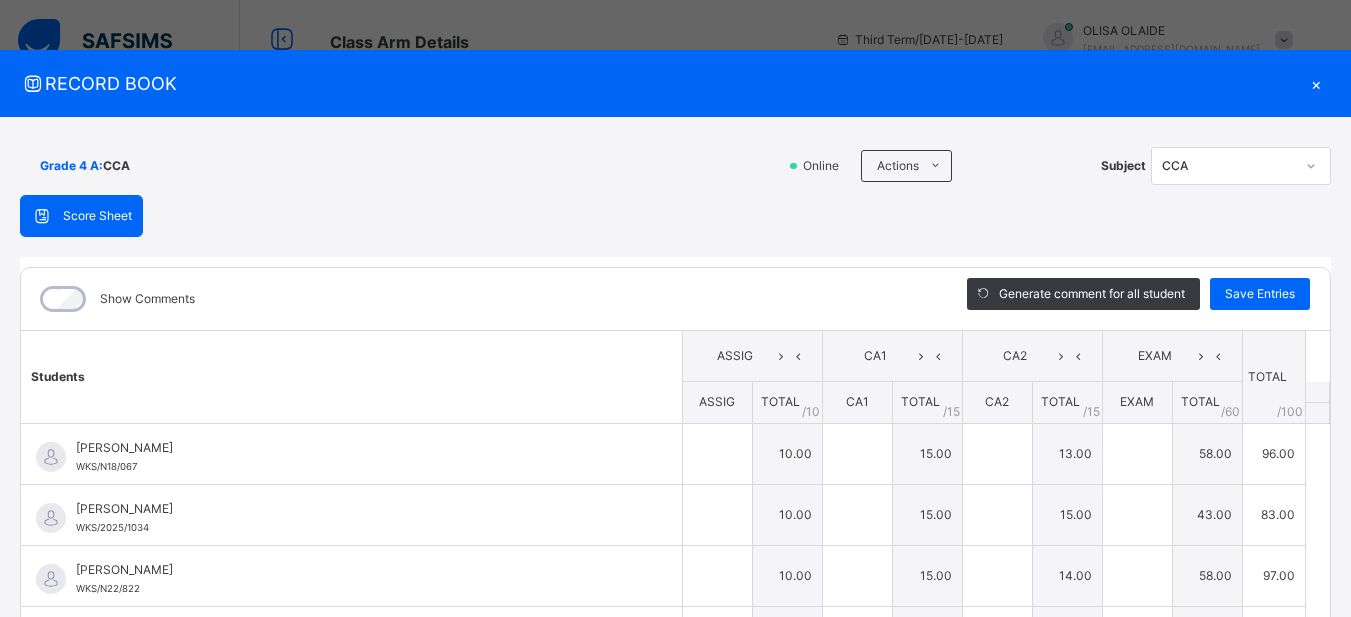 type on "**" 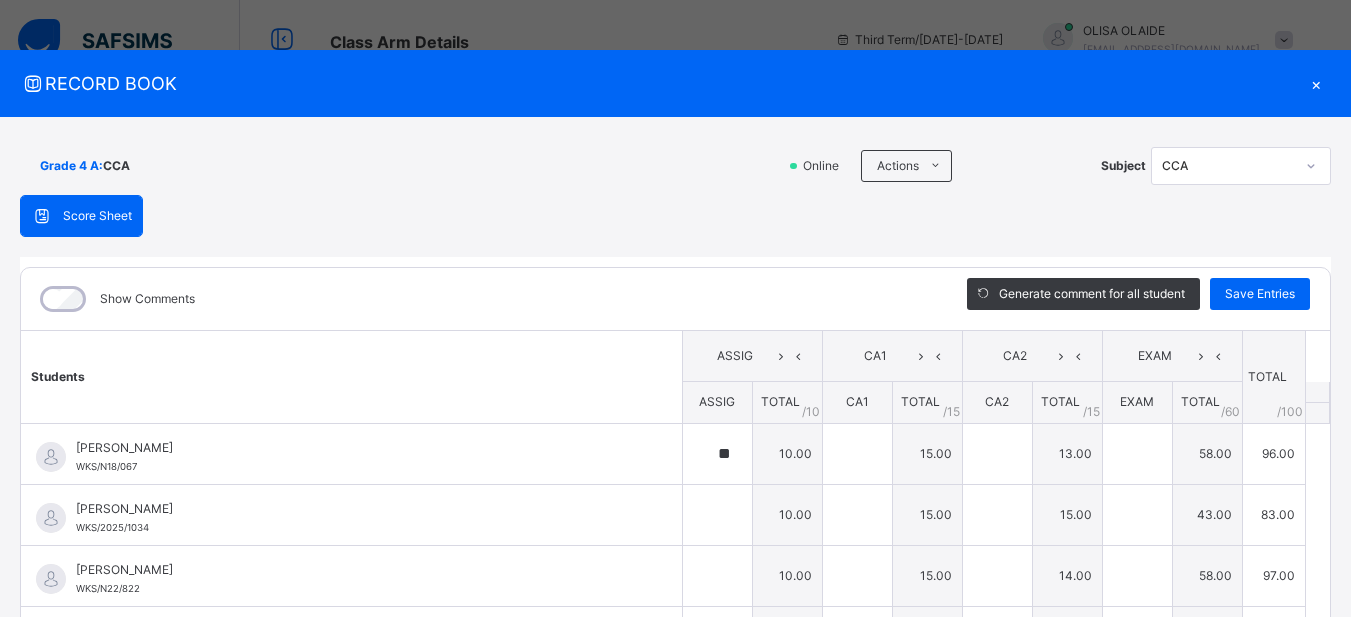 type on "**" 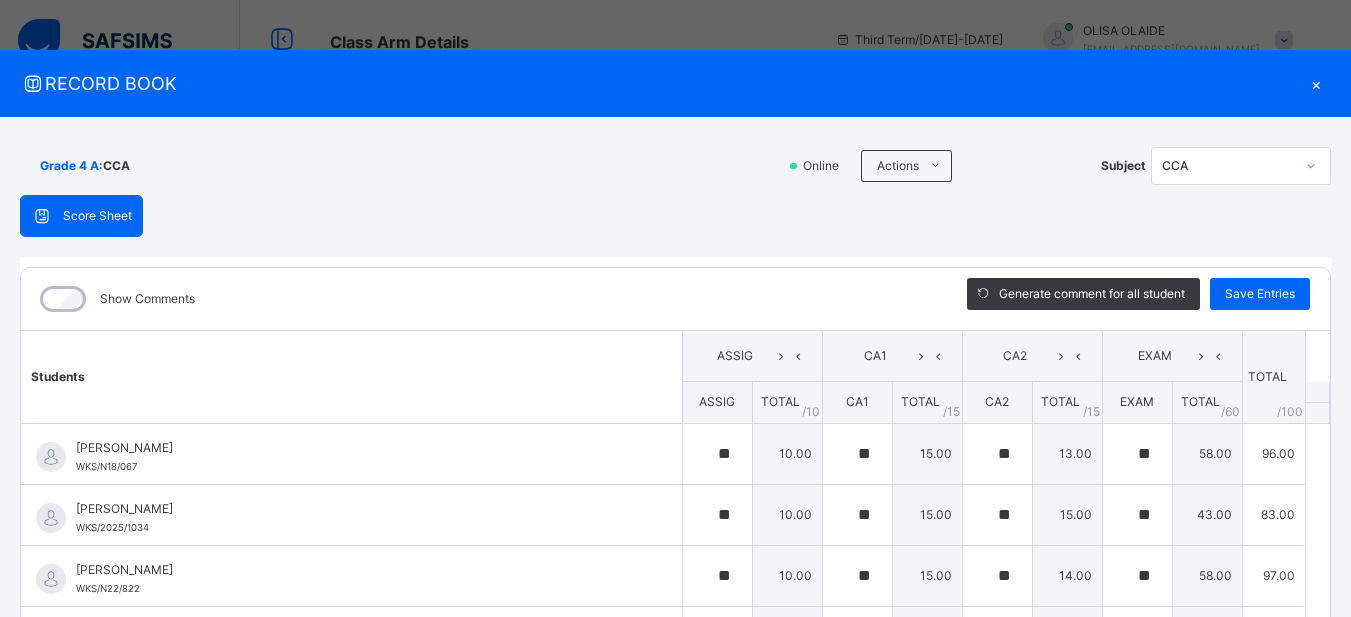 type on "**" 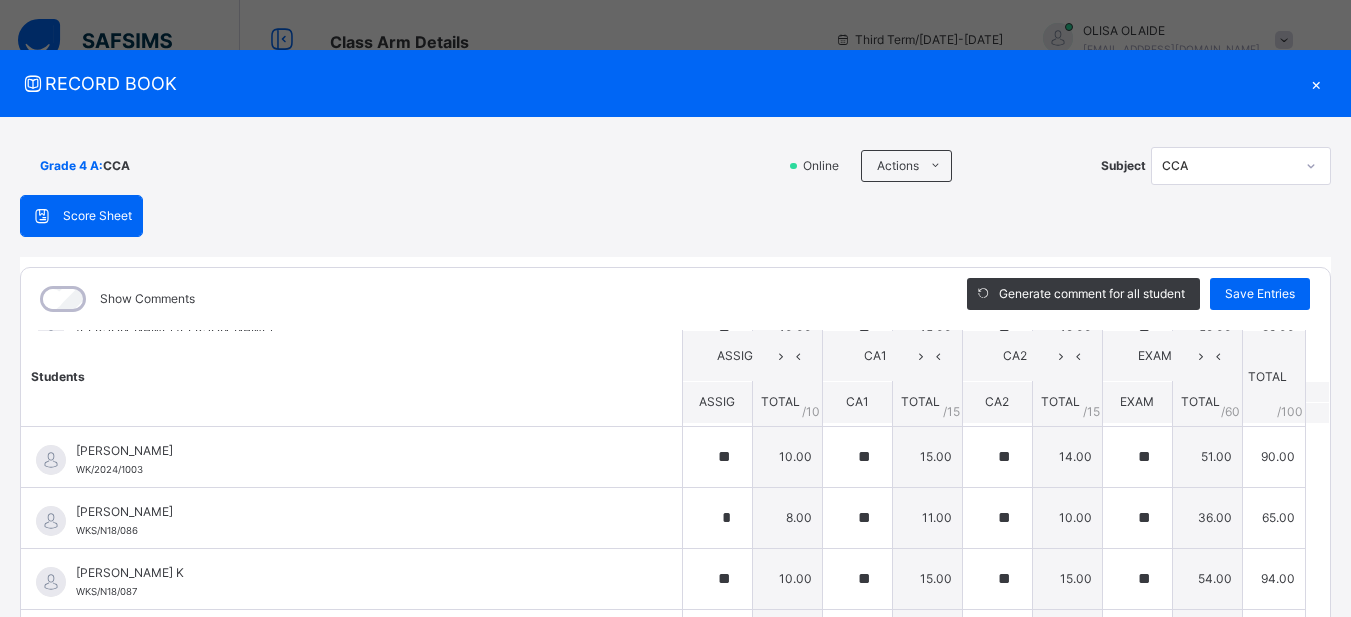 scroll, scrollTop: 1424, scrollLeft: 0, axis: vertical 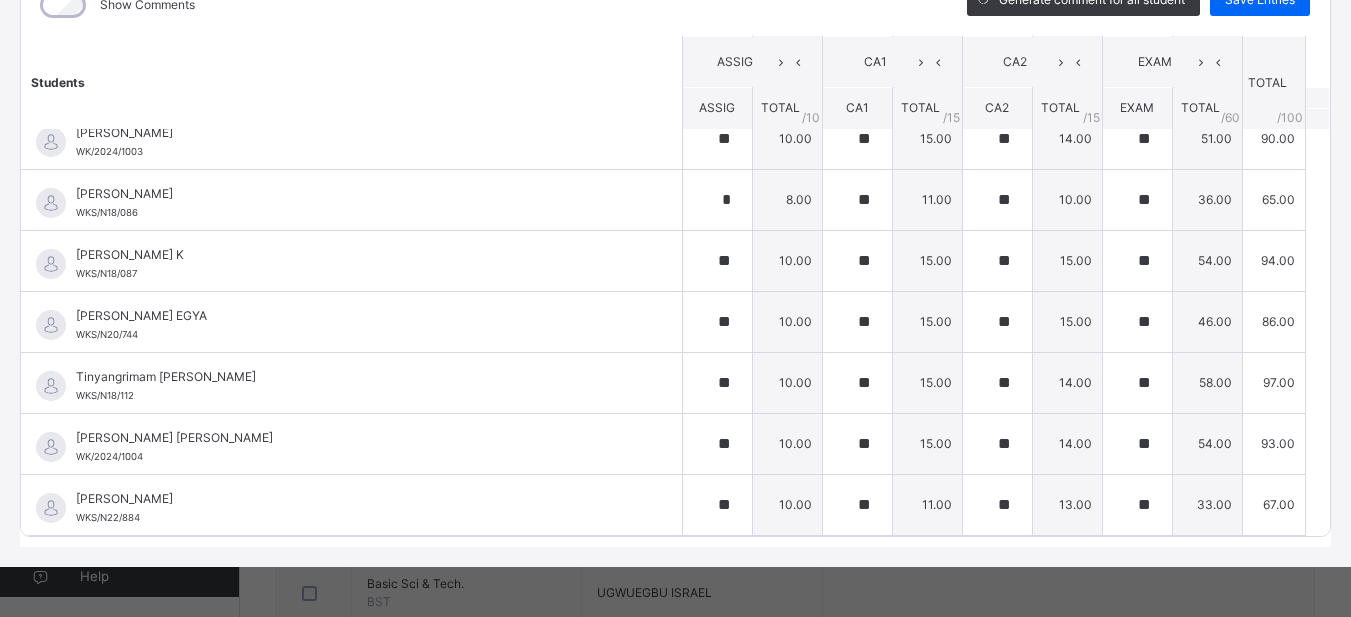 click on "Students ASSIG CA1 CA2 EXAM TOTAL /100 Comment ASSIG TOTAL / 10 CA1 TOTAL / 15 CA2 TOTAL / 15 EXAM TOTAL / 60 Abah Zoe E WKS/N18/067 Abah Zoe E WKS/N18/067 ** 10.00 ** 15.00 ** 13.00 ** 58.00 96.00 Generate comment 0 / 250   ×   Subject Teacher’s Comment Generate and see in full the comment developed by the AI with an option to regenerate the comment [PERSON_NAME] Zoe E   WKS/N18/067   Total 96.00  / 100.00 [PERSON_NAME] Bot   Regenerate     Use this comment   [PERSON_NAME] WKS/2025/1034 [PERSON_NAME] WKS/2025/1034 ** 10.00 ** 15.00 ** 15.00 ** 43.00 83.00 Generate comment 0 / 250   ×   Subject Teacher’s Comment Generate and see in full the comment developed by the AI with an option to regenerate the comment [PERSON_NAME] [PERSON_NAME] OJONUGWA   WKS/2025/1034   Total 83.00  / 100.00 [PERSON_NAME] Bot   Regenerate     Use this comment   ABDULFATAL [PERSON_NAME]  WKS/N22/822 ABDULFATAL [PERSON_NAME]  WKS/N22/822 ** 10.00 ** 15.00 ** 14.00 ** 58.00 97.00 Generate comment 0 / 250   ×   Subject Teacher’s Comment [PERSON_NAME] ABDULFATAL [PERSON_NAME]       /" at bounding box center [675, -426] 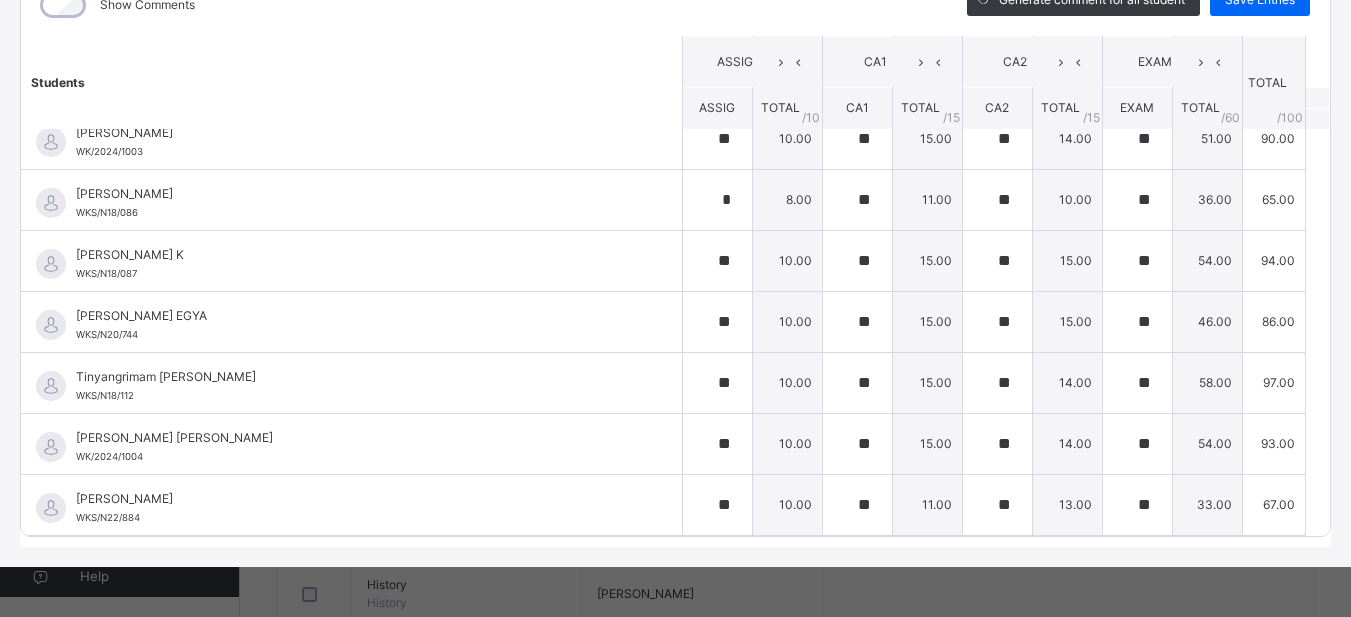 scroll, scrollTop: 320, scrollLeft: 0, axis: vertical 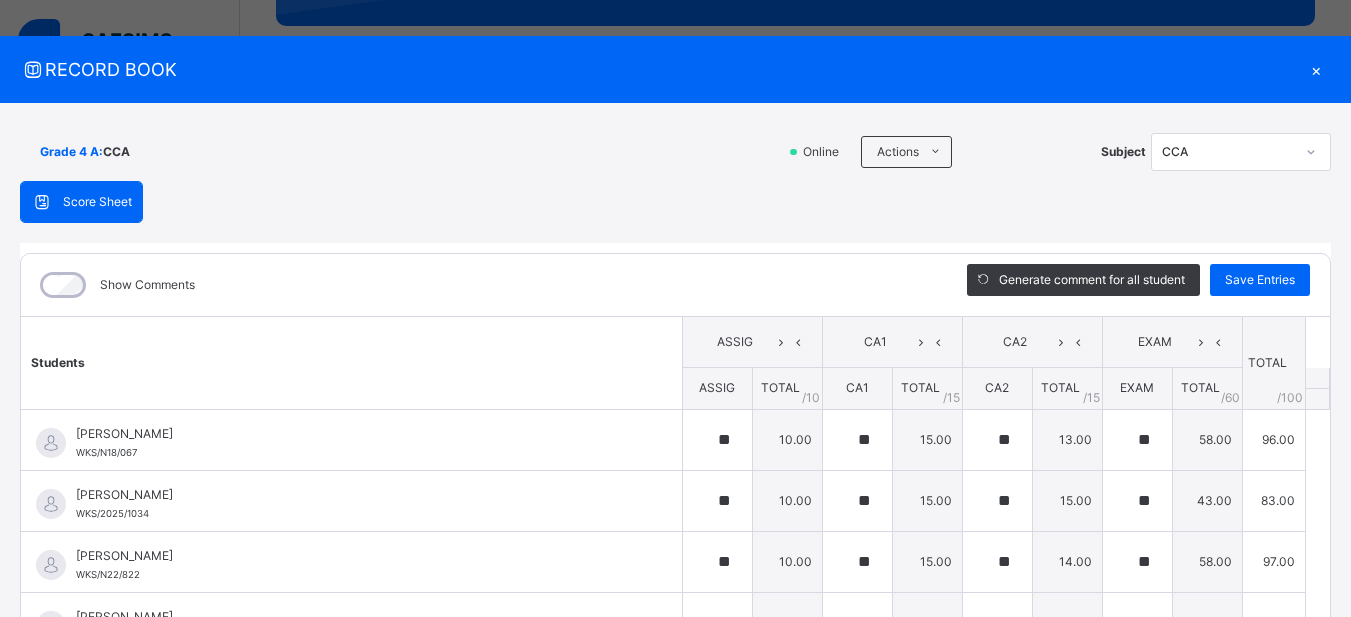 click on "×" at bounding box center (1316, 69) 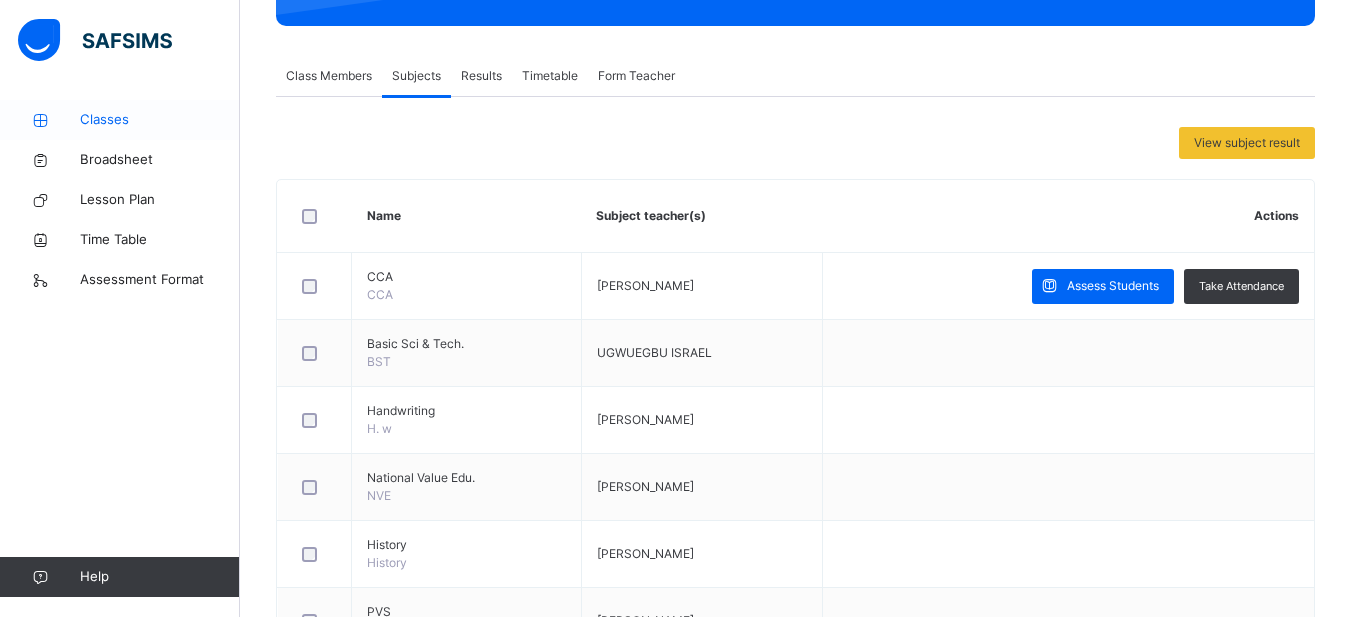 click on "Classes" at bounding box center [160, 120] 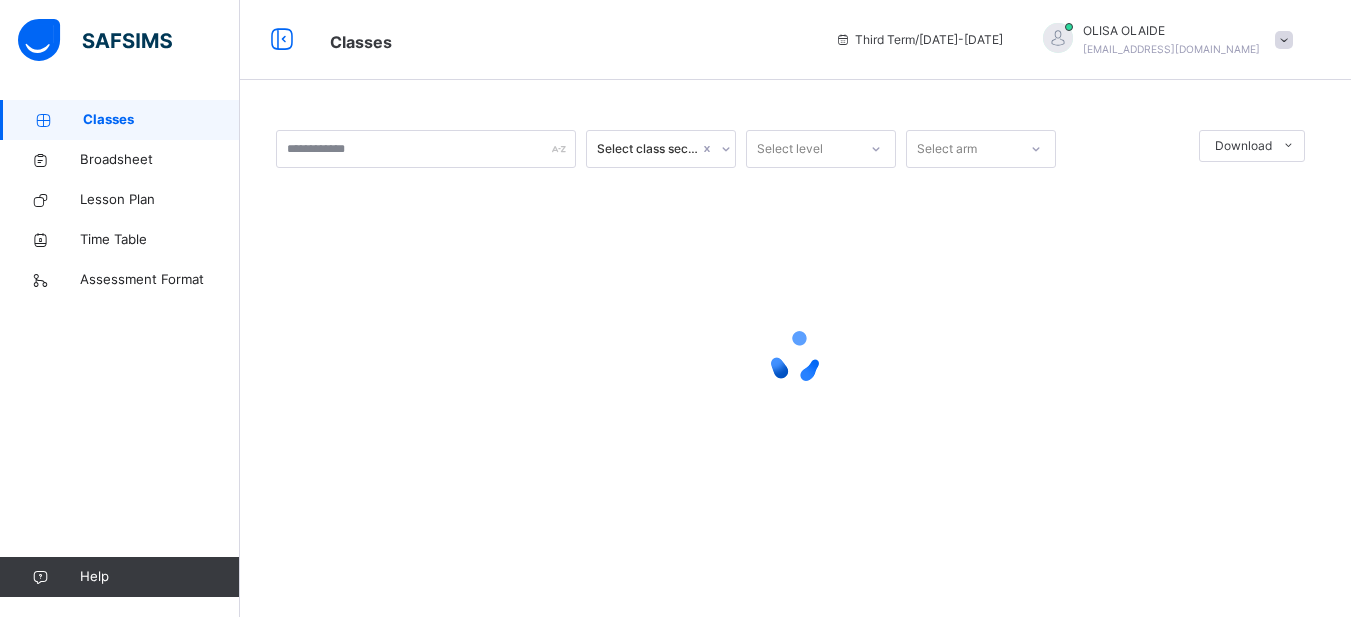 scroll, scrollTop: 0, scrollLeft: 0, axis: both 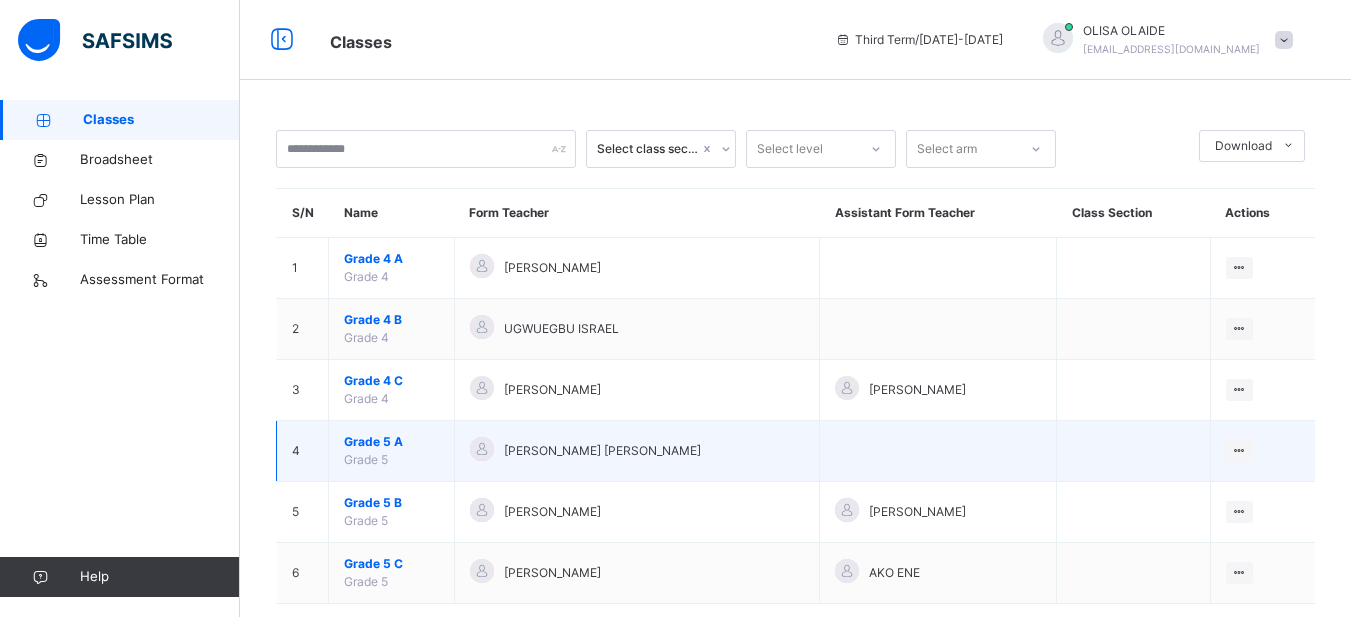click on "Grade 5   A" at bounding box center [391, 442] 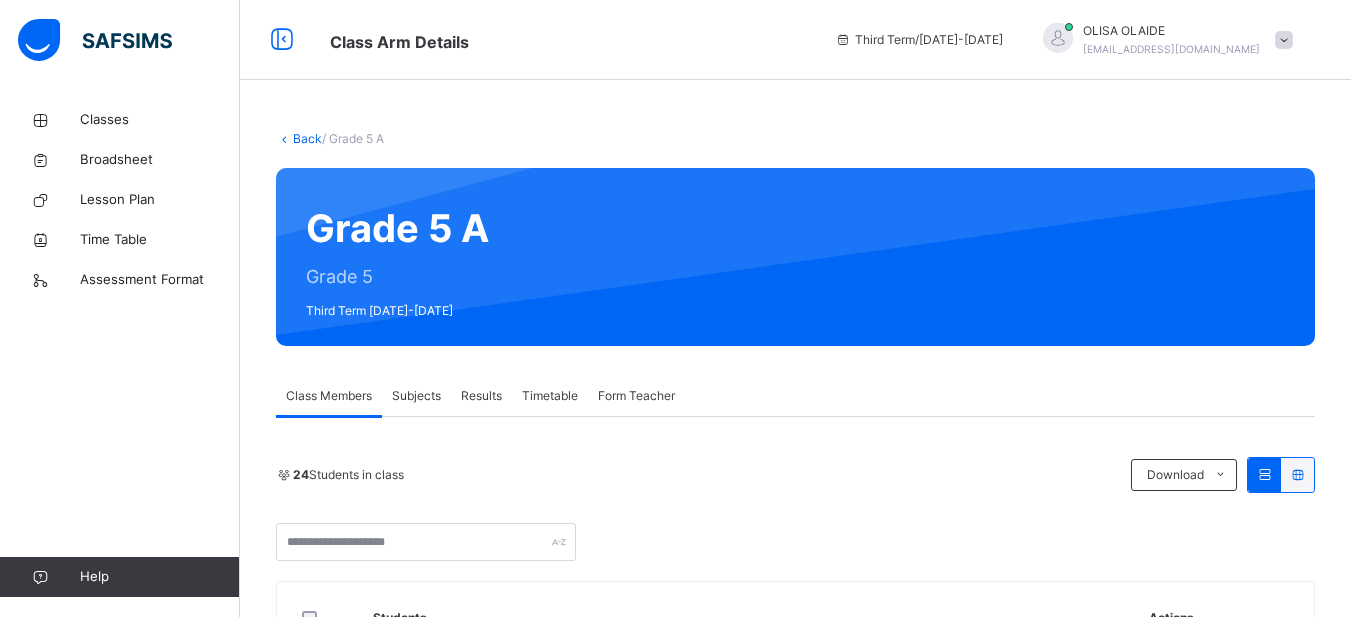 click on "Subjects" at bounding box center (416, 396) 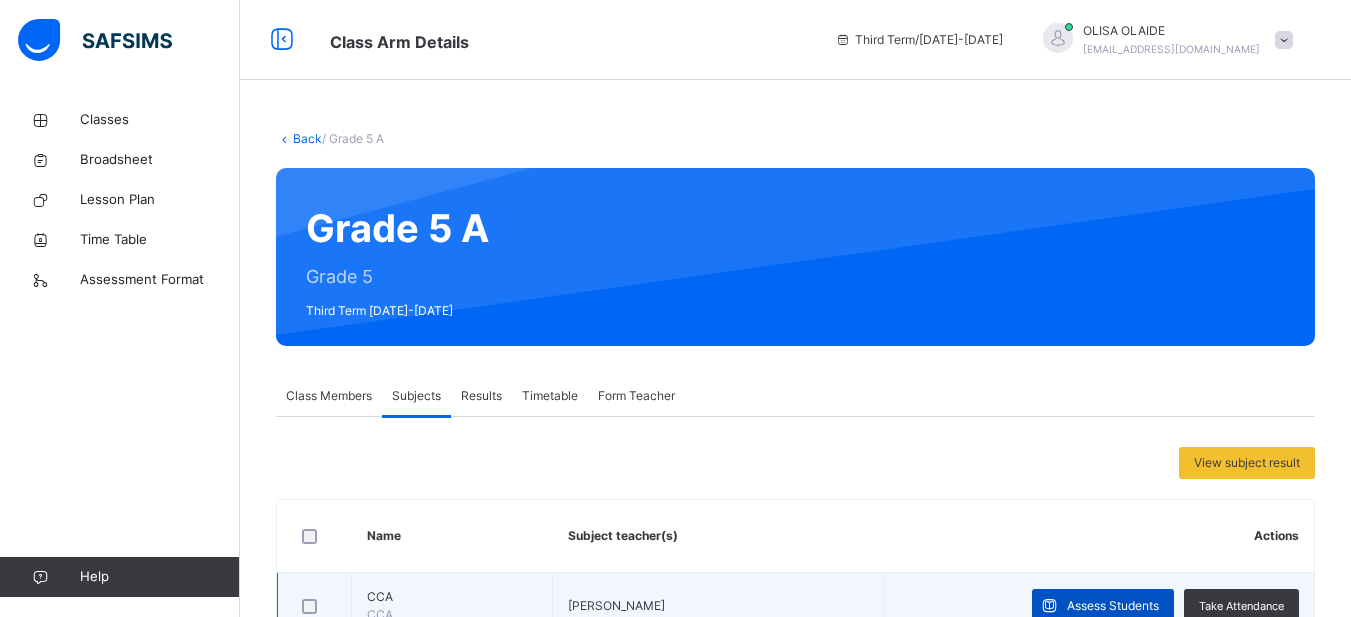 click on "Assess Students" at bounding box center [1113, 606] 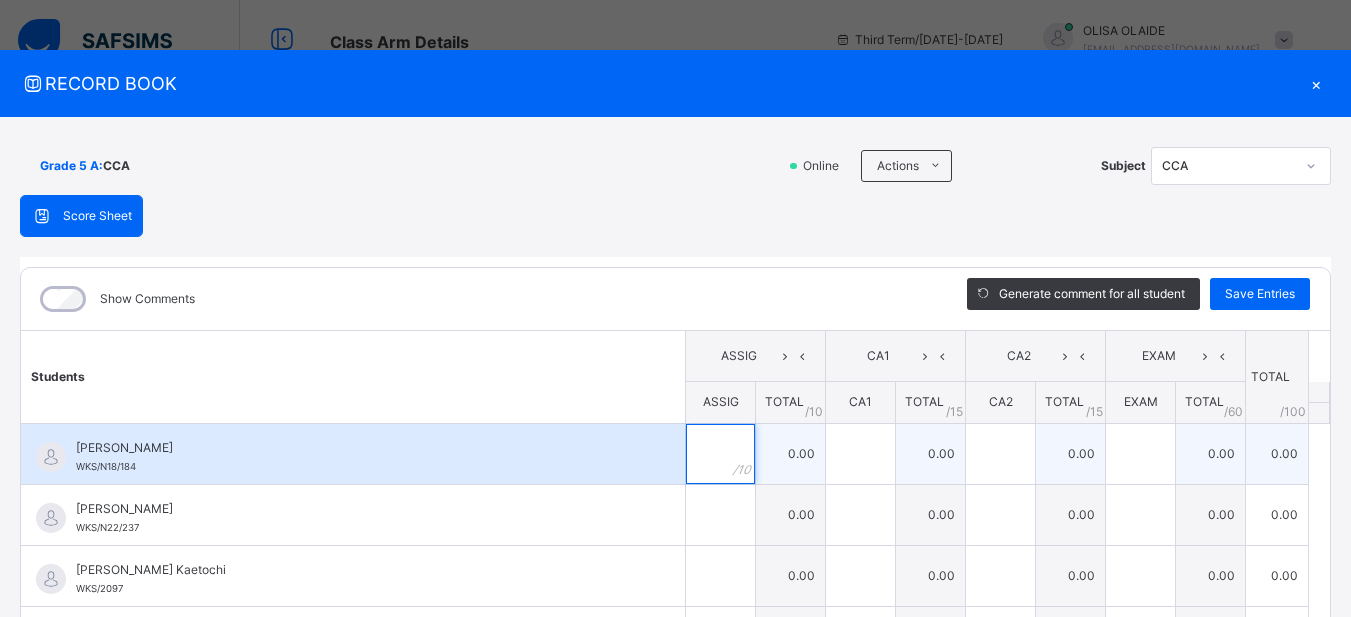 click at bounding box center [720, 454] 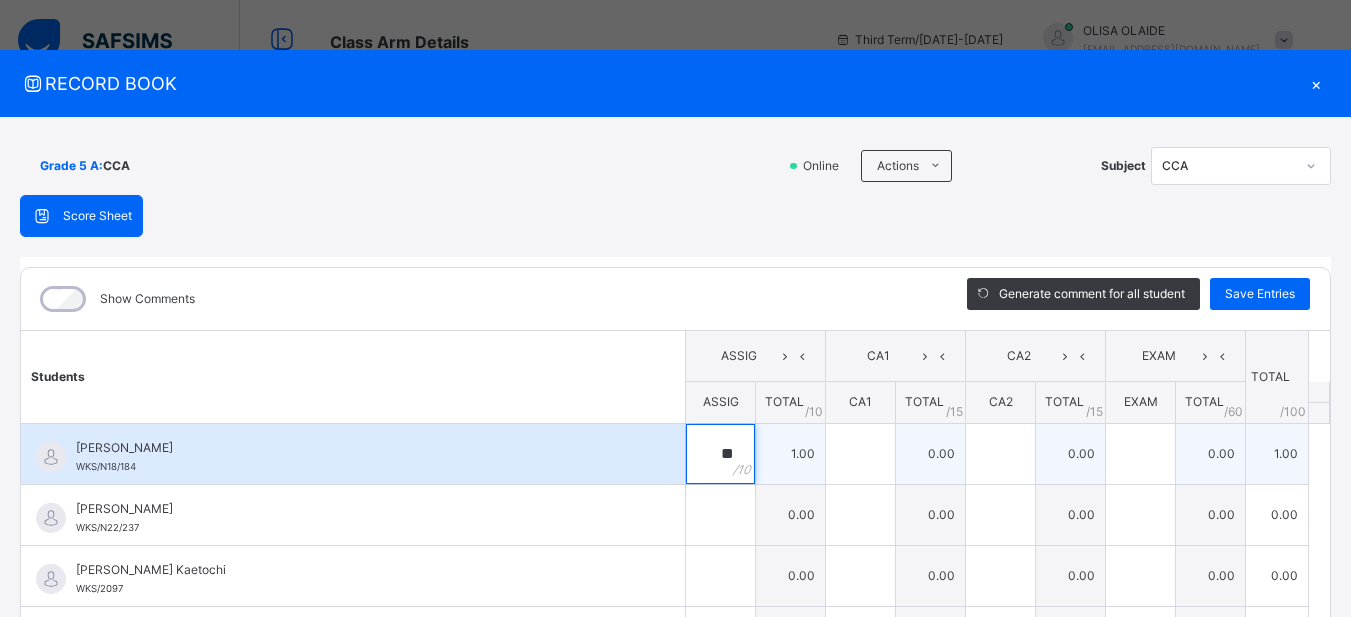 type on "**" 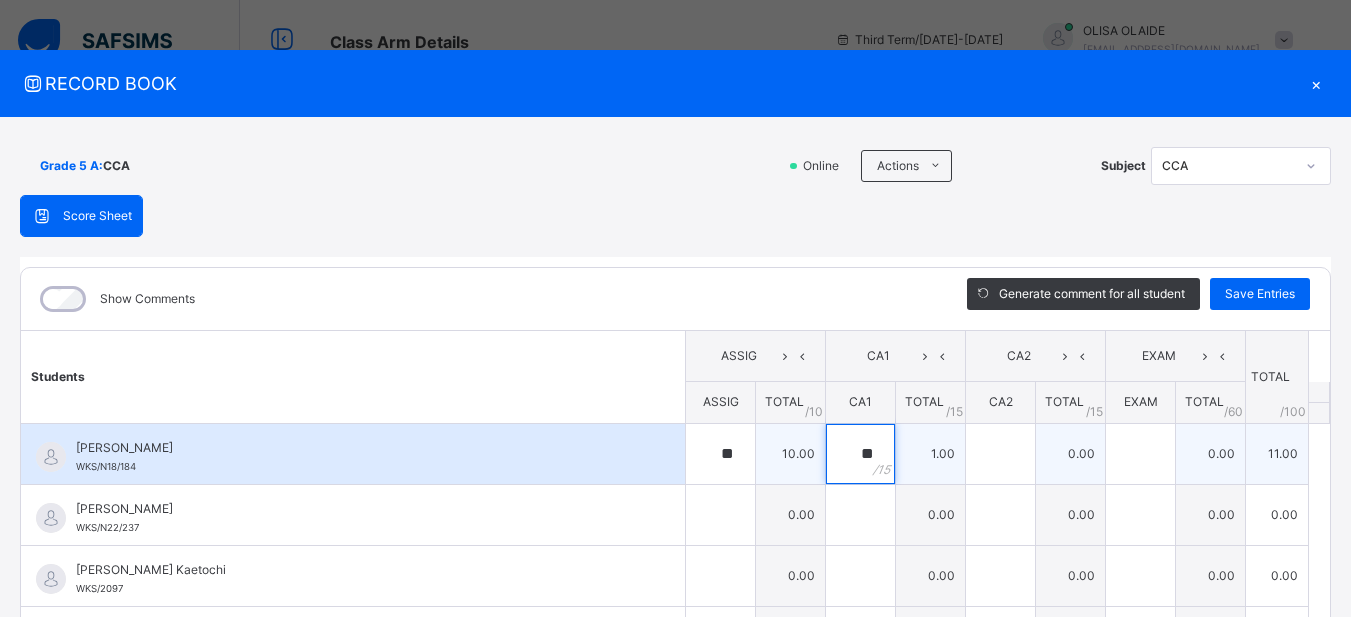 type on "**" 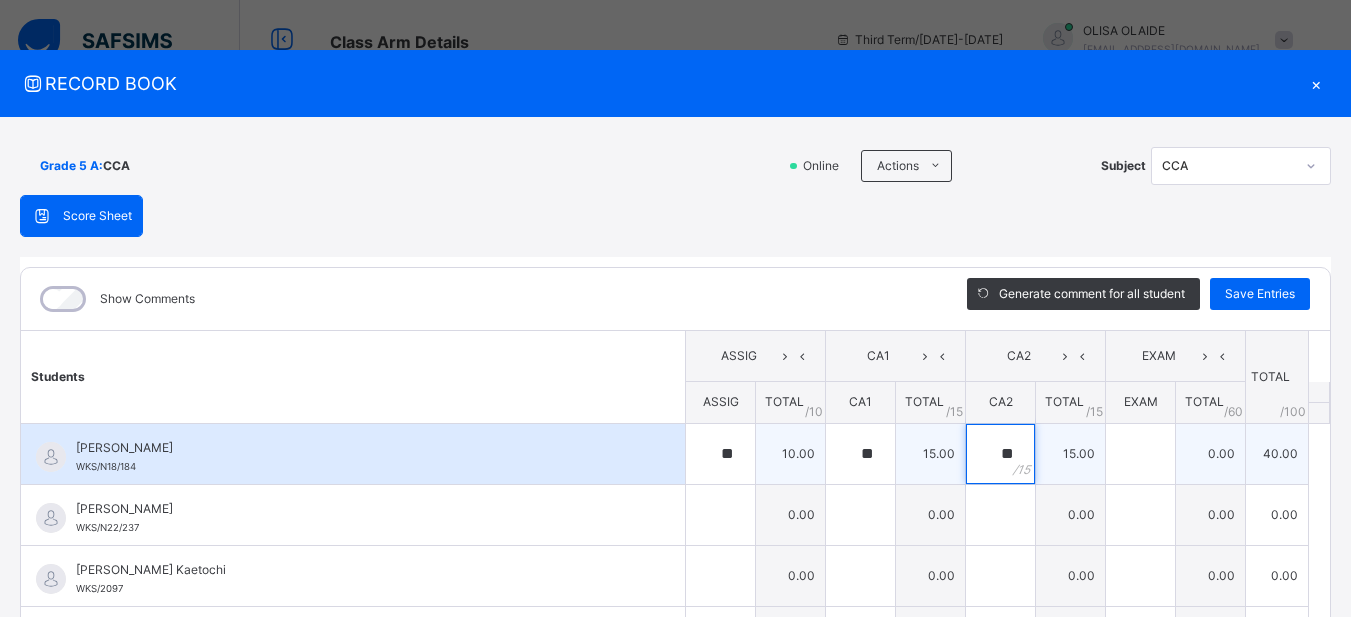 type on "**" 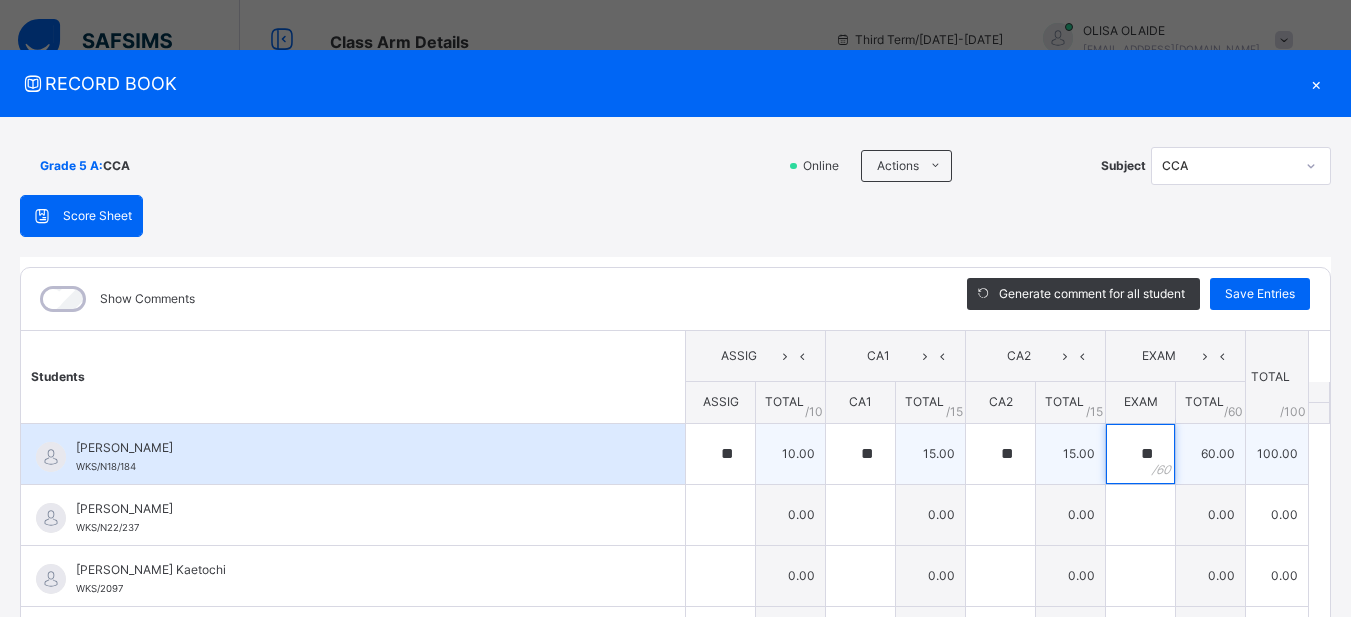 type on "**" 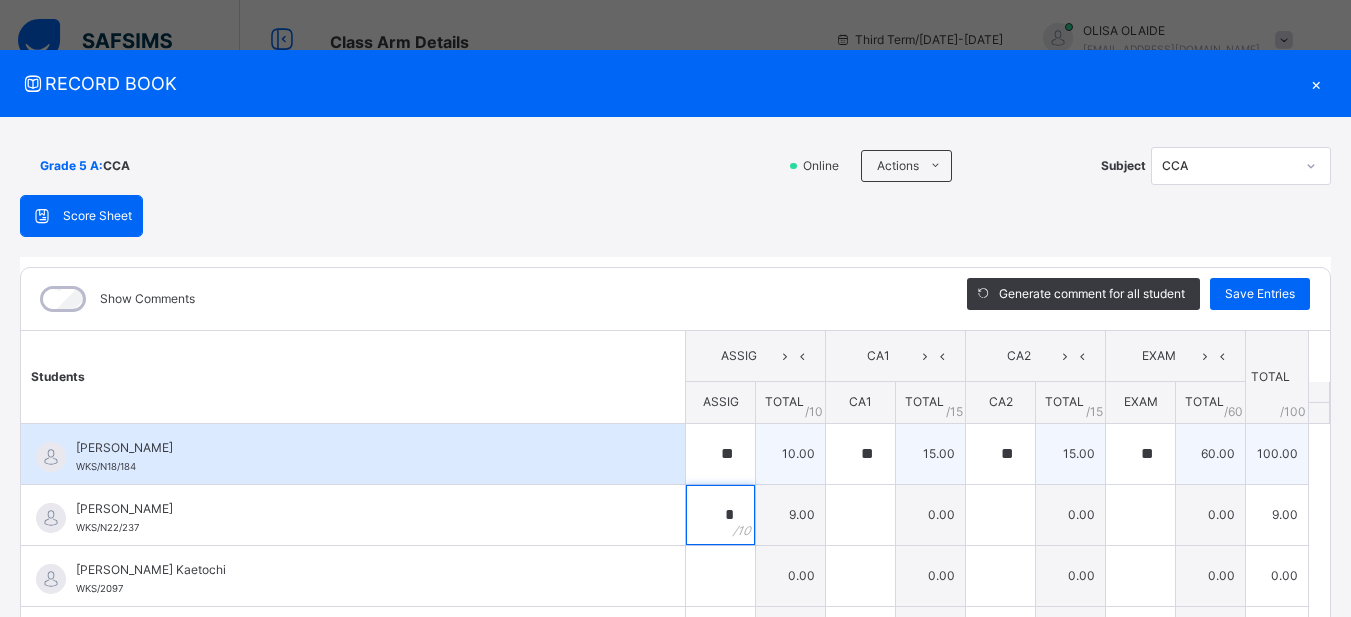 type on "*" 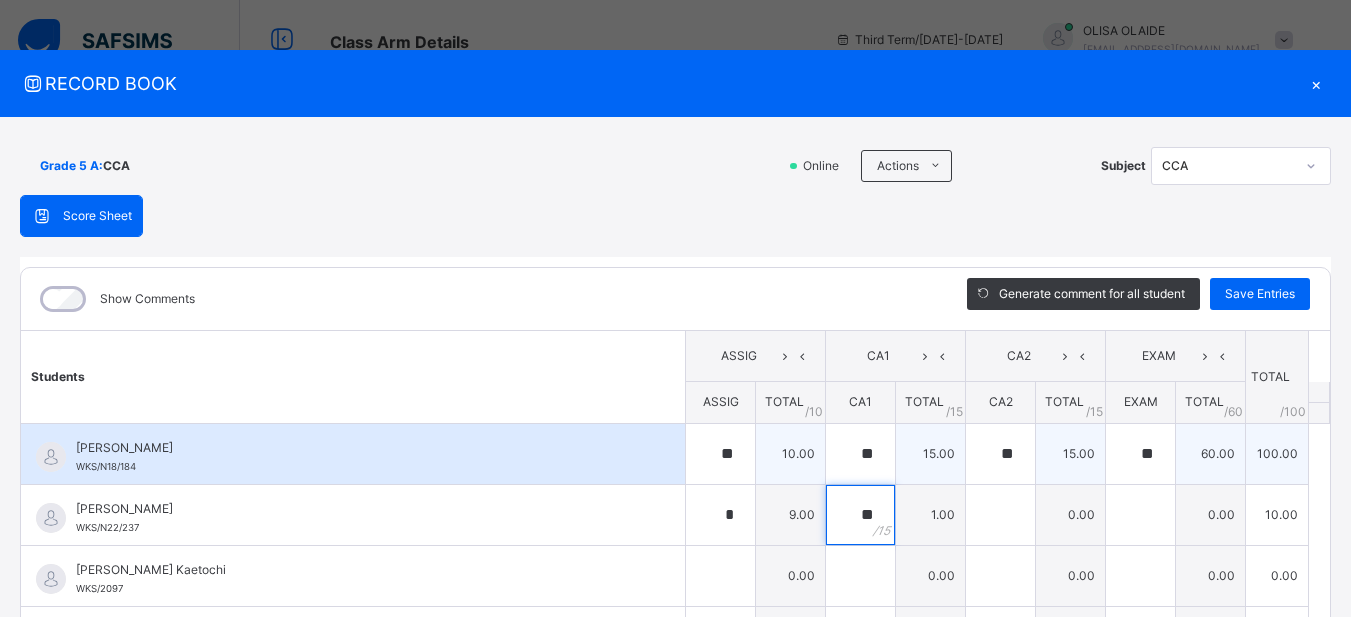 type on "**" 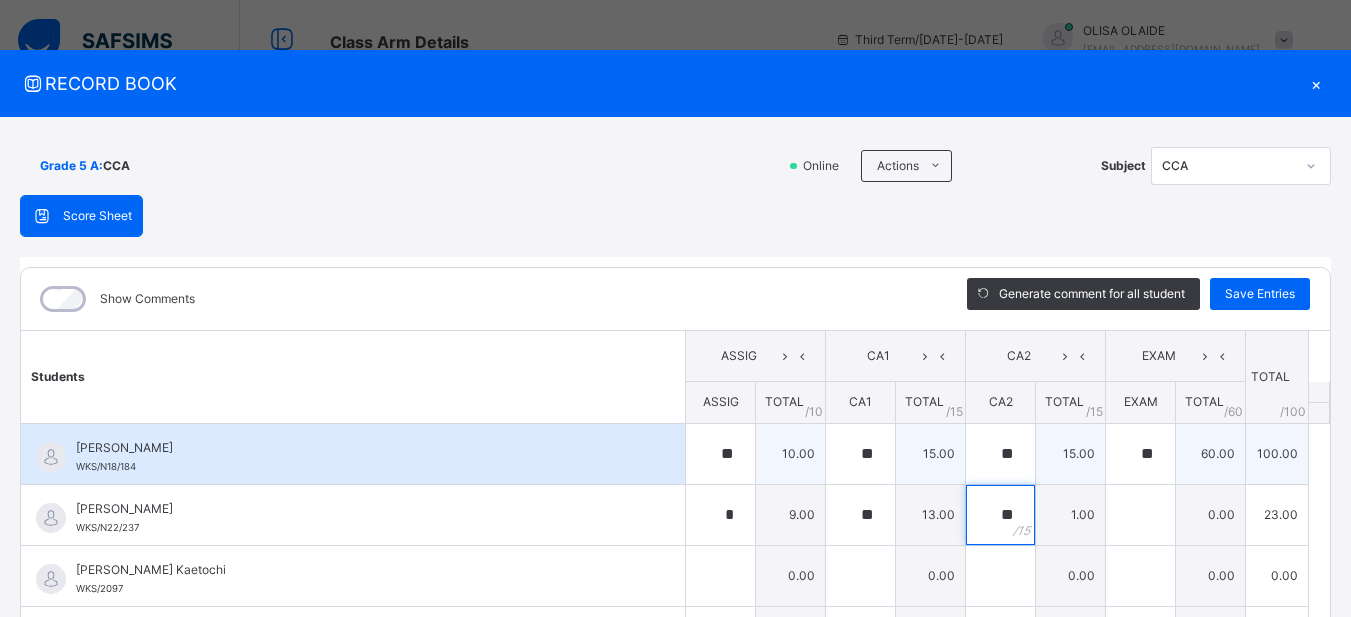 type on "**" 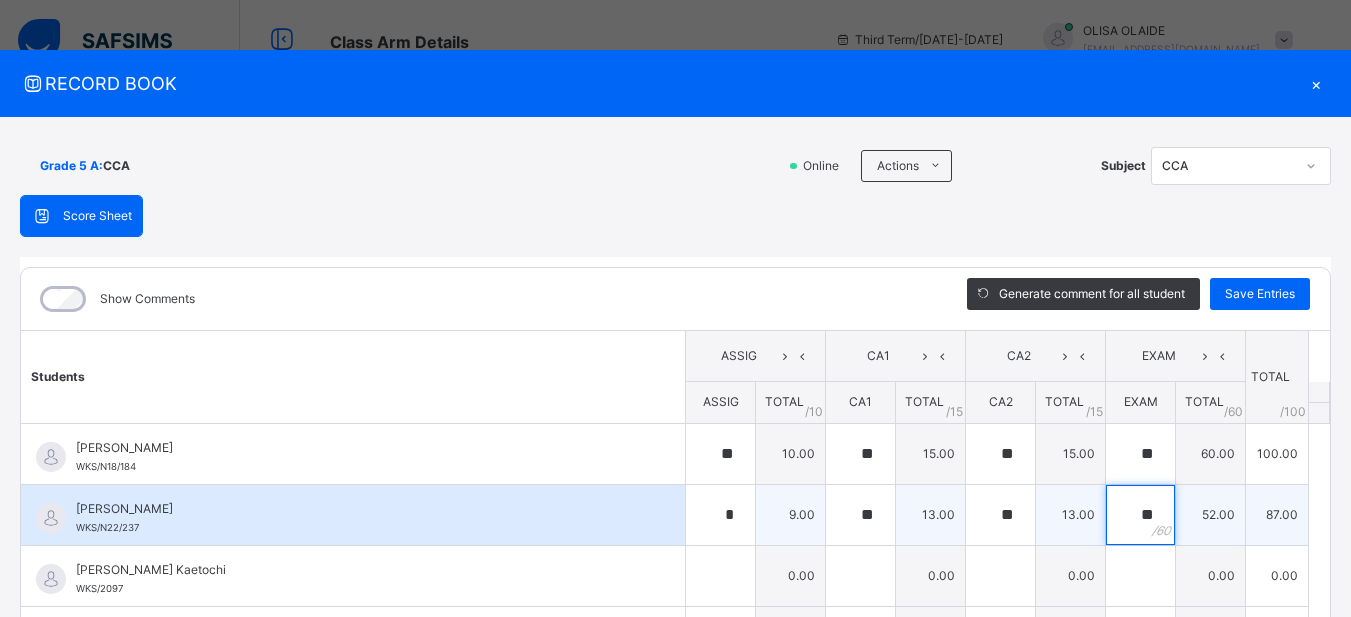 click on "**" at bounding box center [1140, 515] 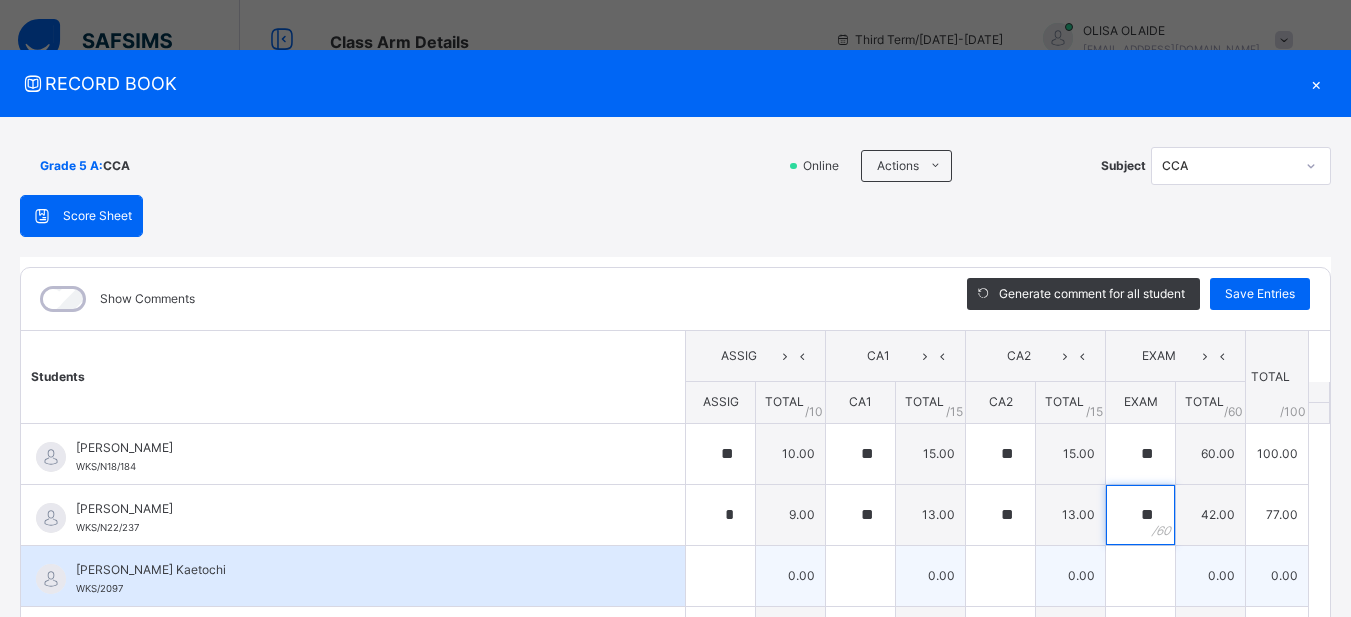 type on "**" 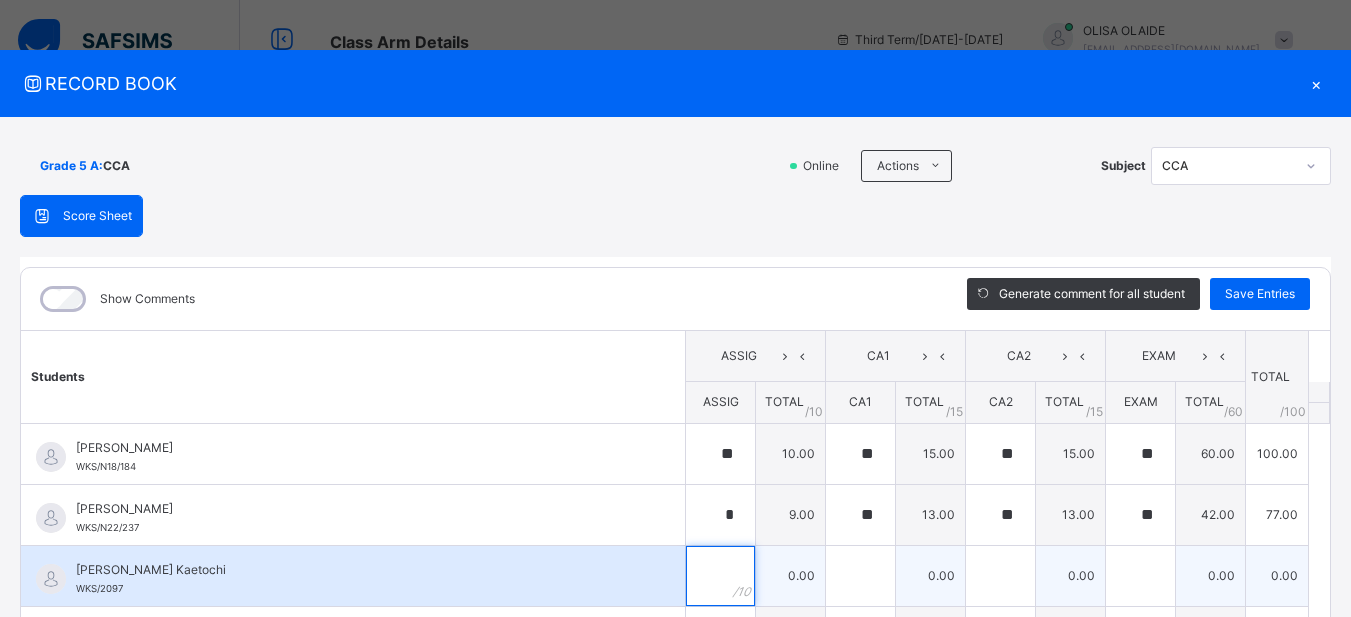 click at bounding box center (720, 576) 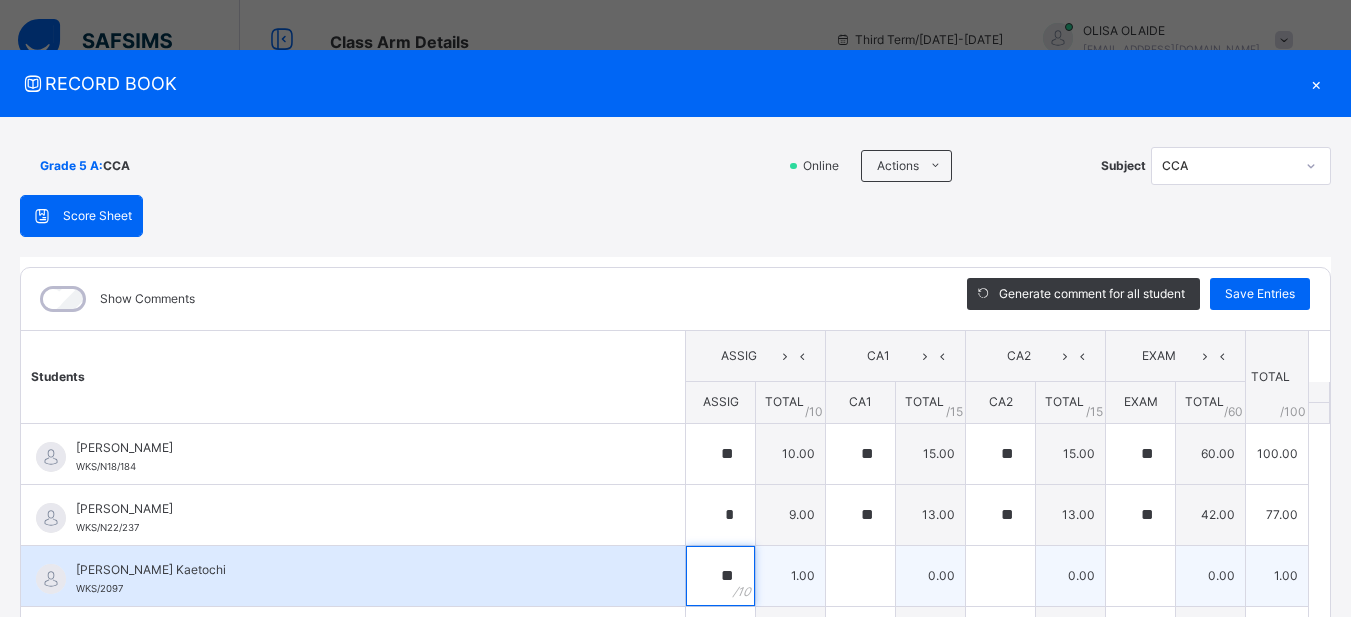type on "**" 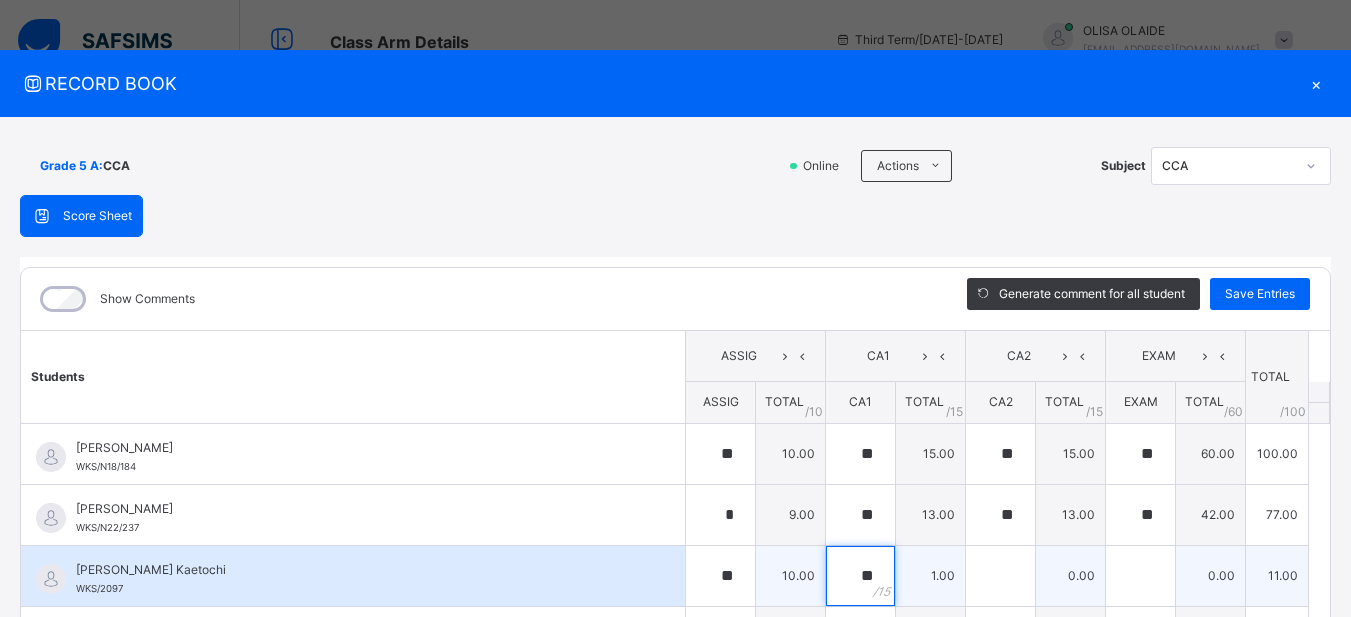 type on "**" 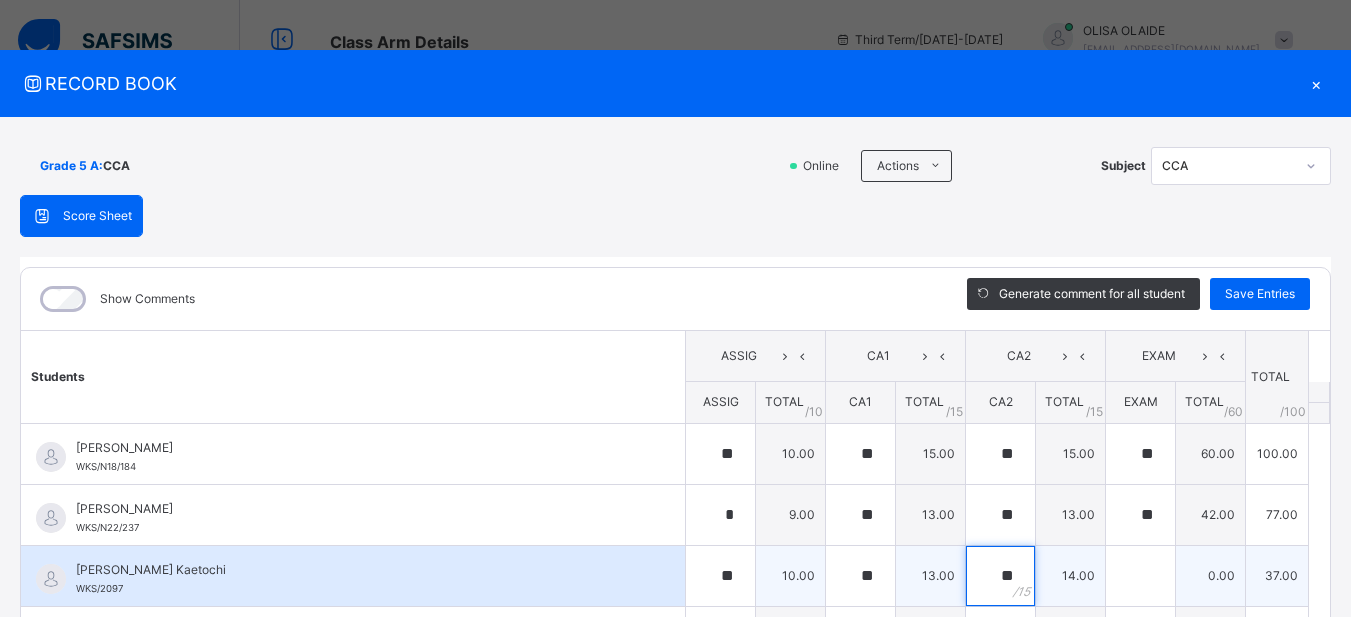 type on "**" 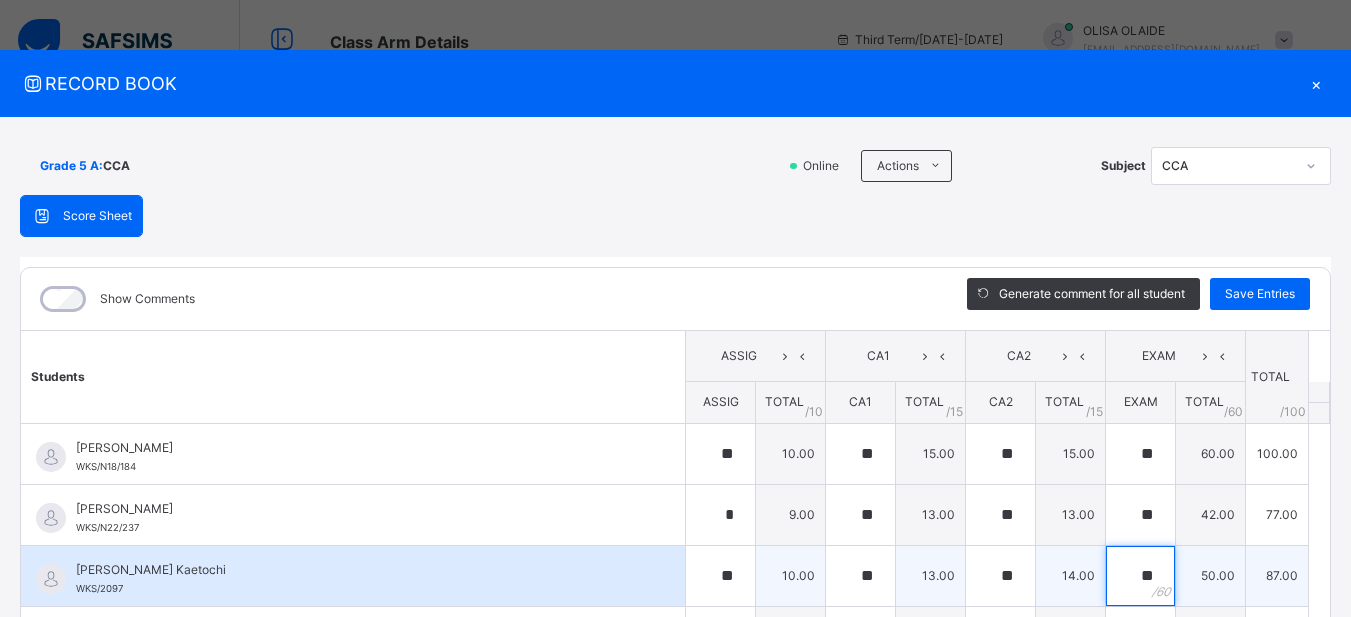 type on "**" 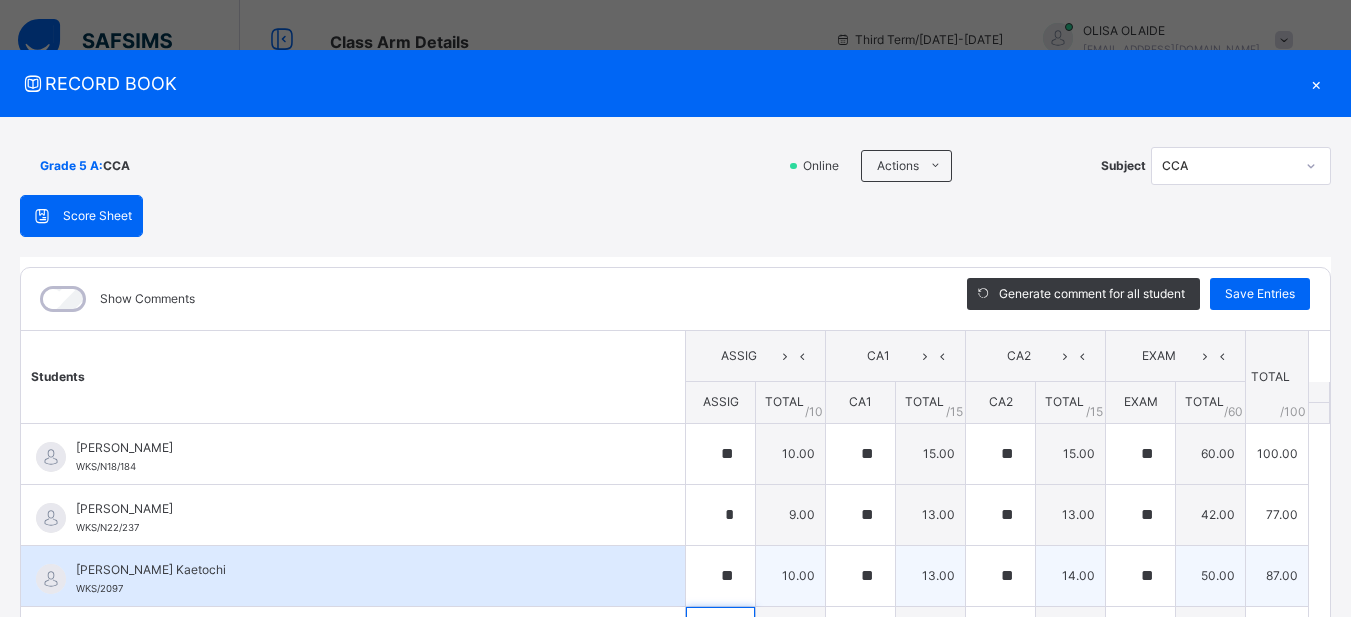scroll, scrollTop: 50, scrollLeft: 0, axis: vertical 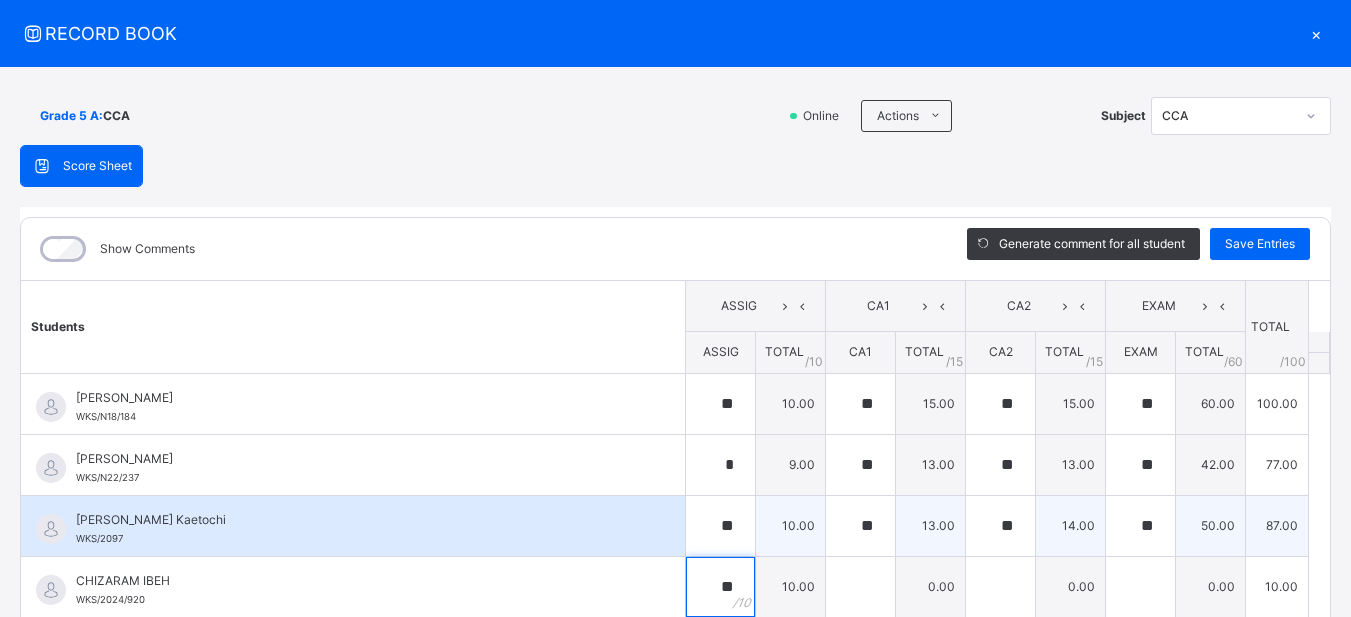 type on "**" 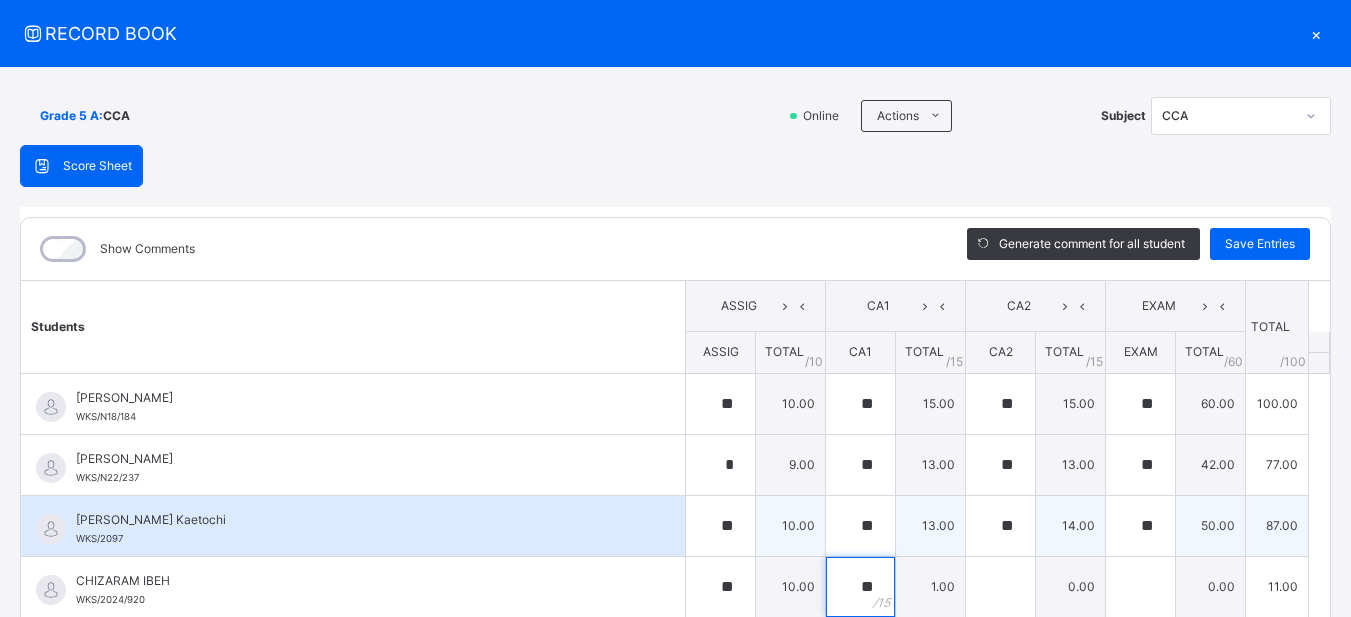 type on "**" 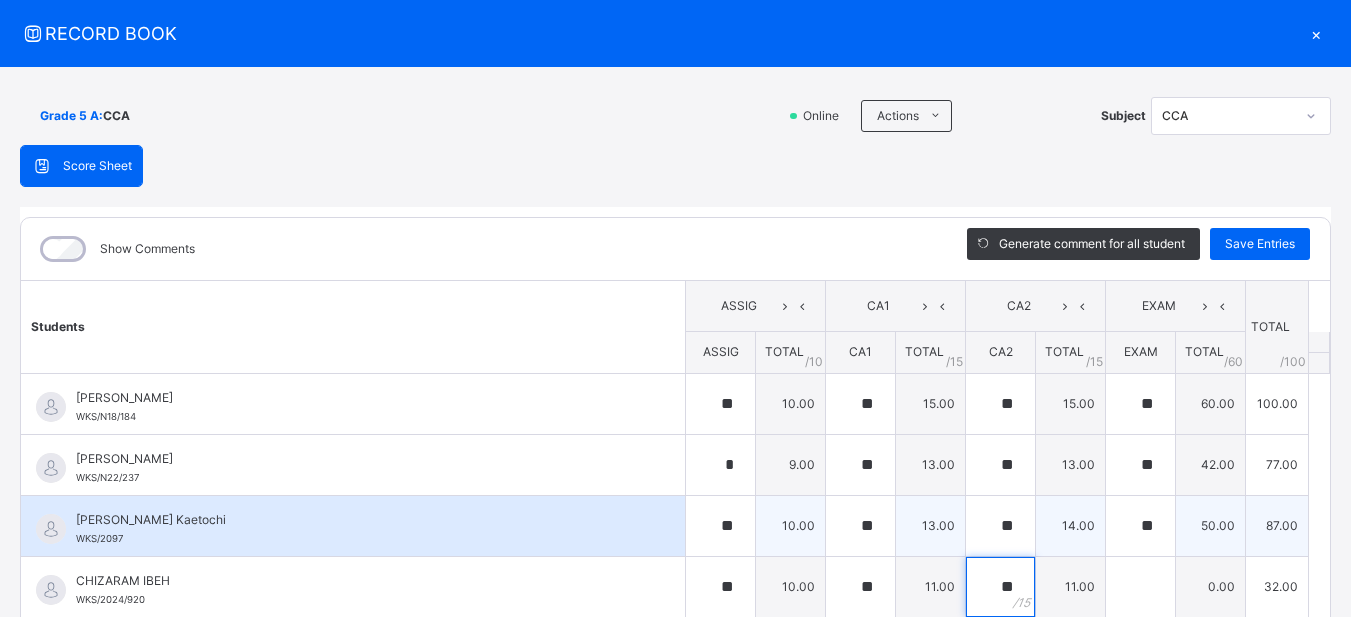 type on "**" 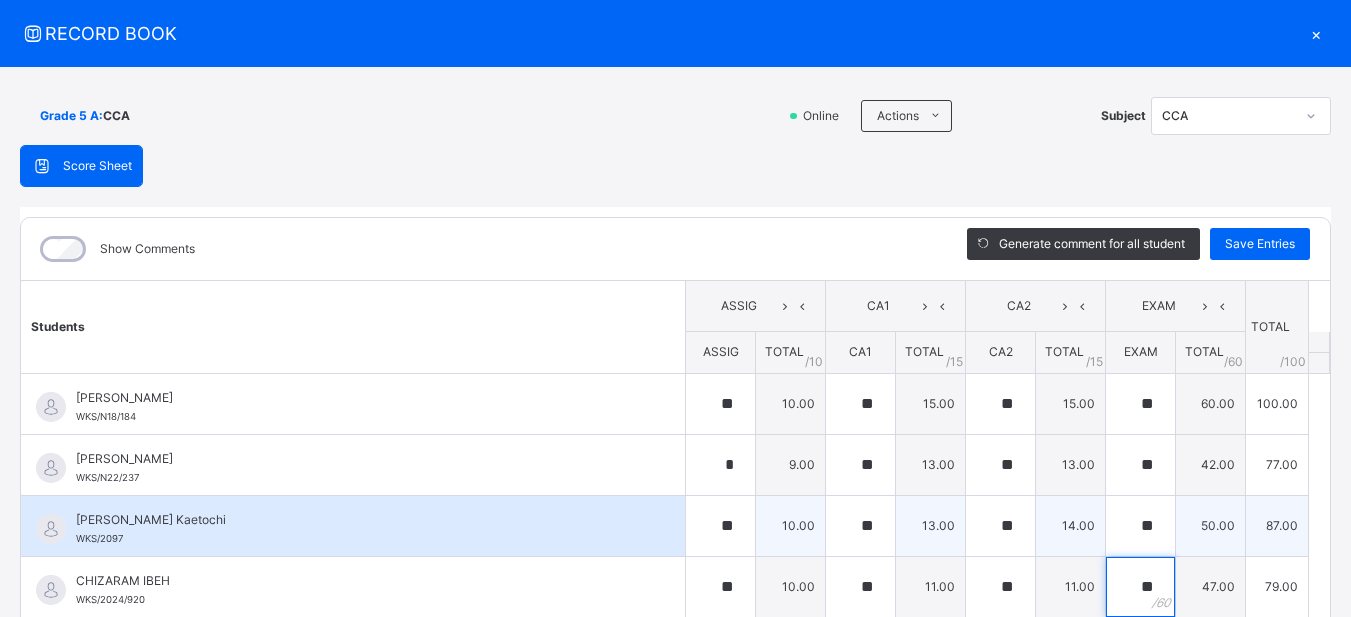 type on "**" 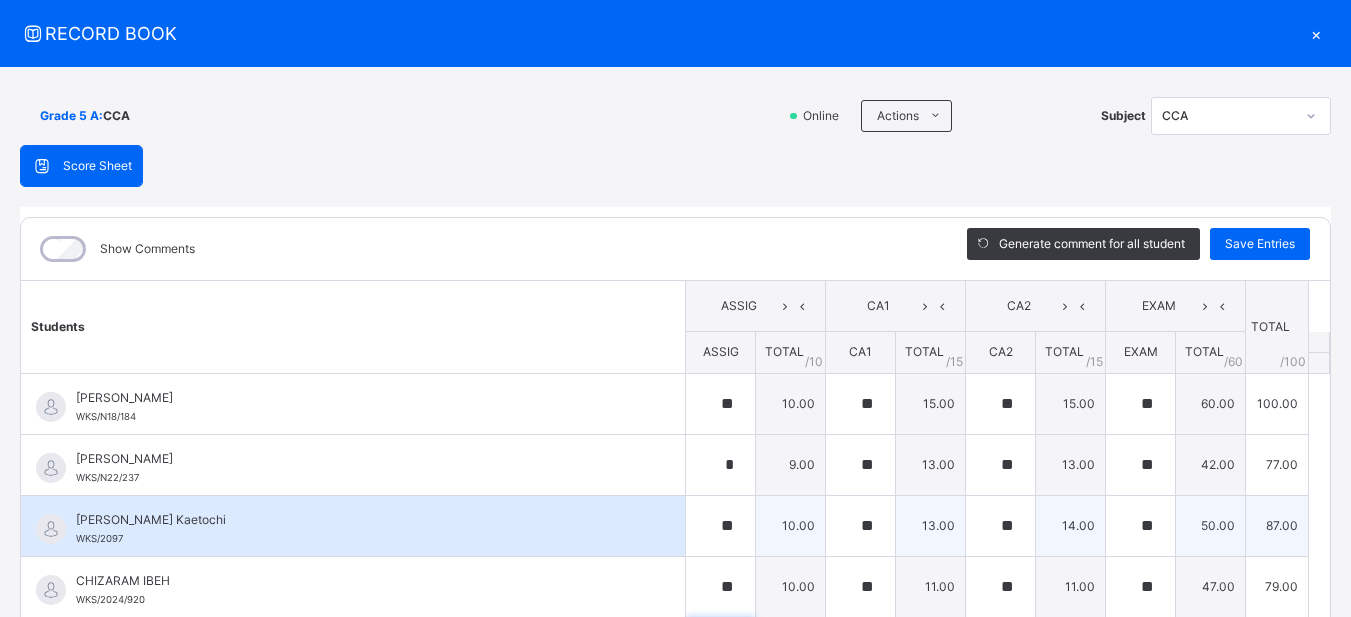 scroll, scrollTop: 294, scrollLeft: 0, axis: vertical 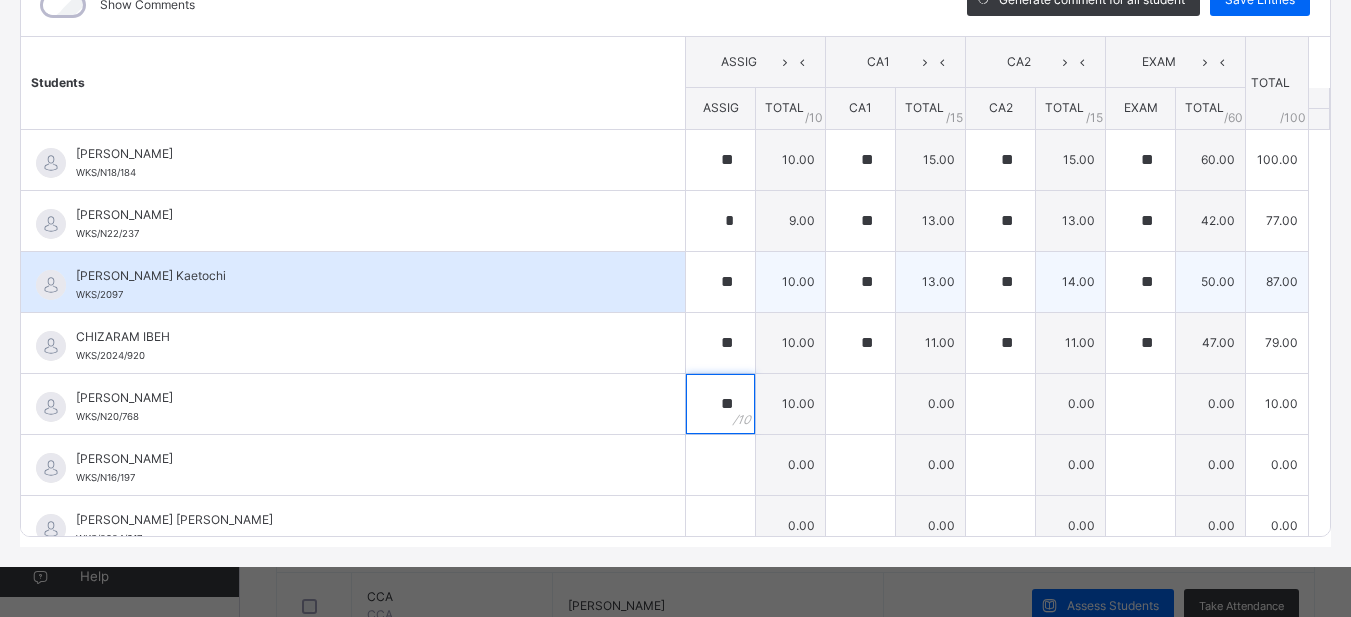 type on "**" 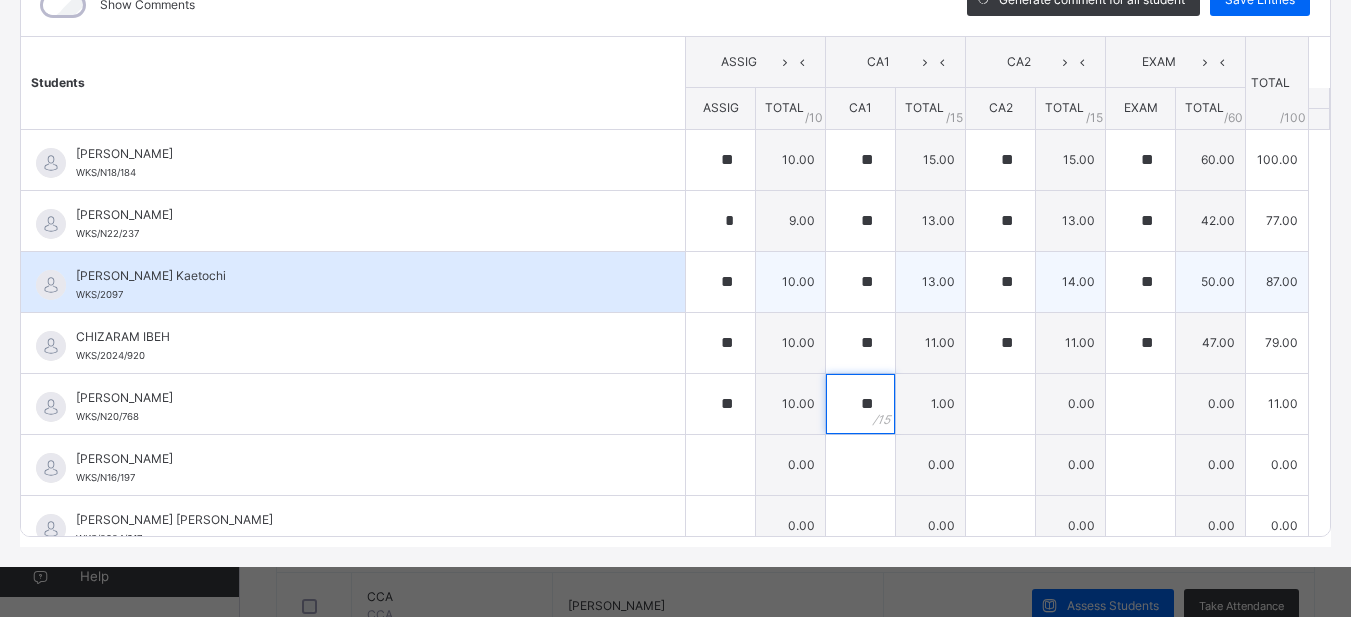 type on "**" 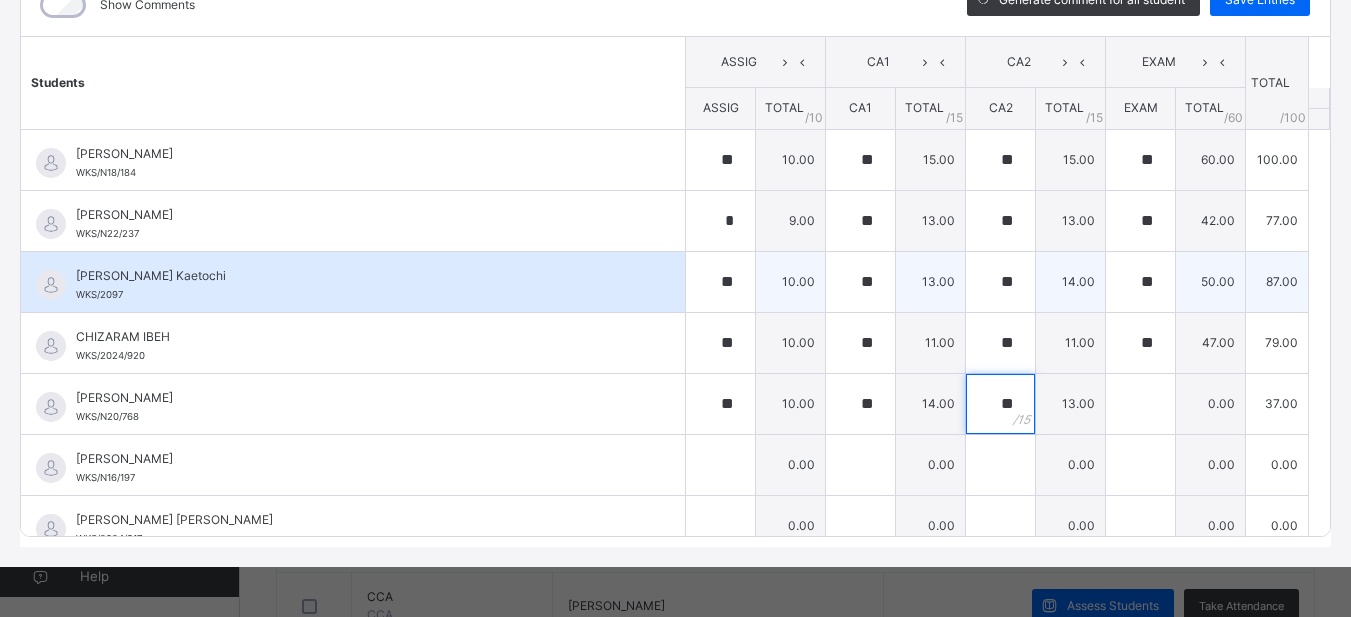 type on "**" 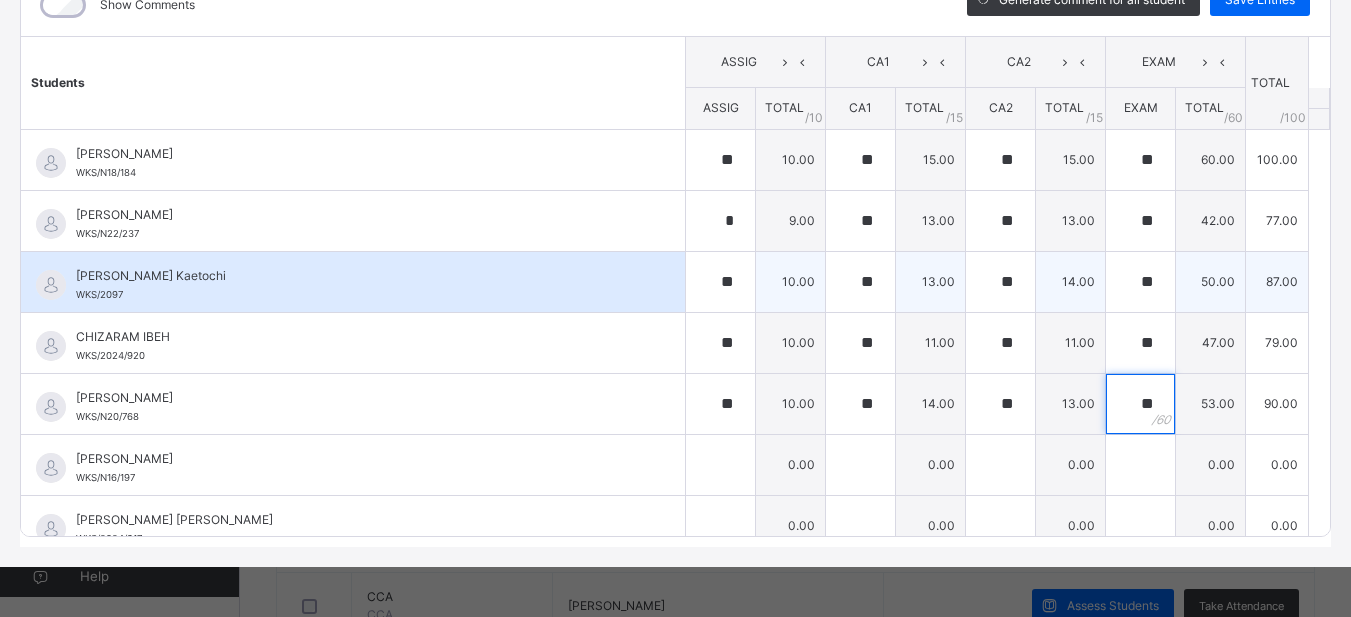 type on "**" 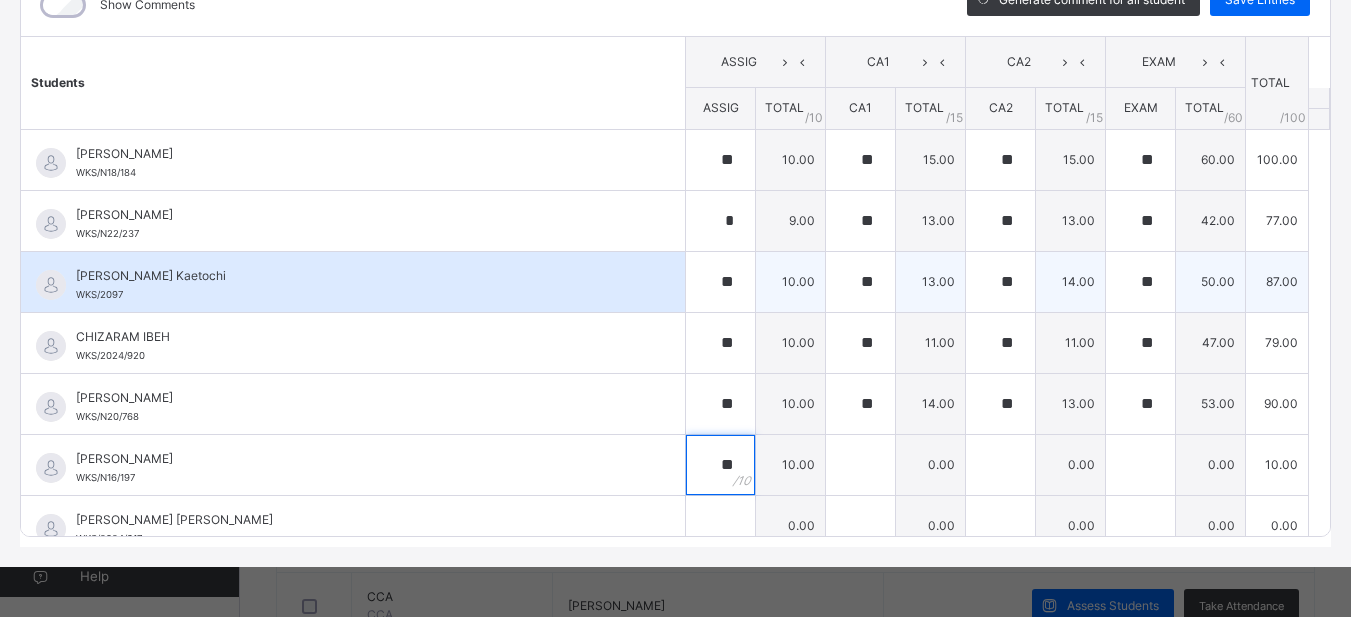 type on "**" 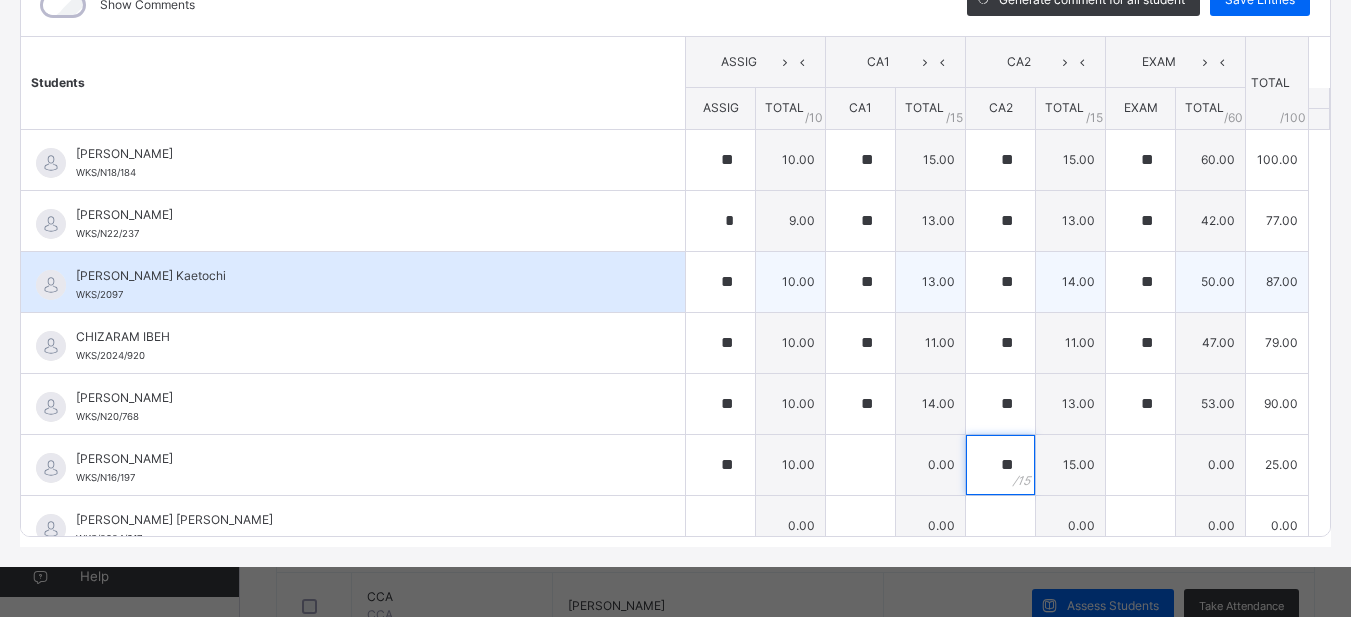 type on "**" 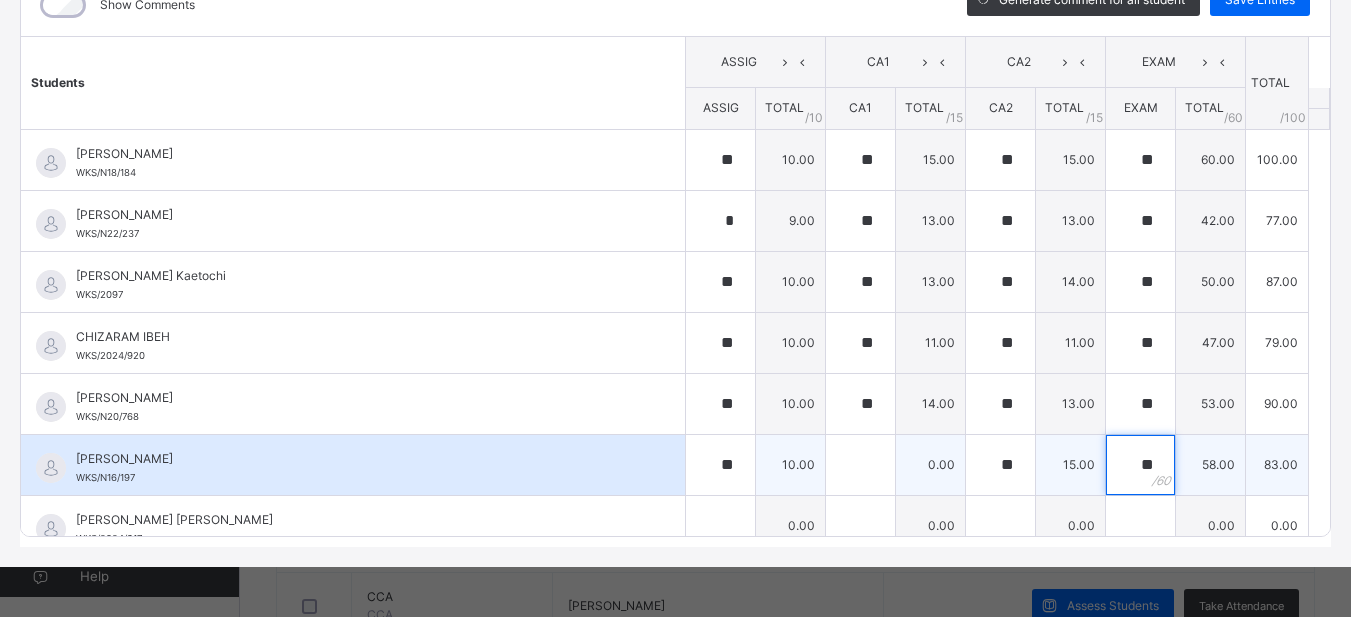 type on "**" 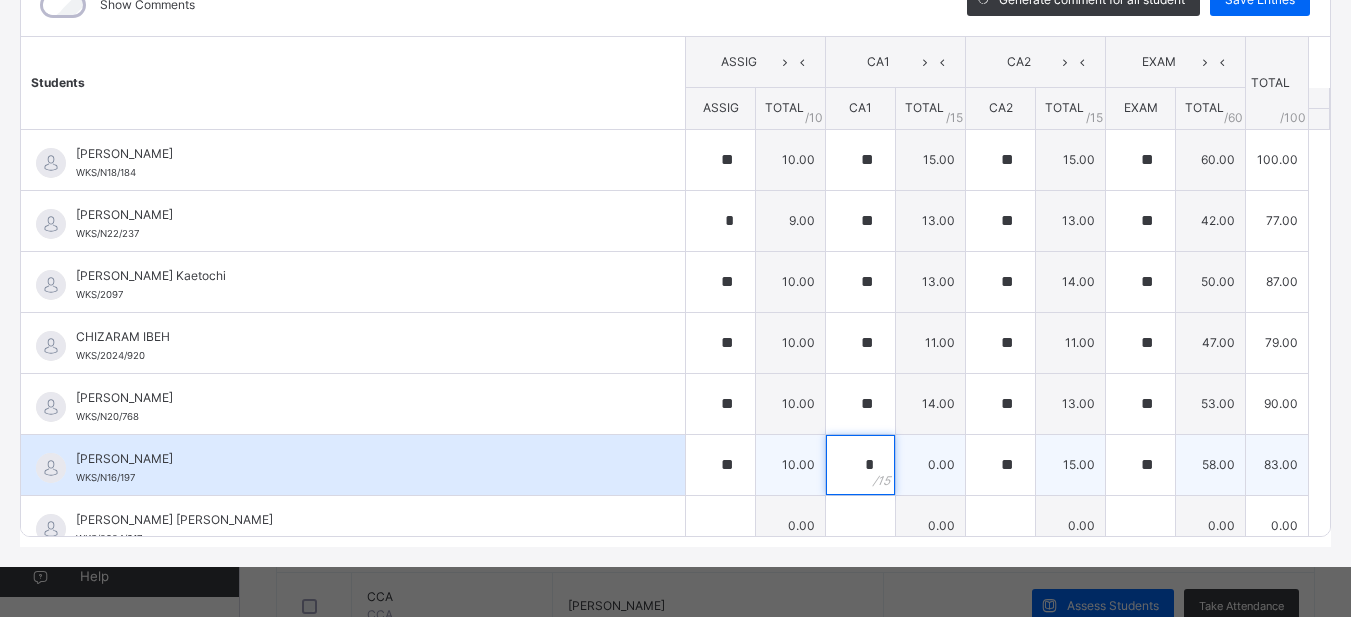 click on "*" at bounding box center [860, 465] 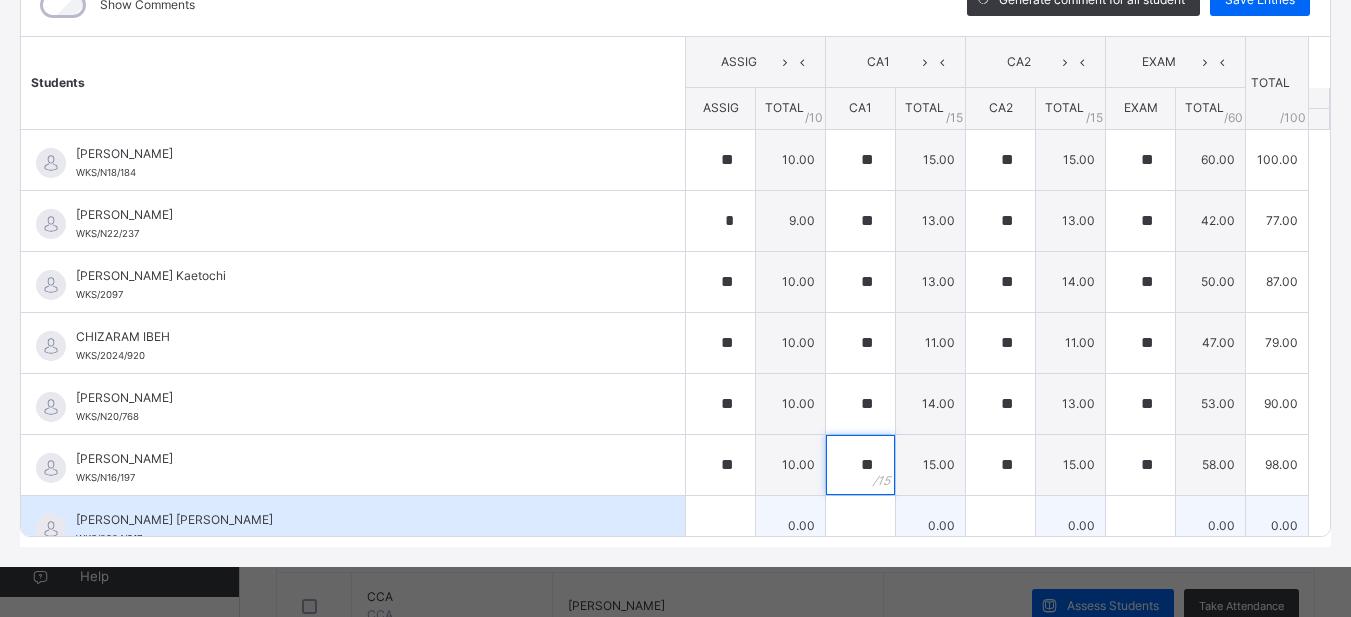 type on "**" 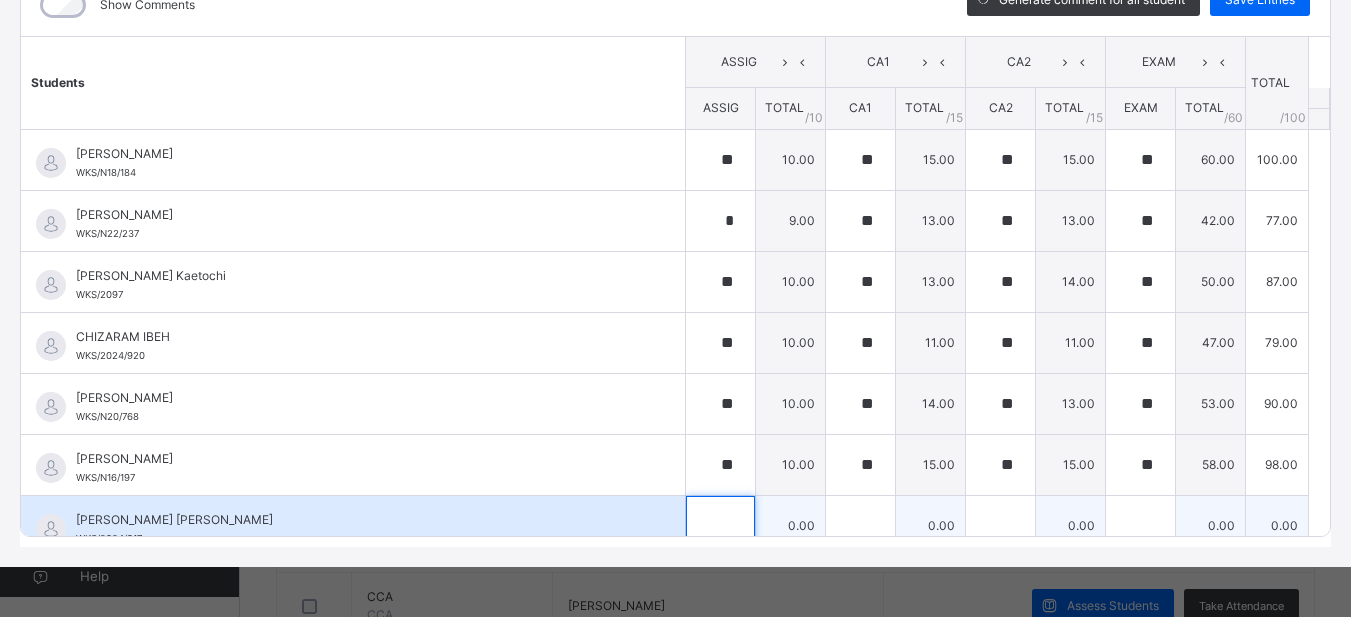 click at bounding box center [720, 526] 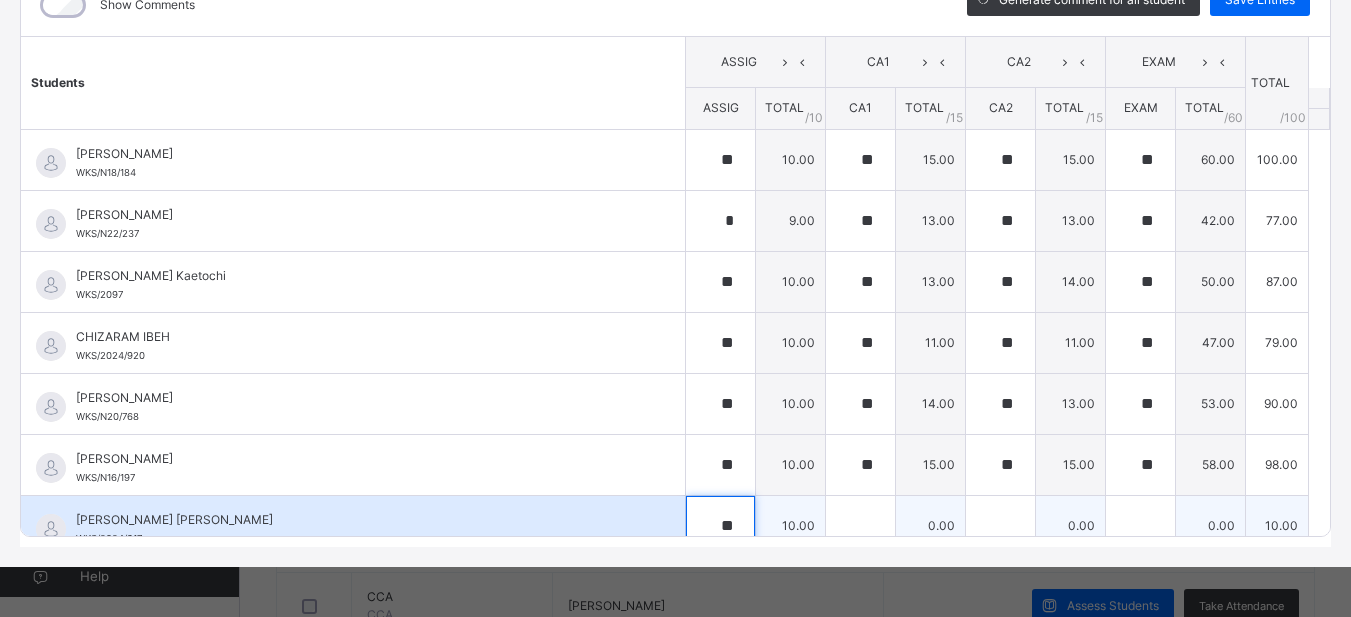 type on "**" 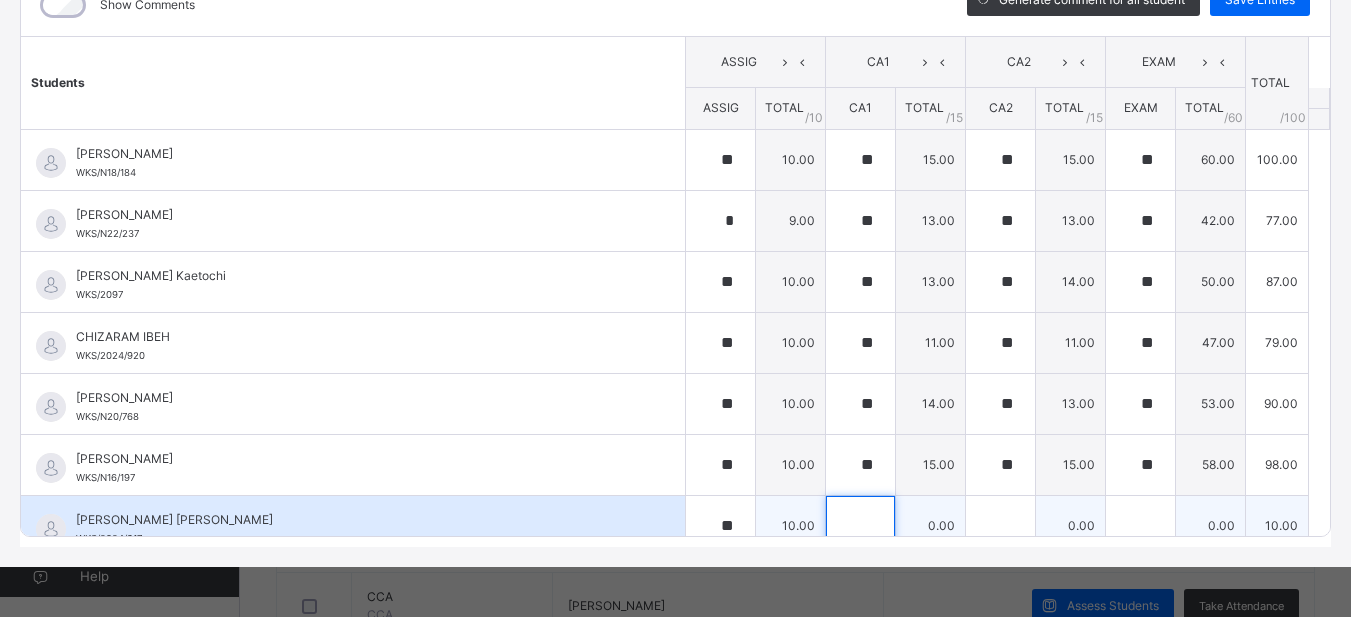 scroll, scrollTop: 20, scrollLeft: 0, axis: vertical 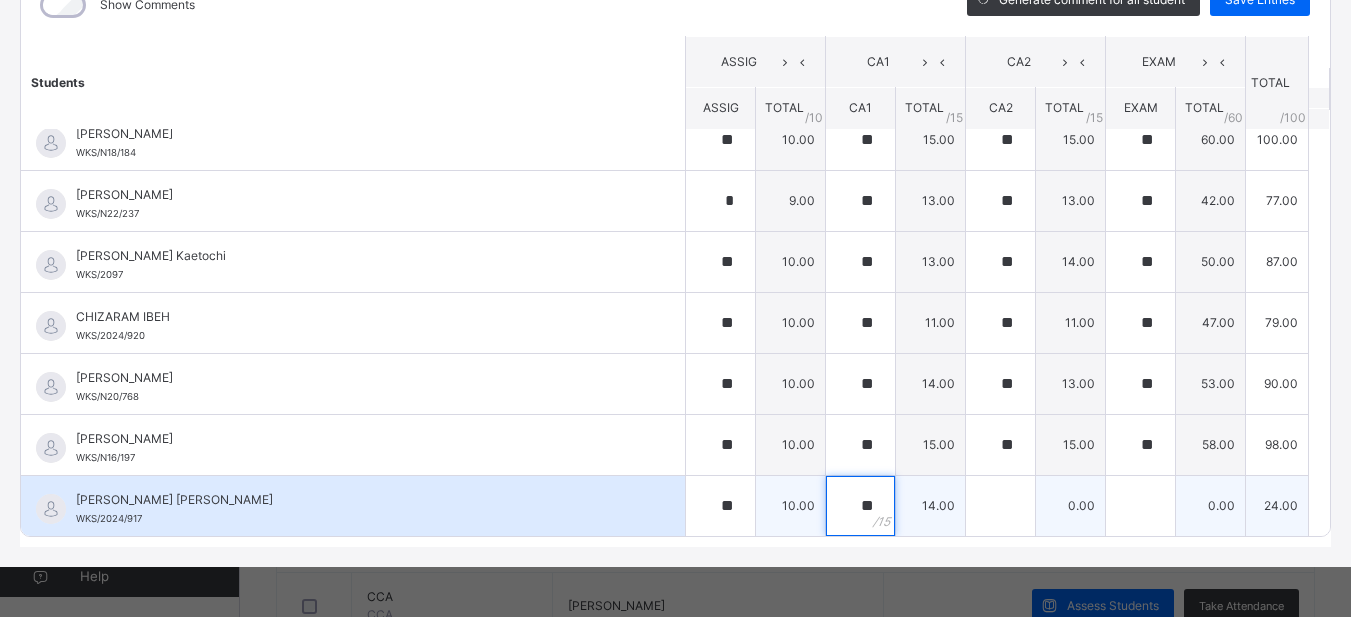 type on "**" 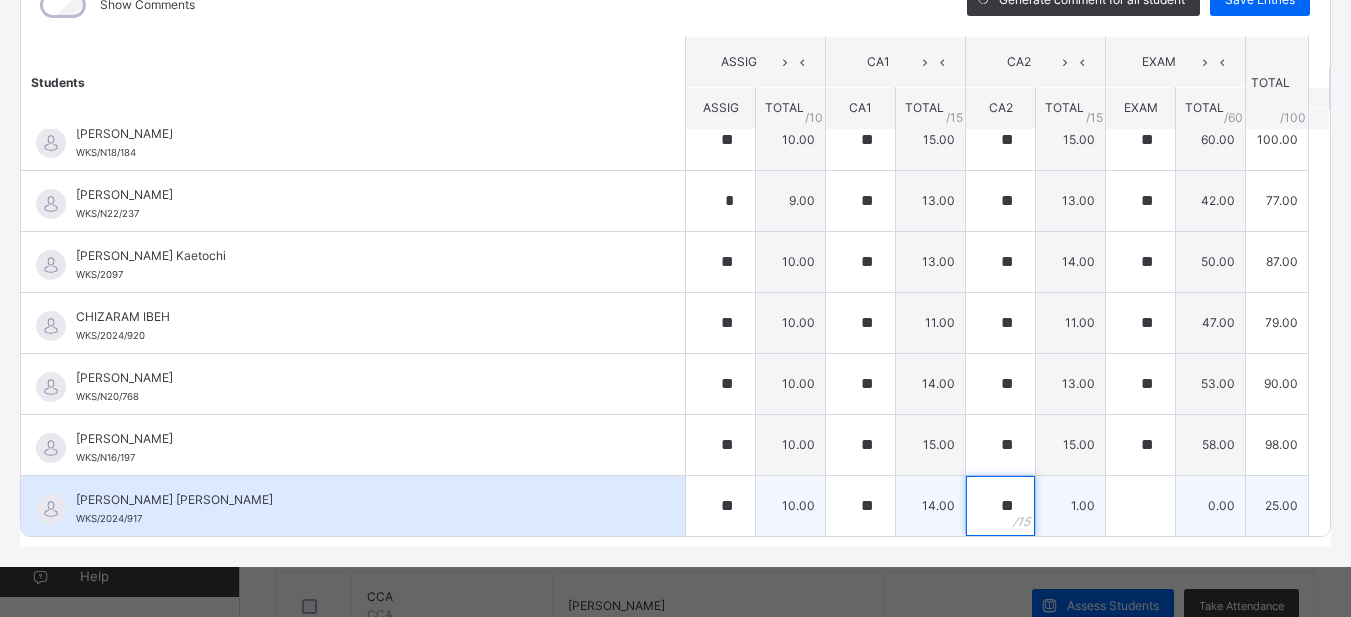 type on "**" 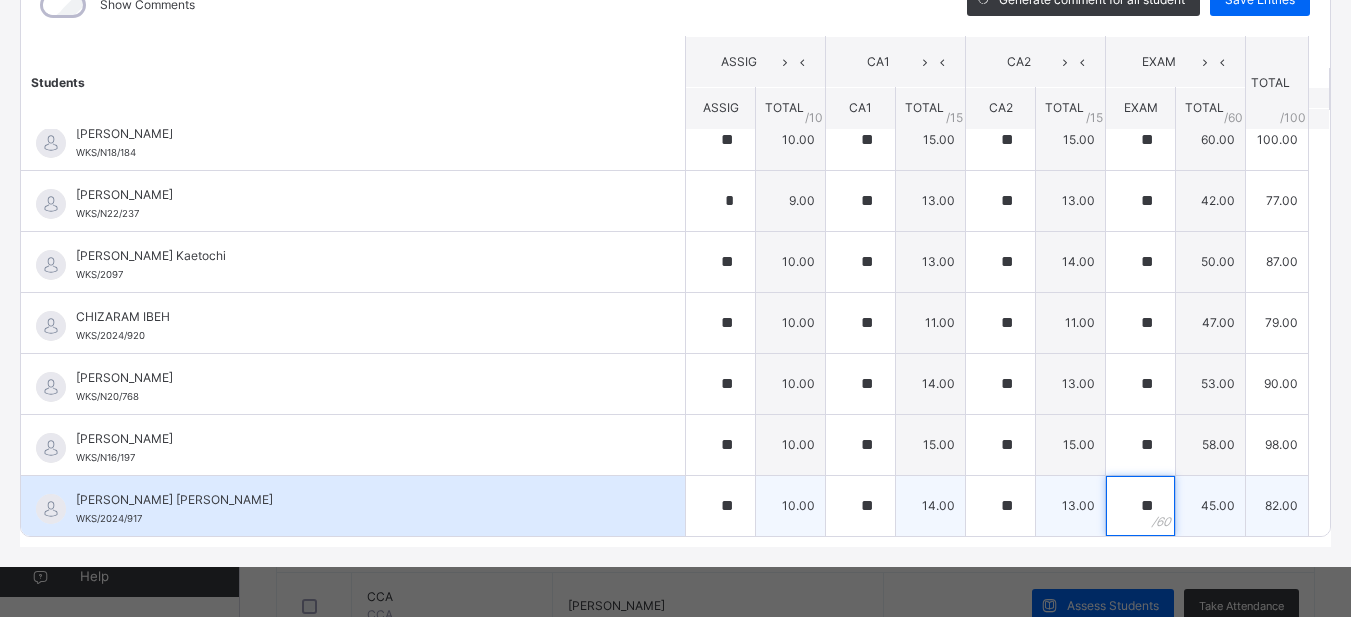 type on "**" 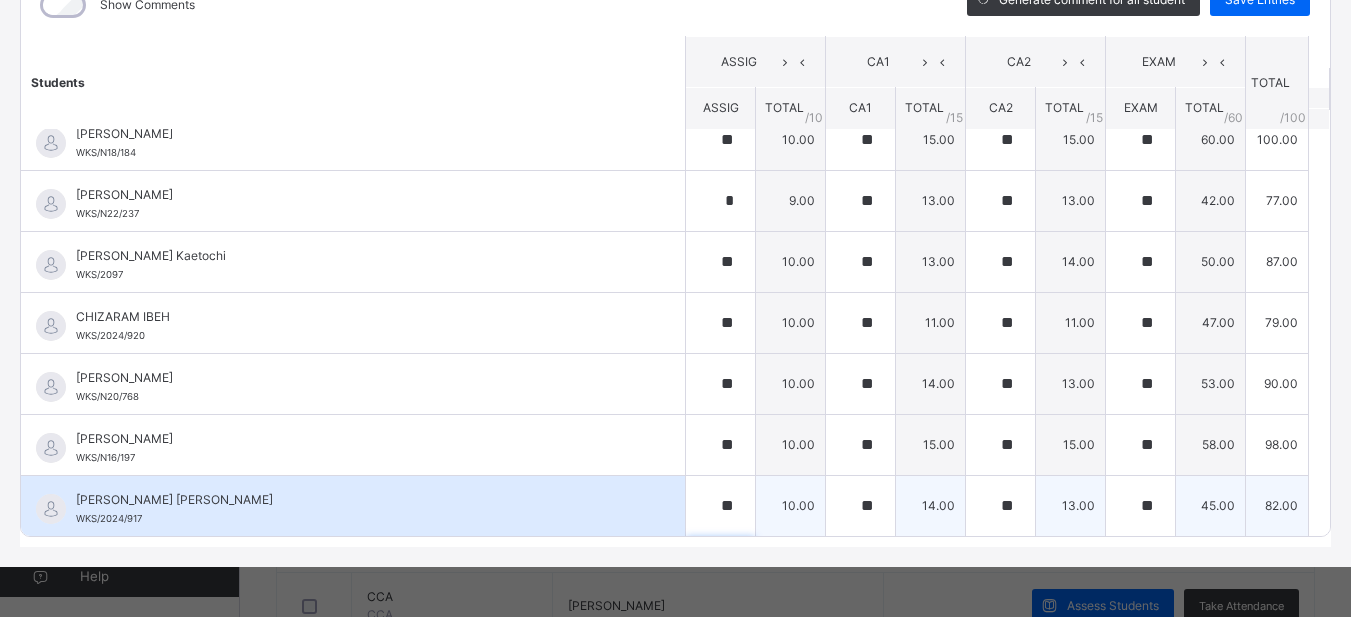 scroll, scrollTop: 301, scrollLeft: 0, axis: vertical 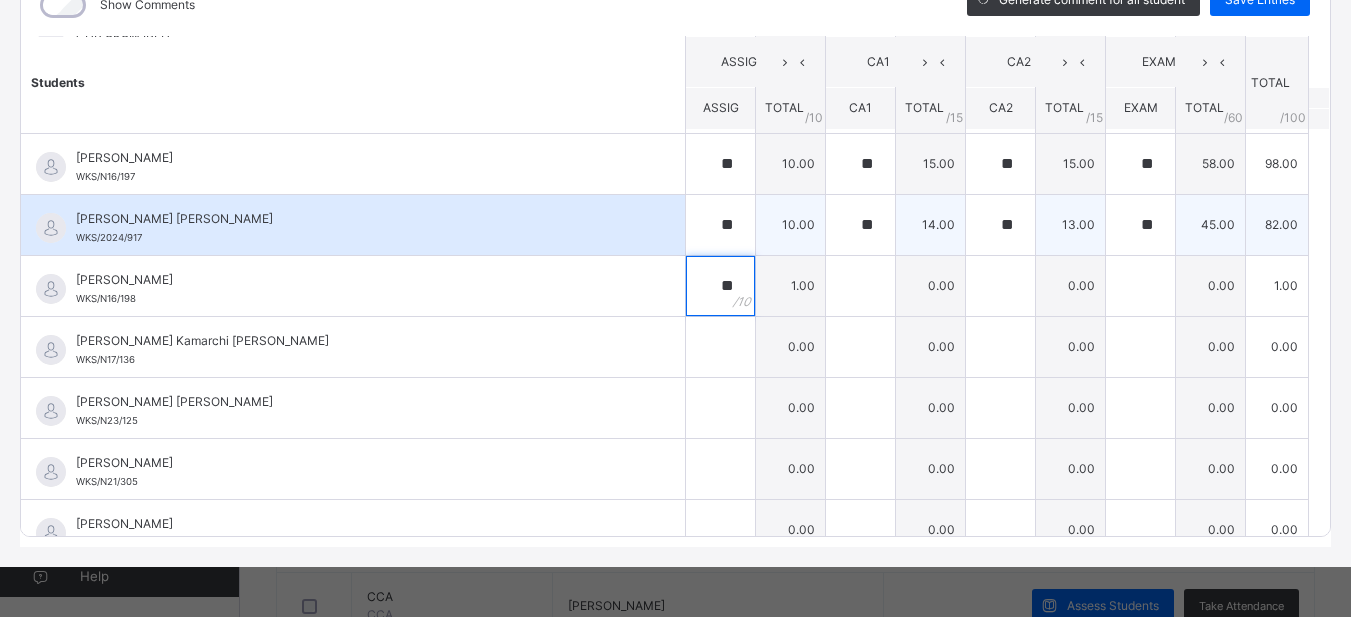 type on "**" 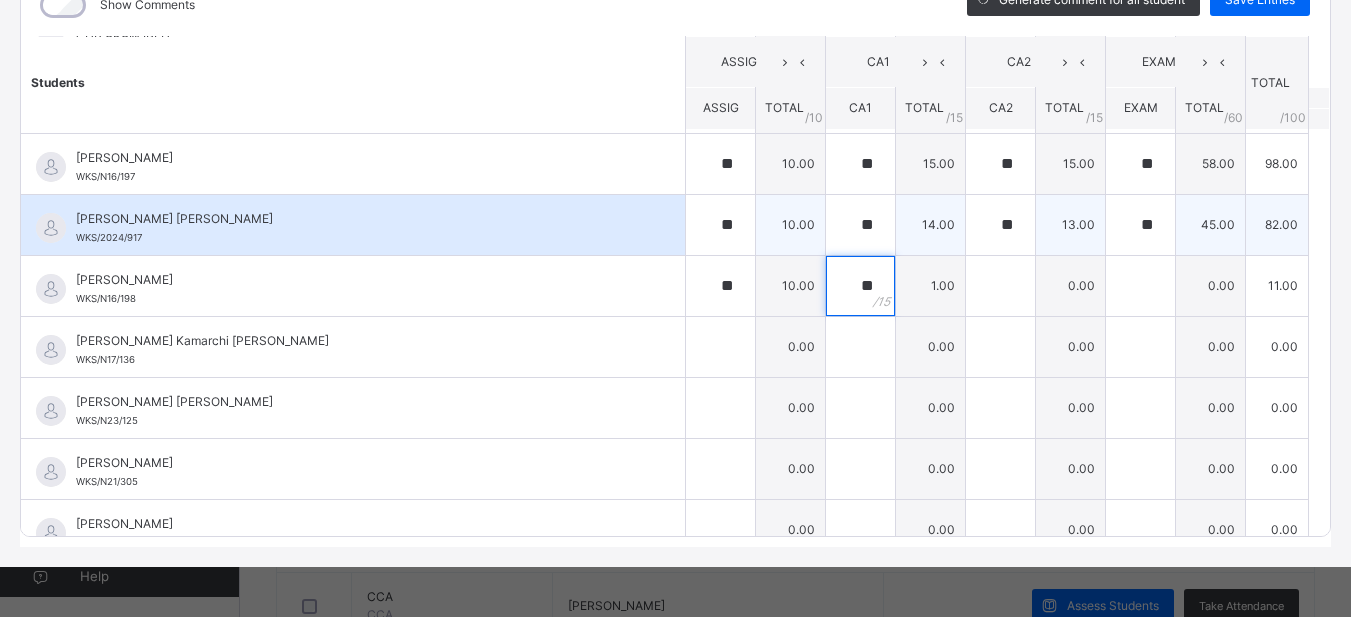 type on "**" 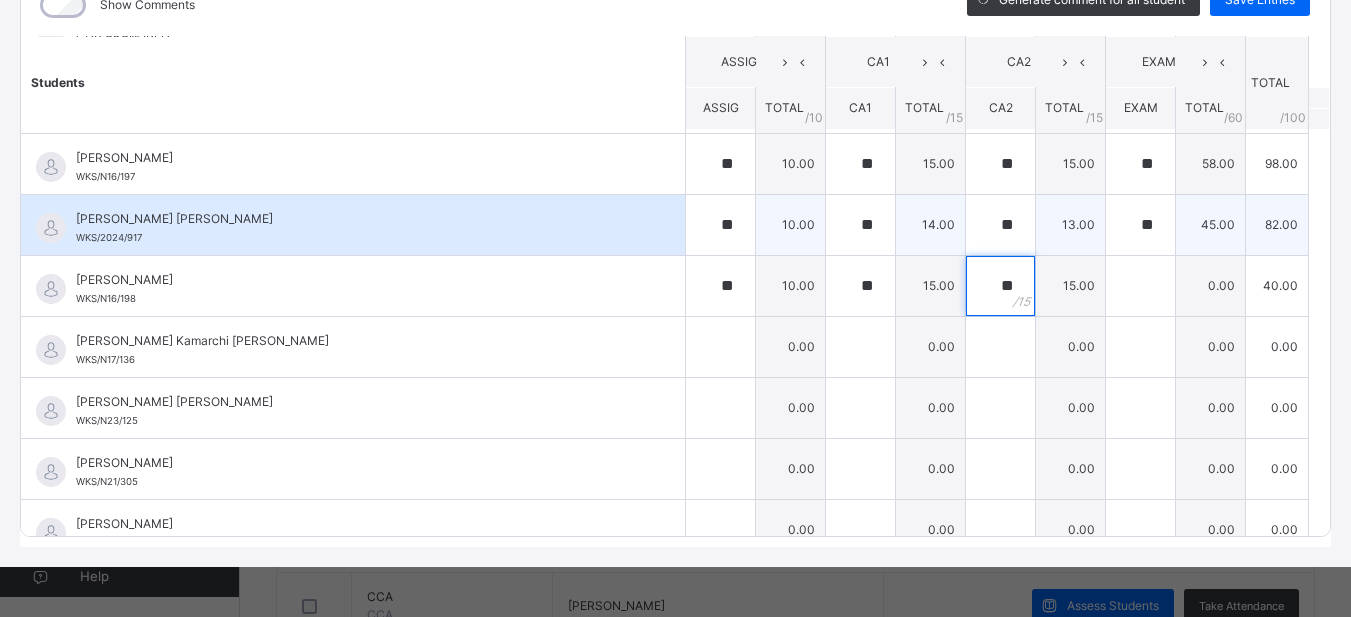 type on "**" 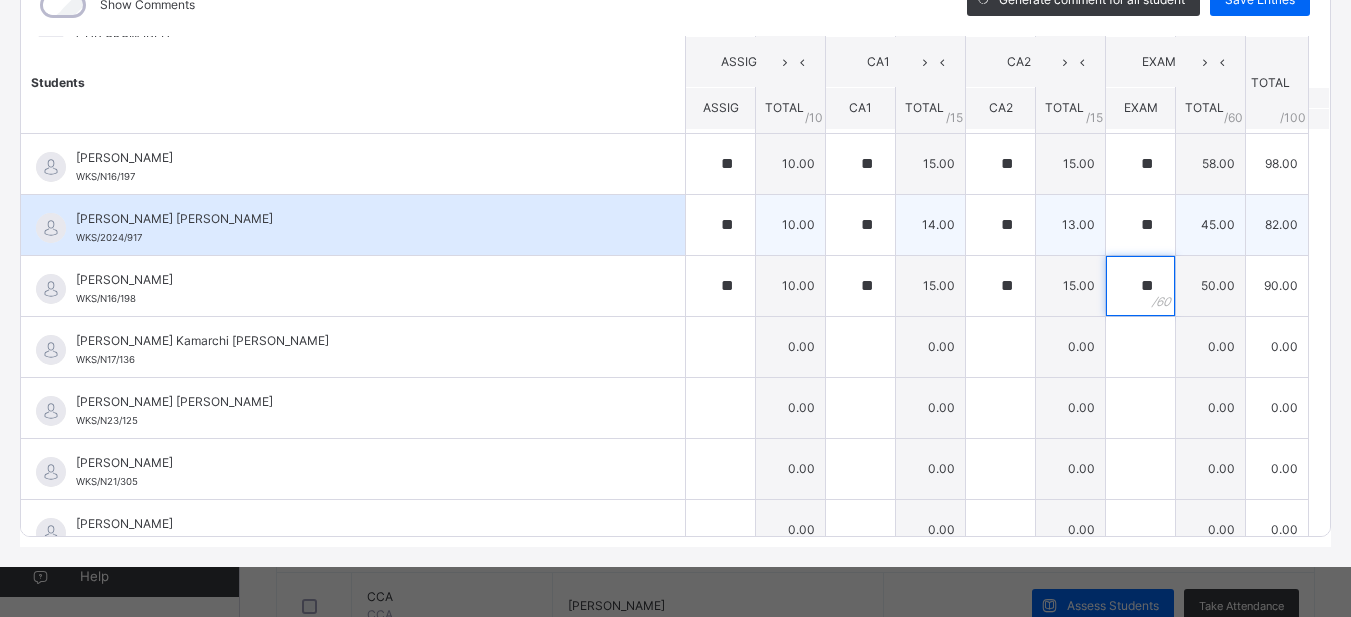 type on "**" 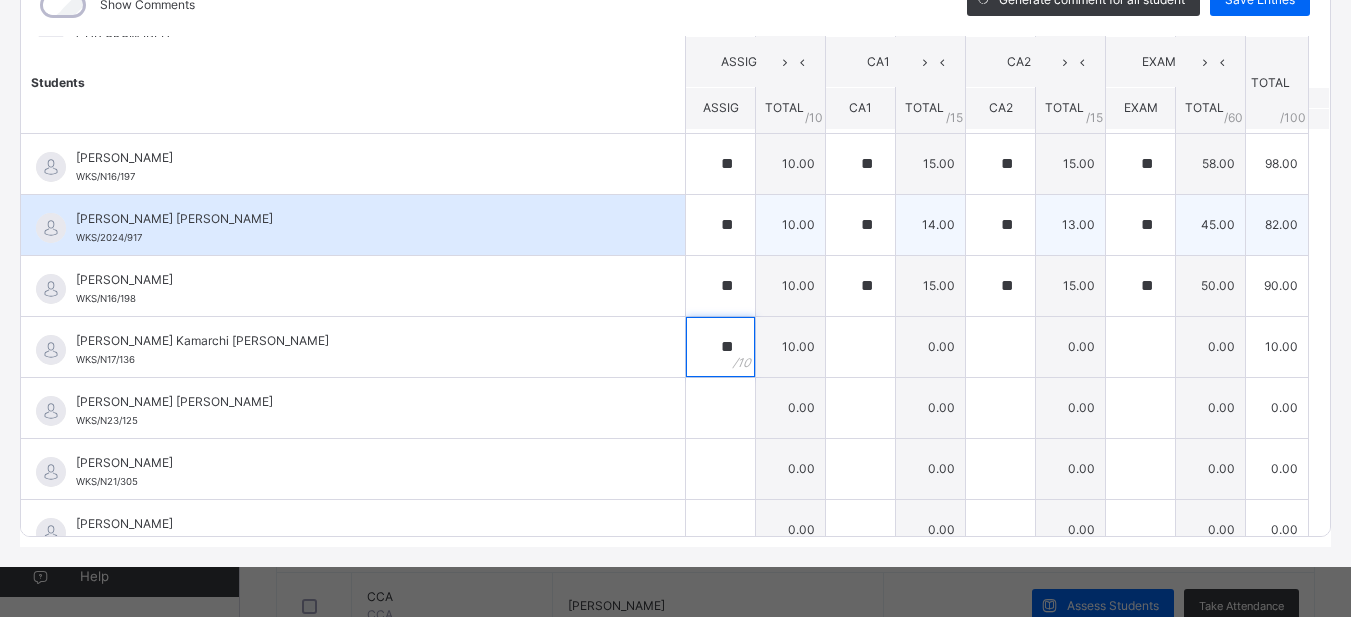 type on "**" 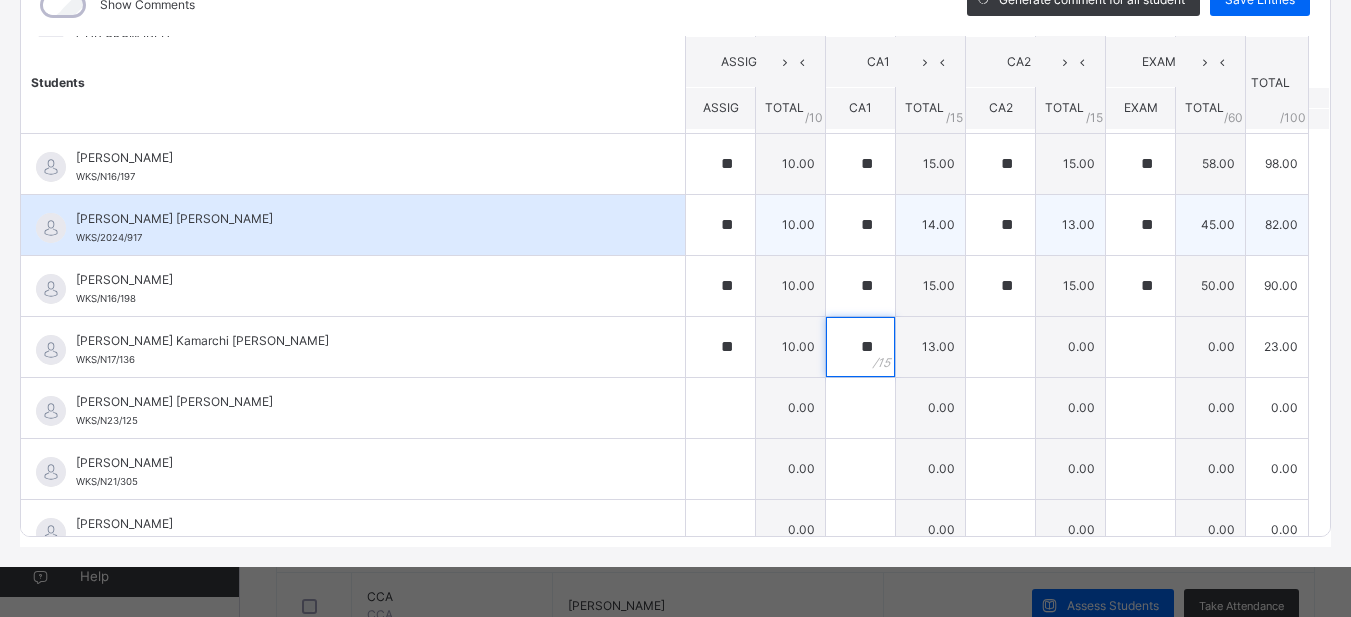 type on "**" 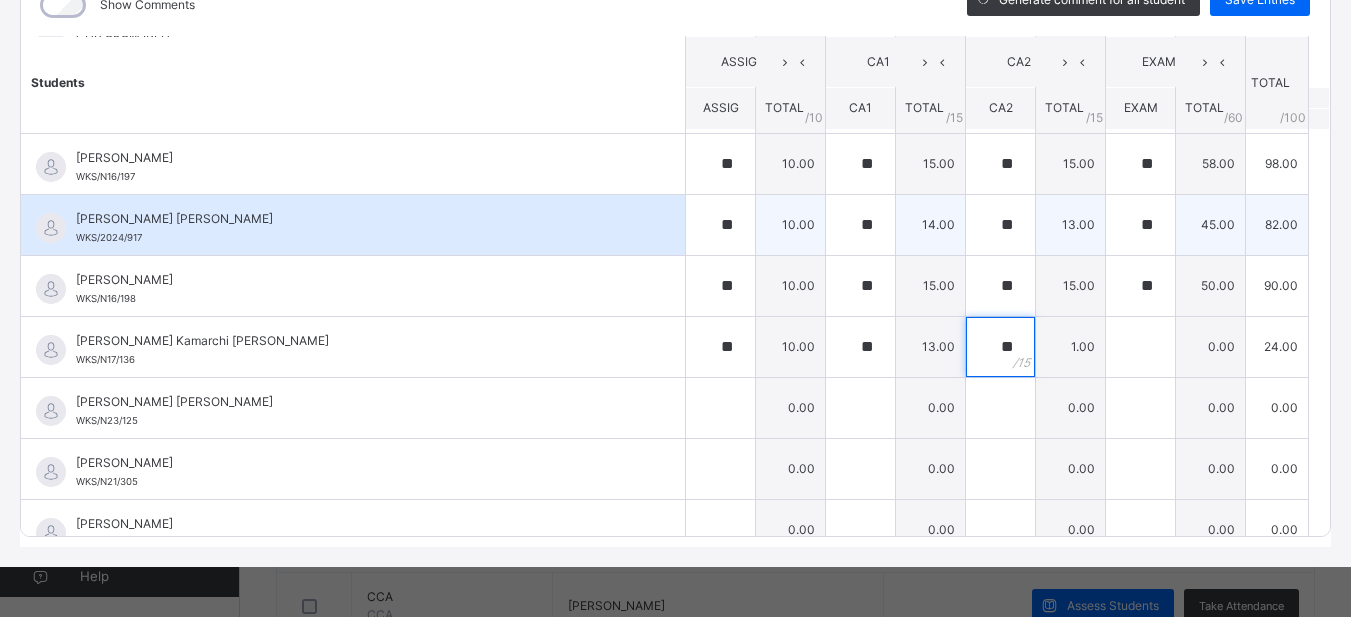 type on "**" 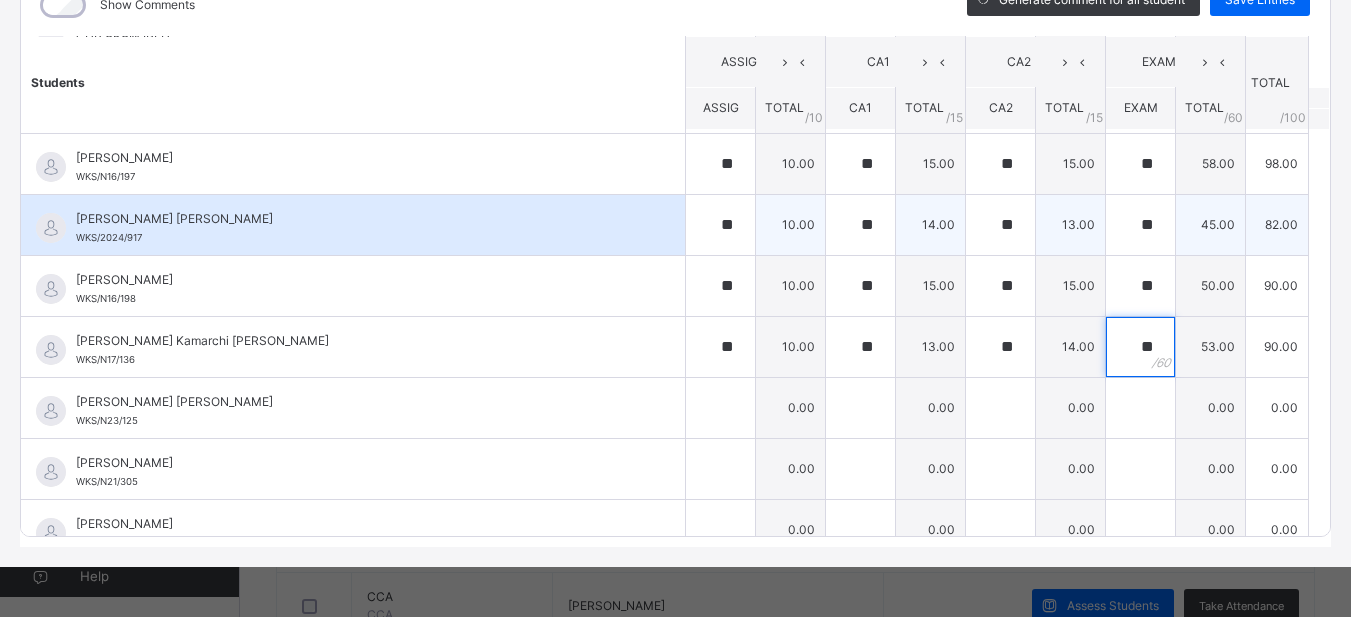 type on "**" 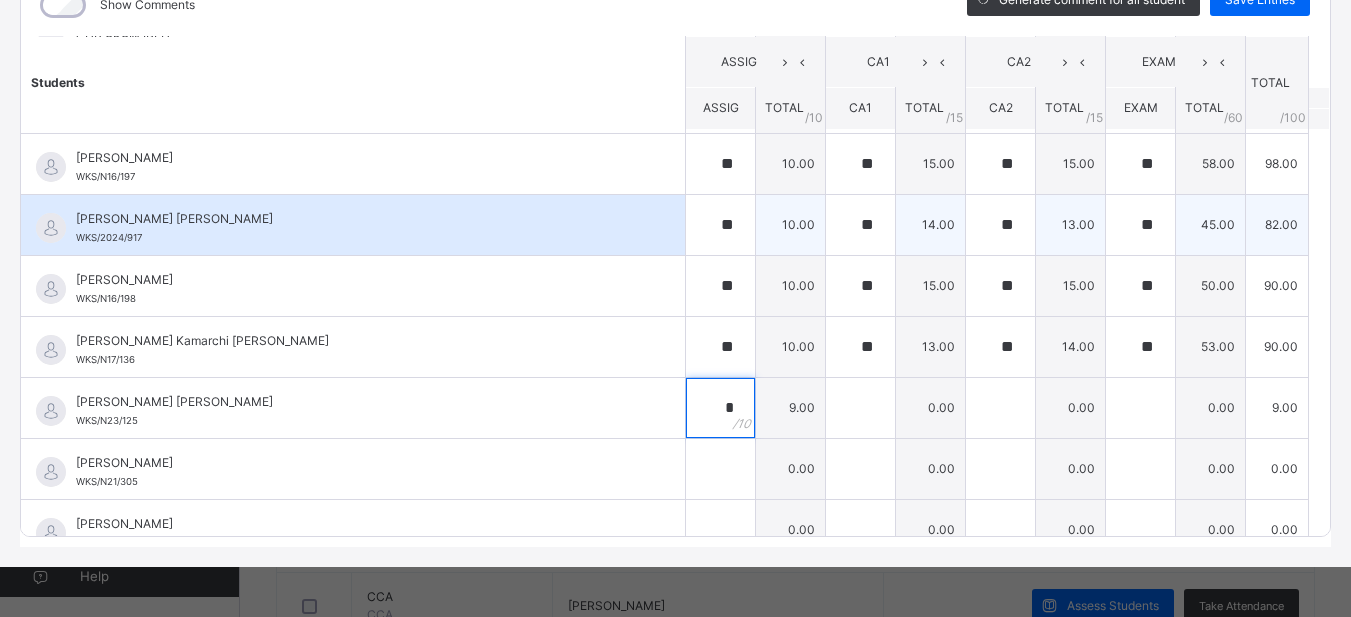 type on "*" 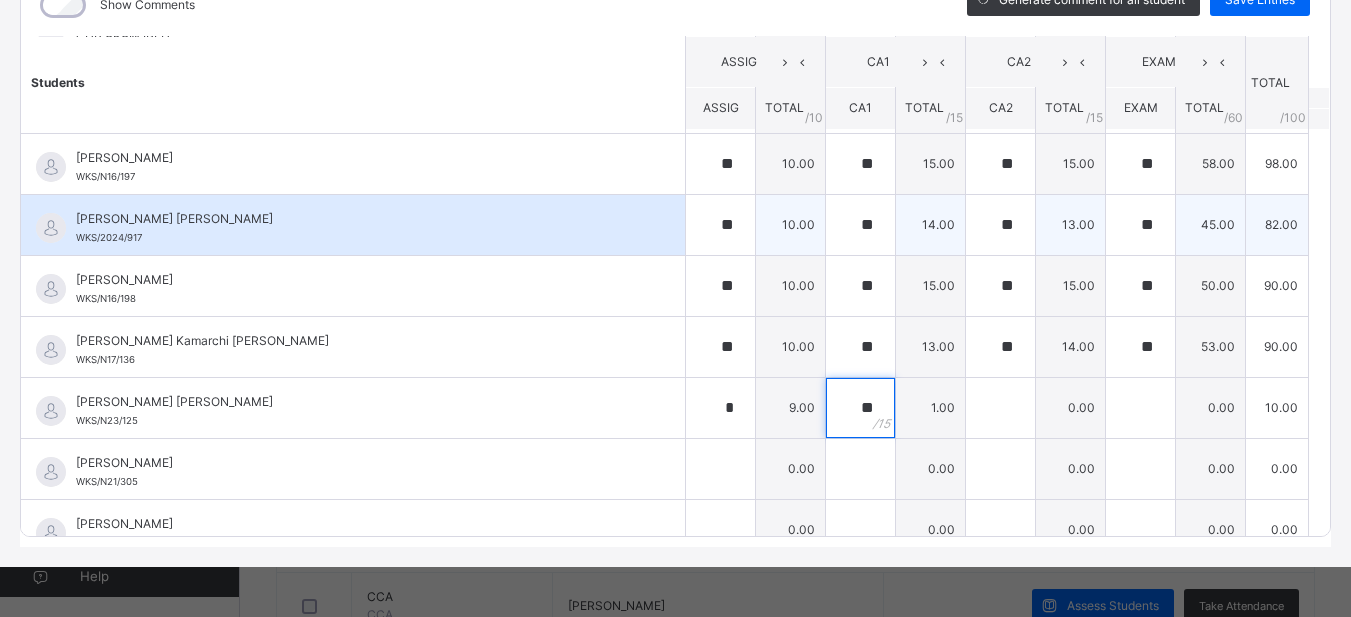 type on "**" 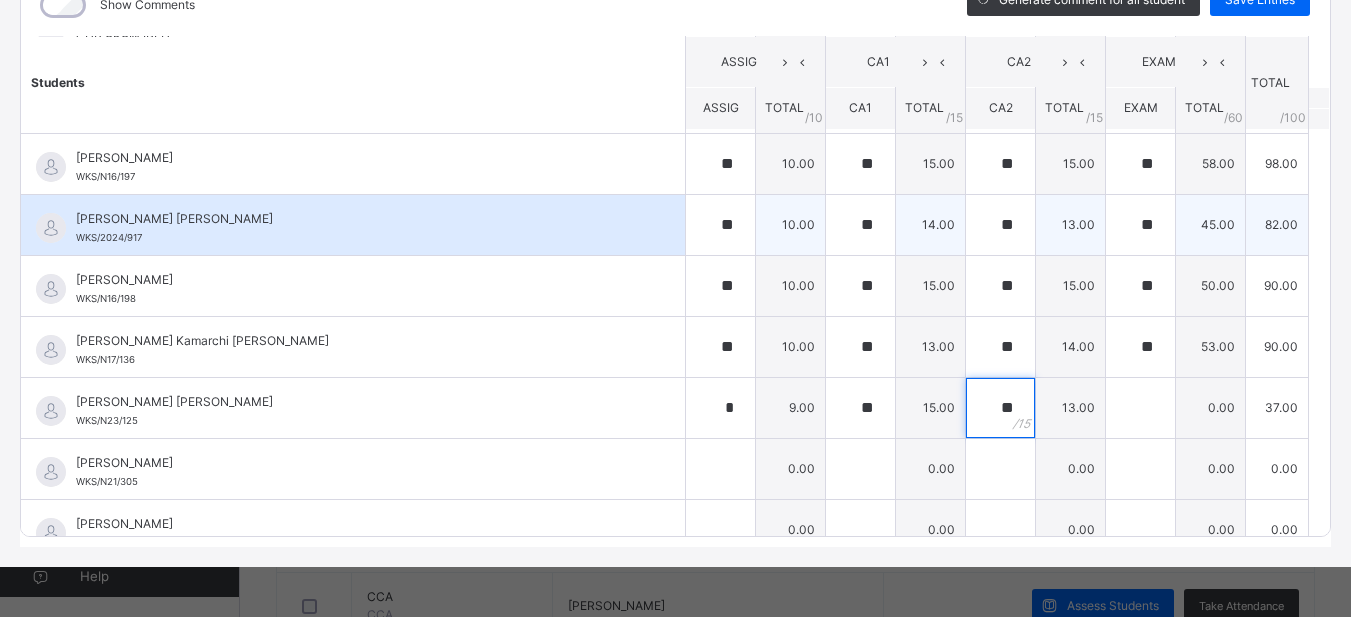 type on "**" 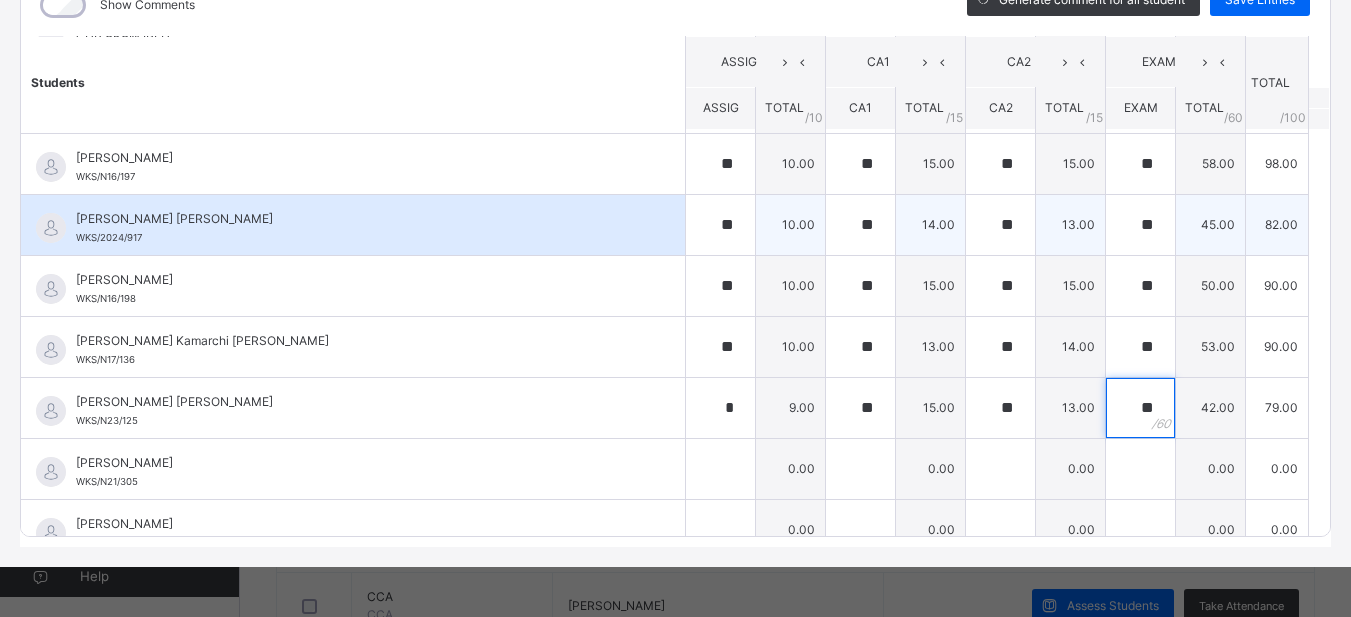 type on "**" 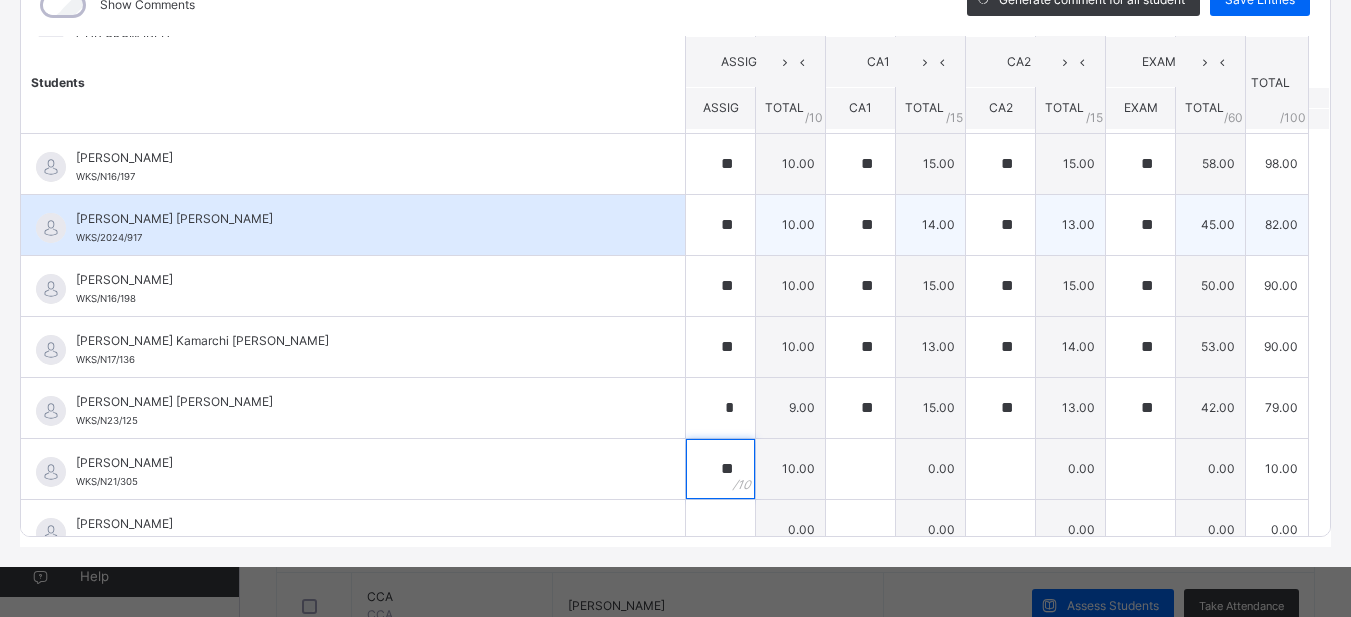 type on "**" 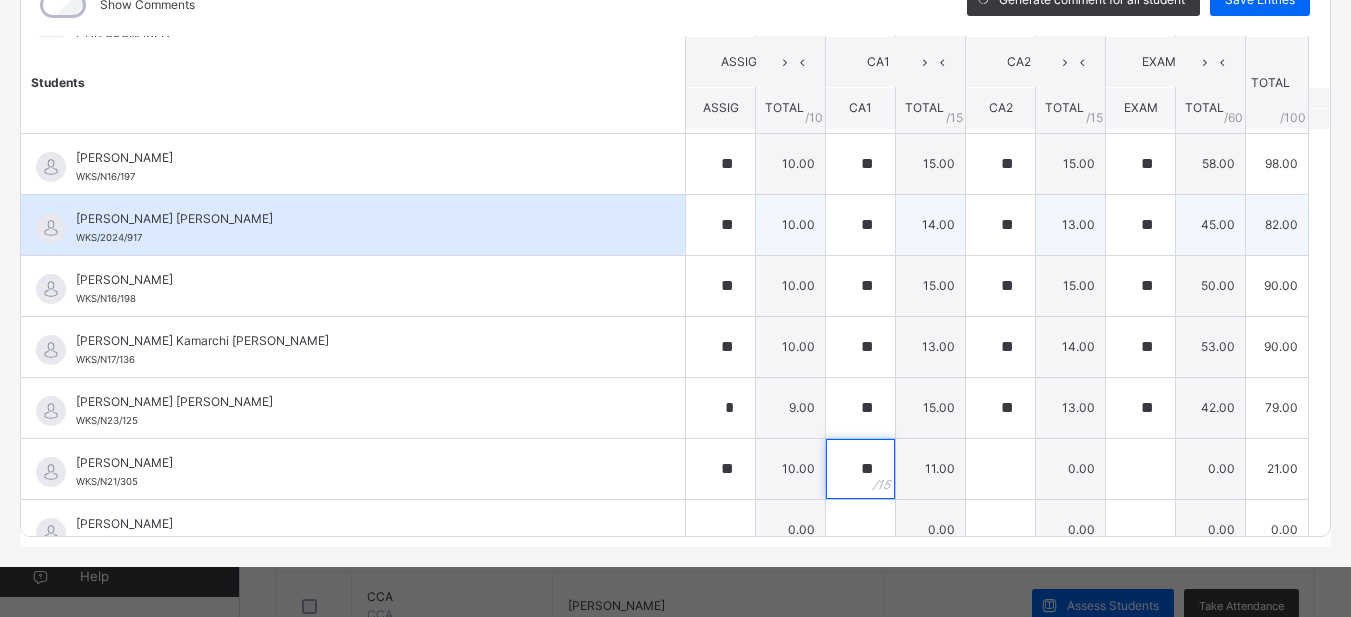 type on "**" 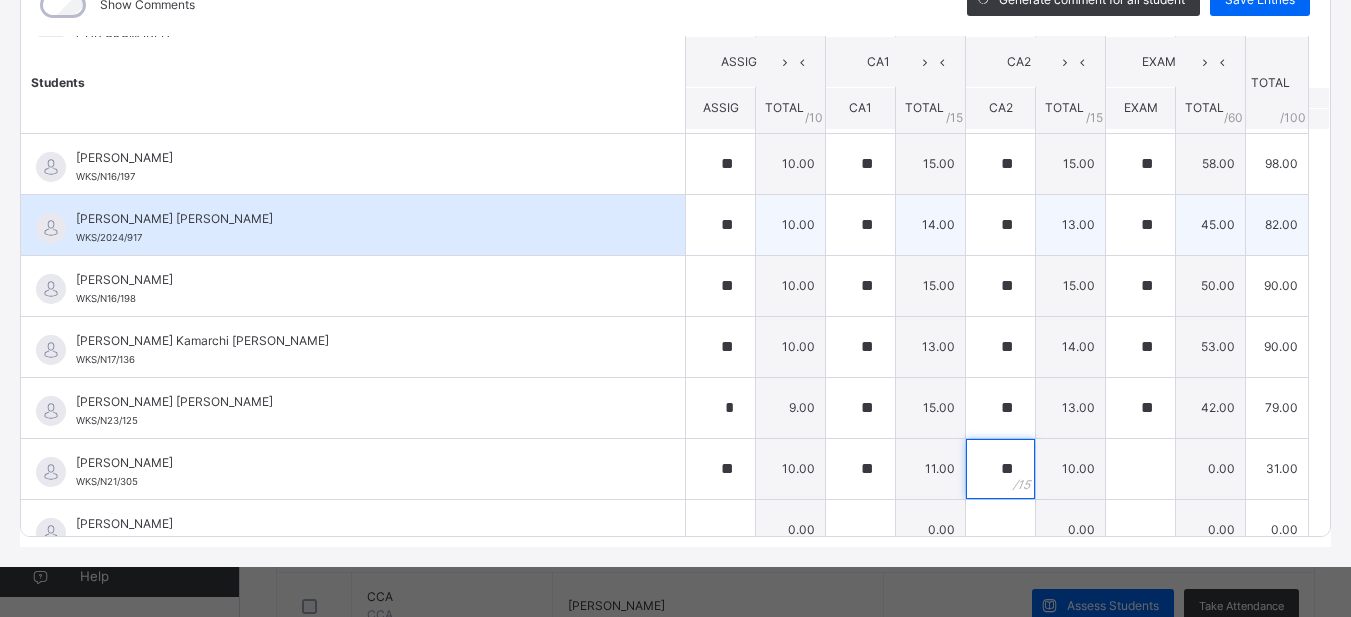 type on "**" 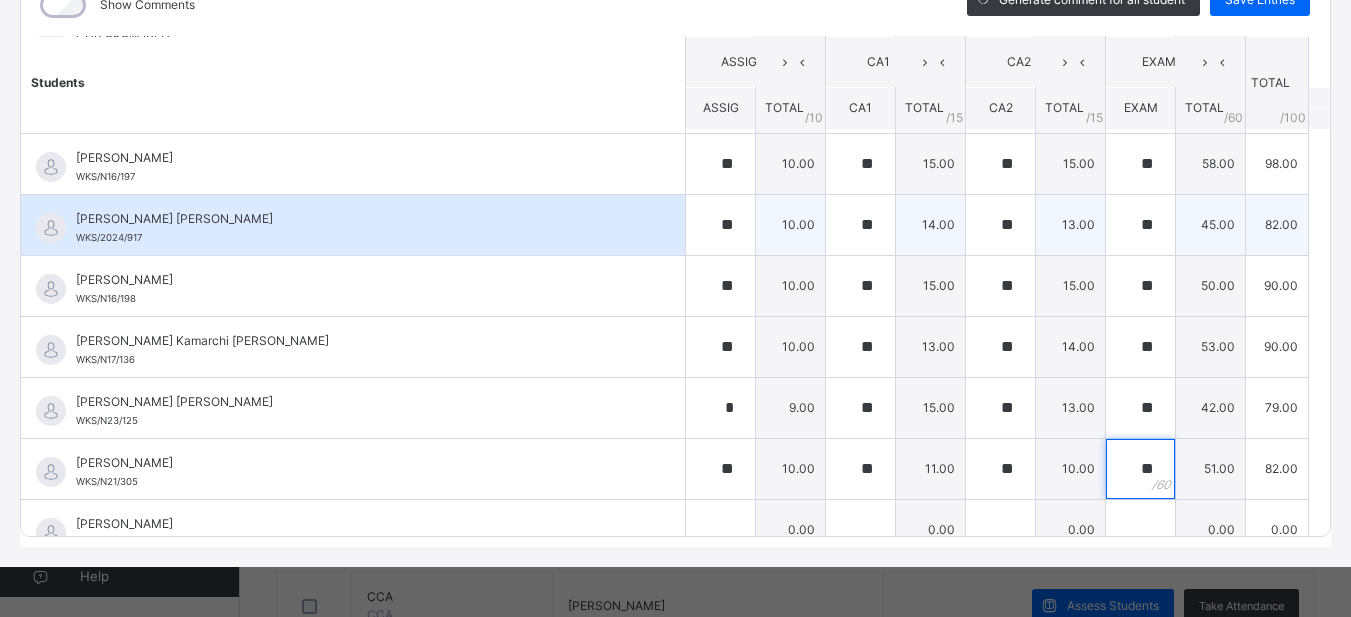type on "**" 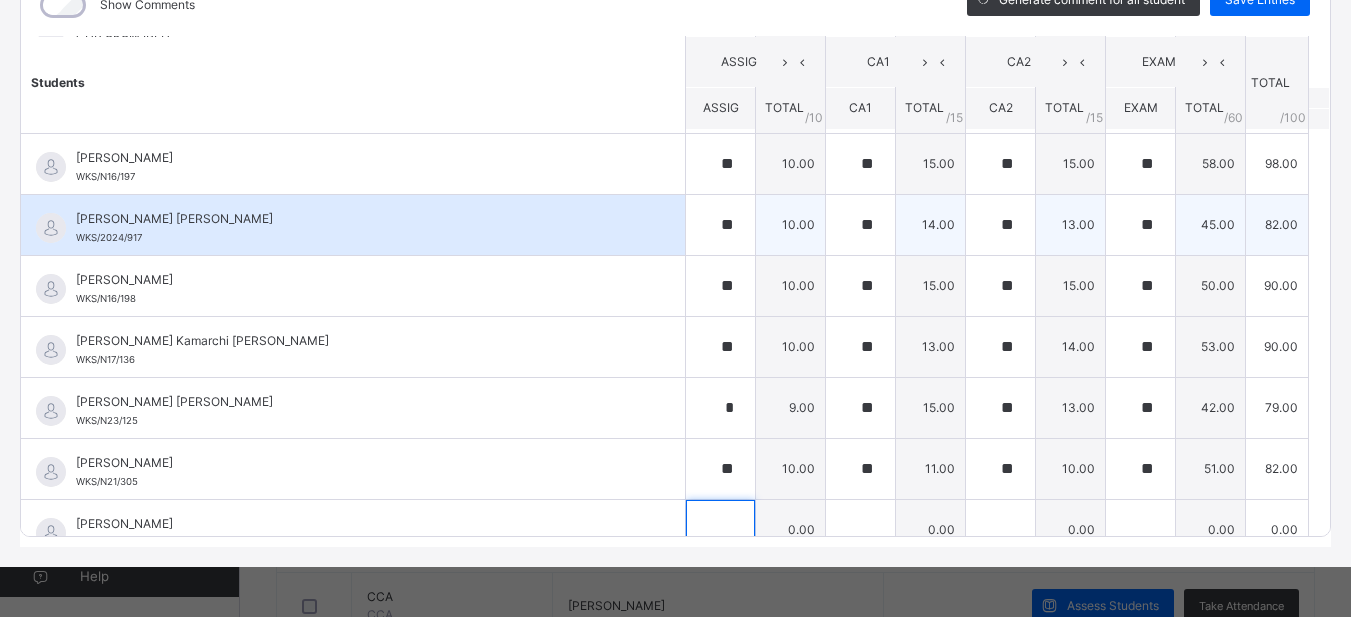 scroll, scrollTop: 325, scrollLeft: 0, axis: vertical 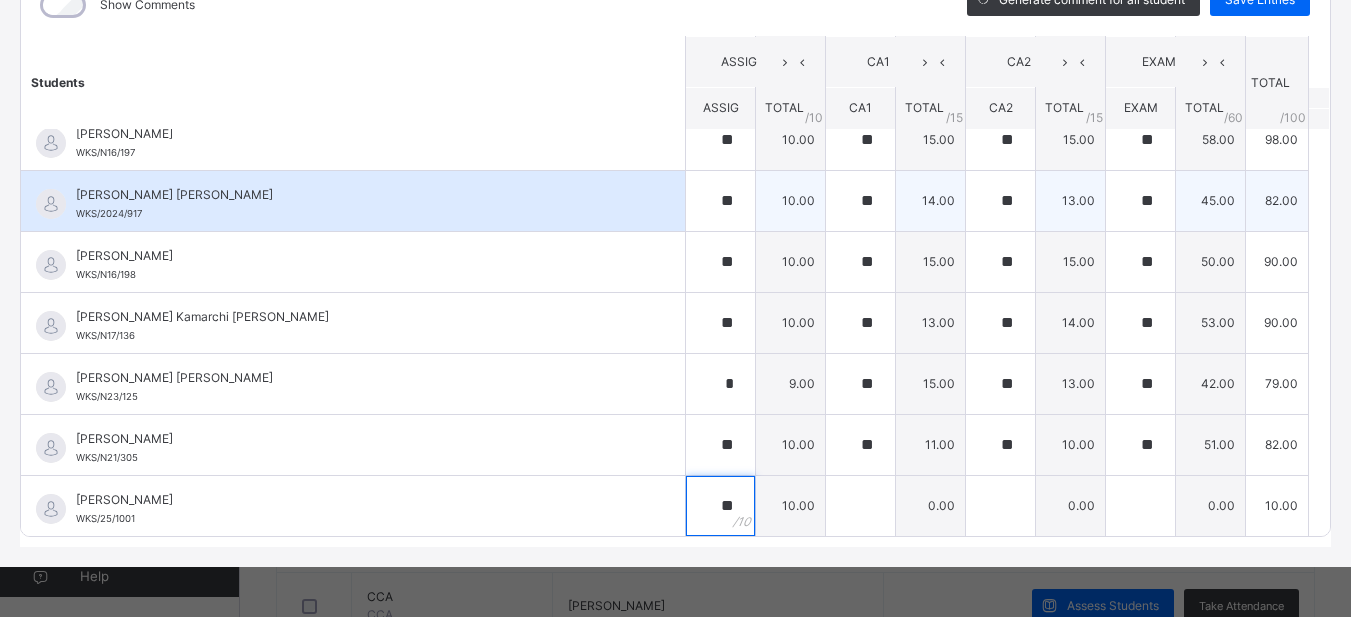 type on "**" 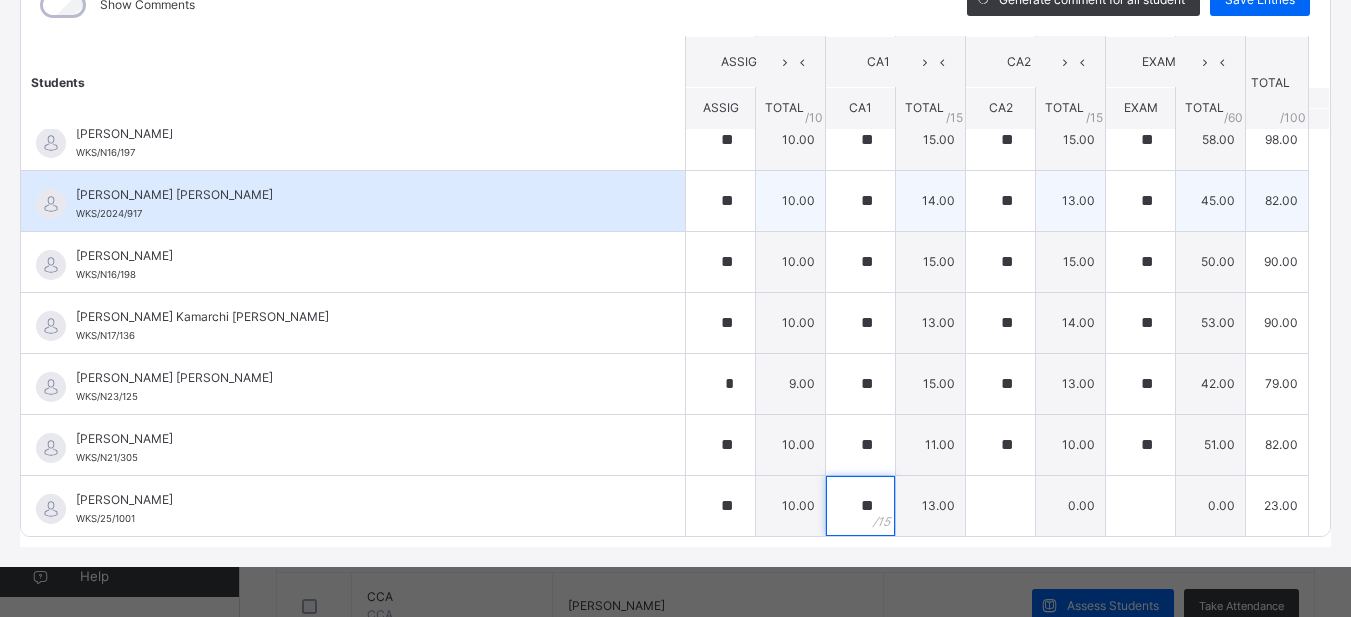 type on "**" 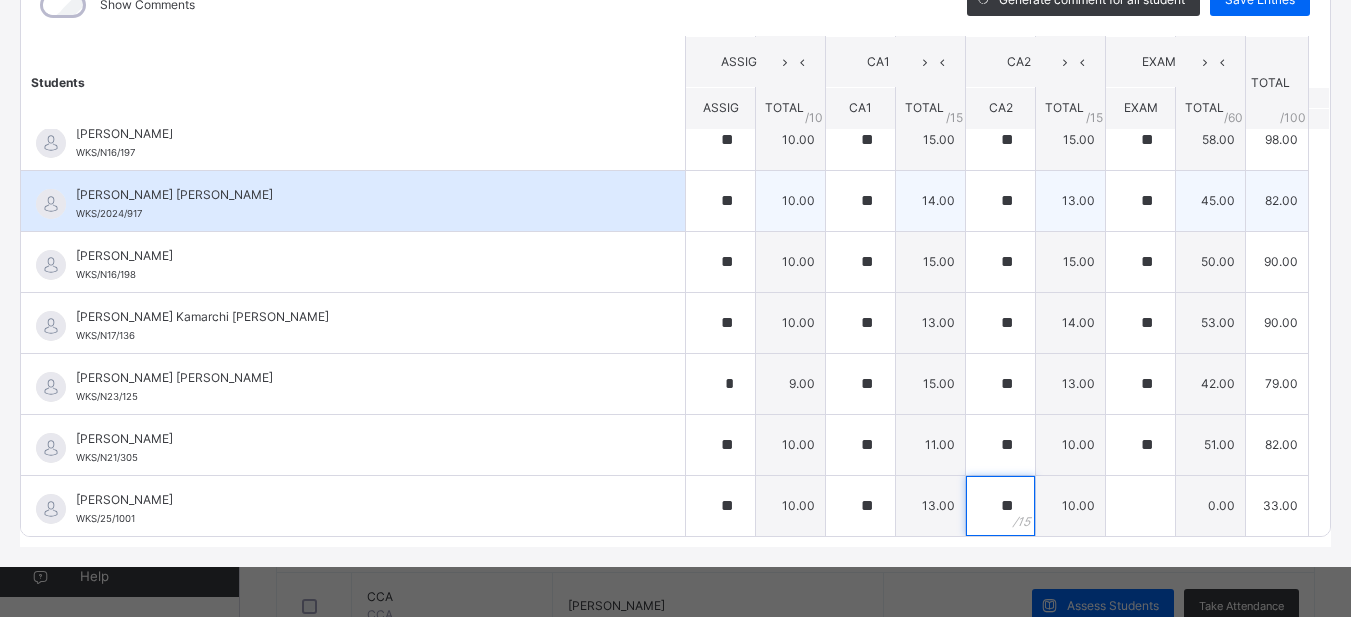 type on "**" 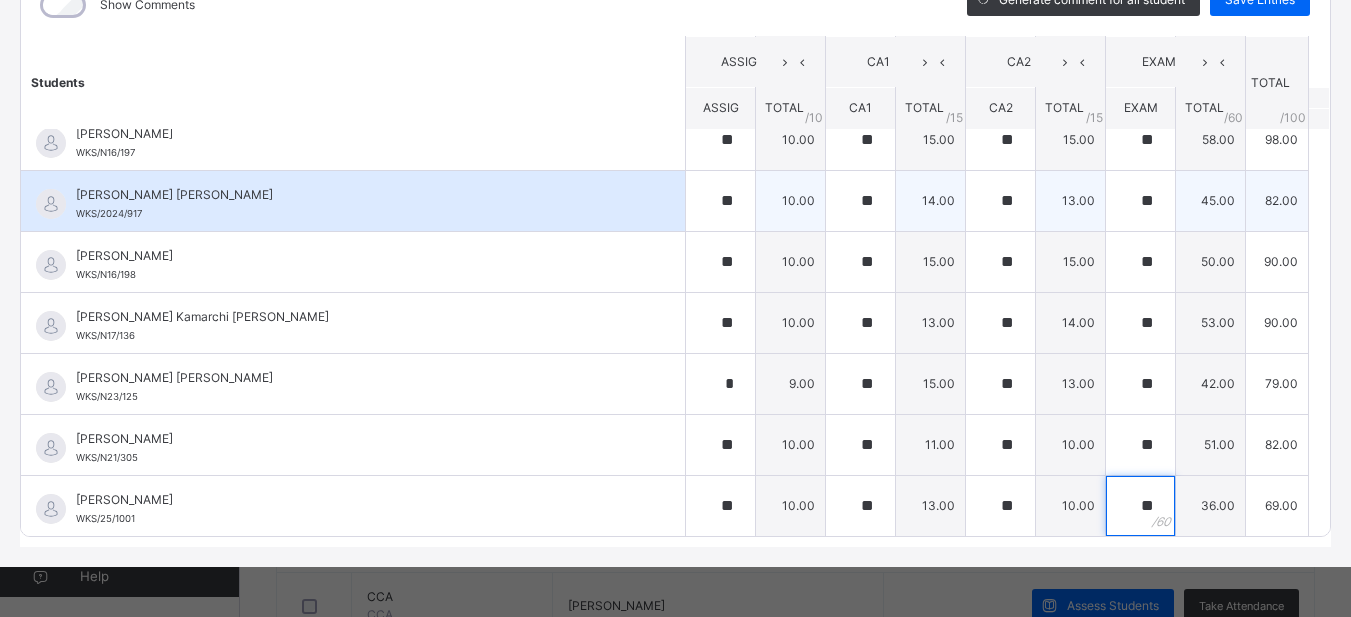 type on "**" 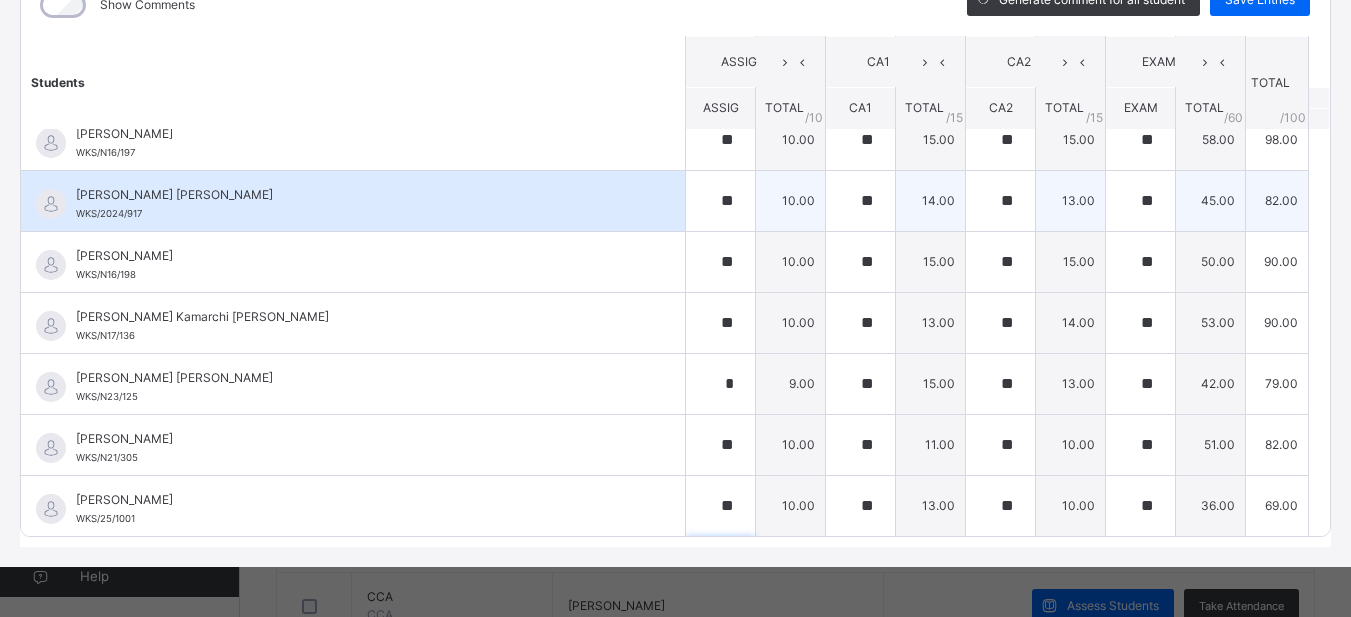 scroll, scrollTop: 606, scrollLeft: 0, axis: vertical 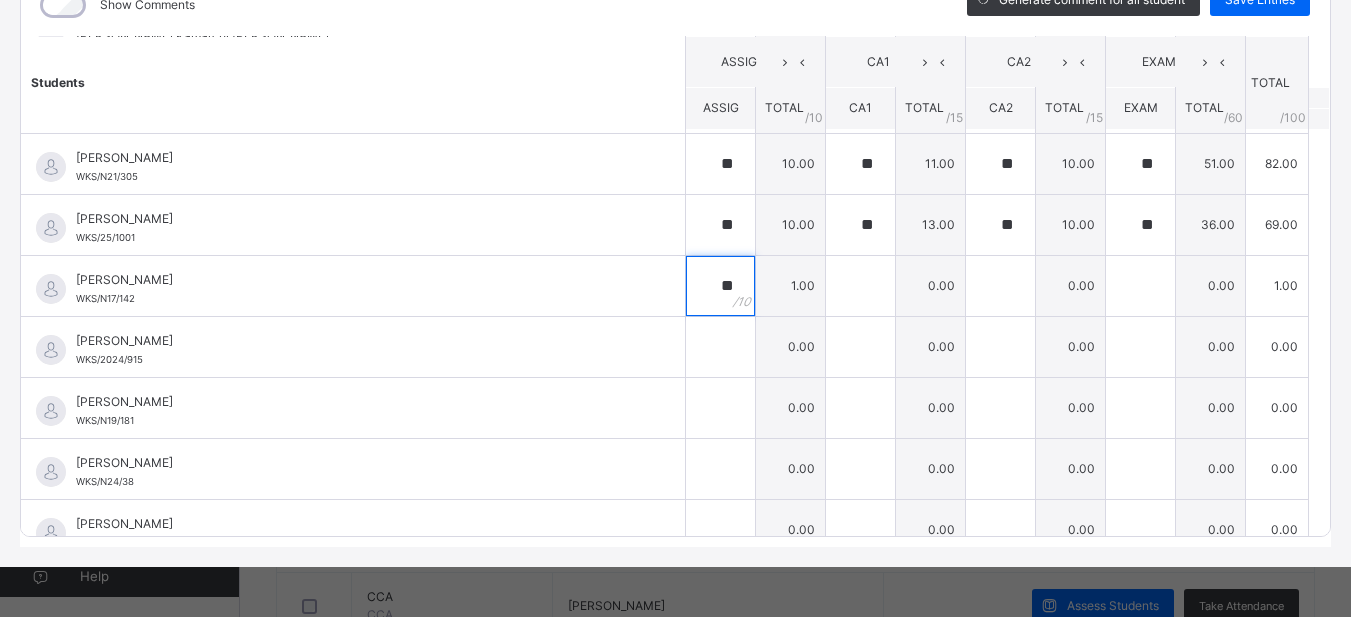 type on "**" 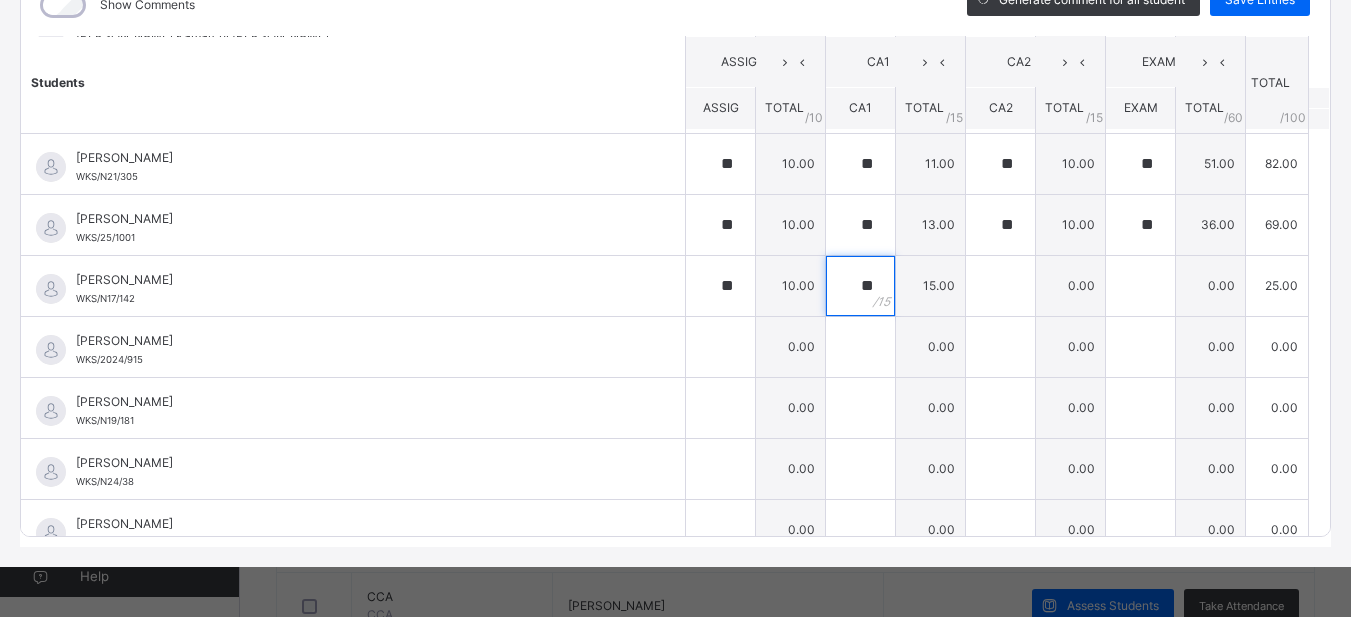 type on "**" 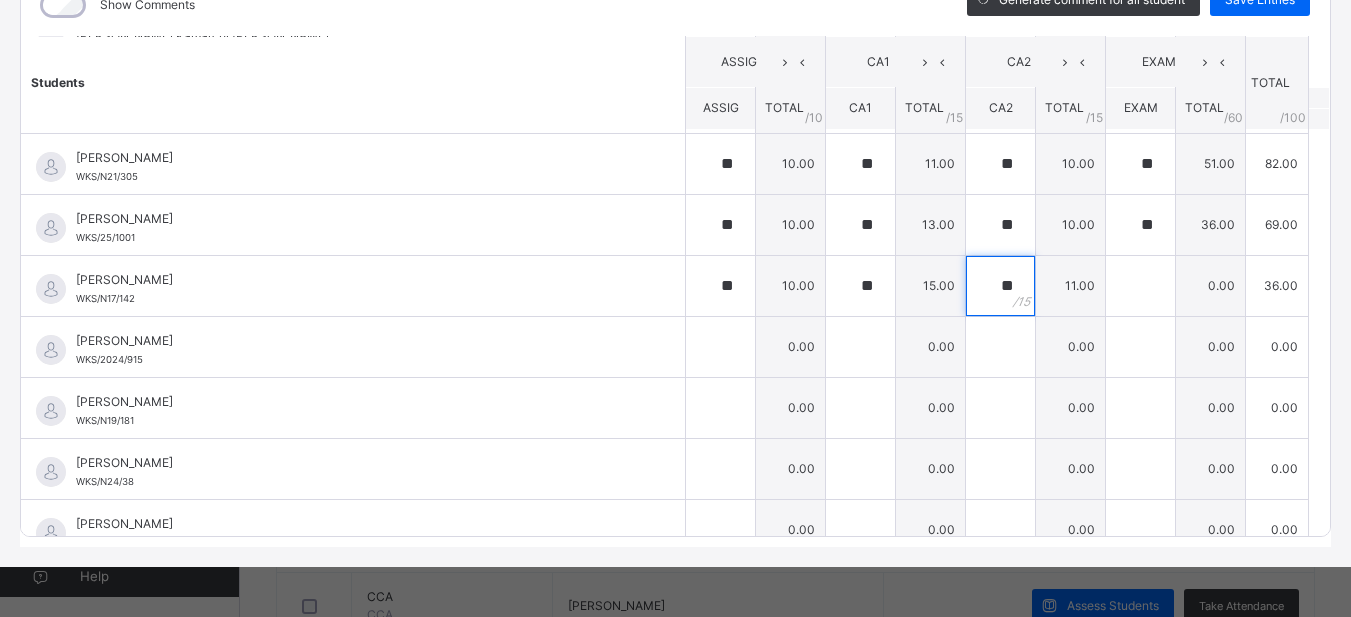 type on "**" 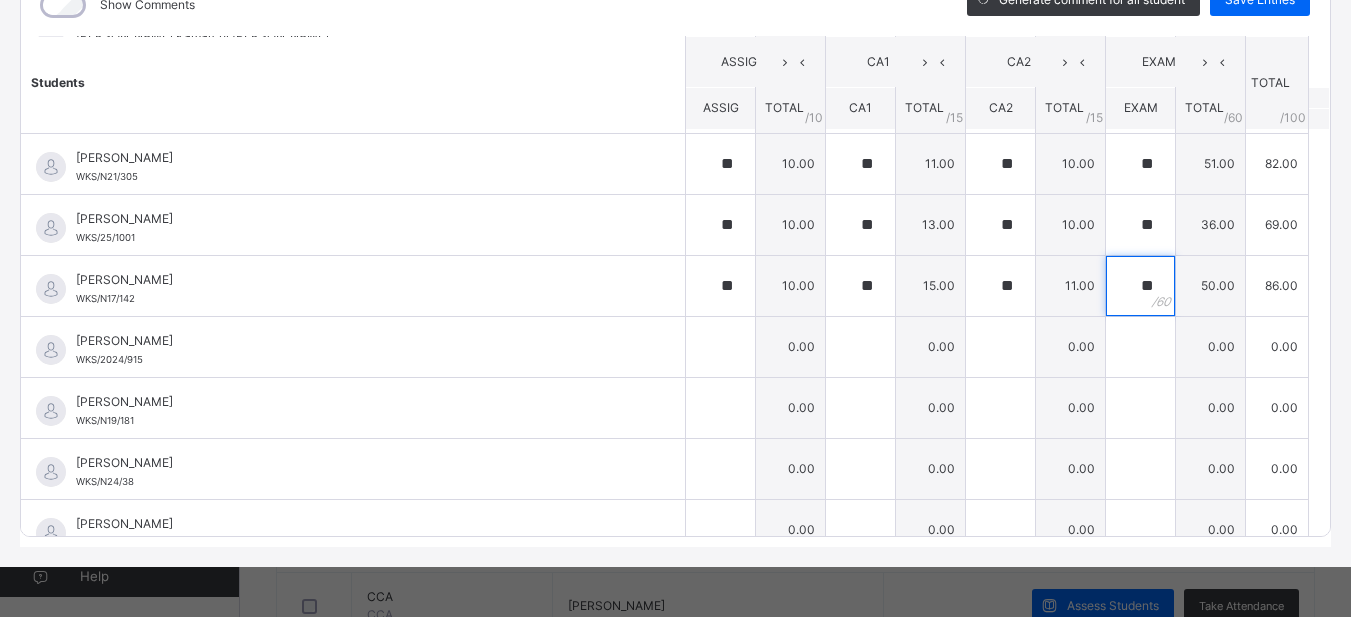 type on "**" 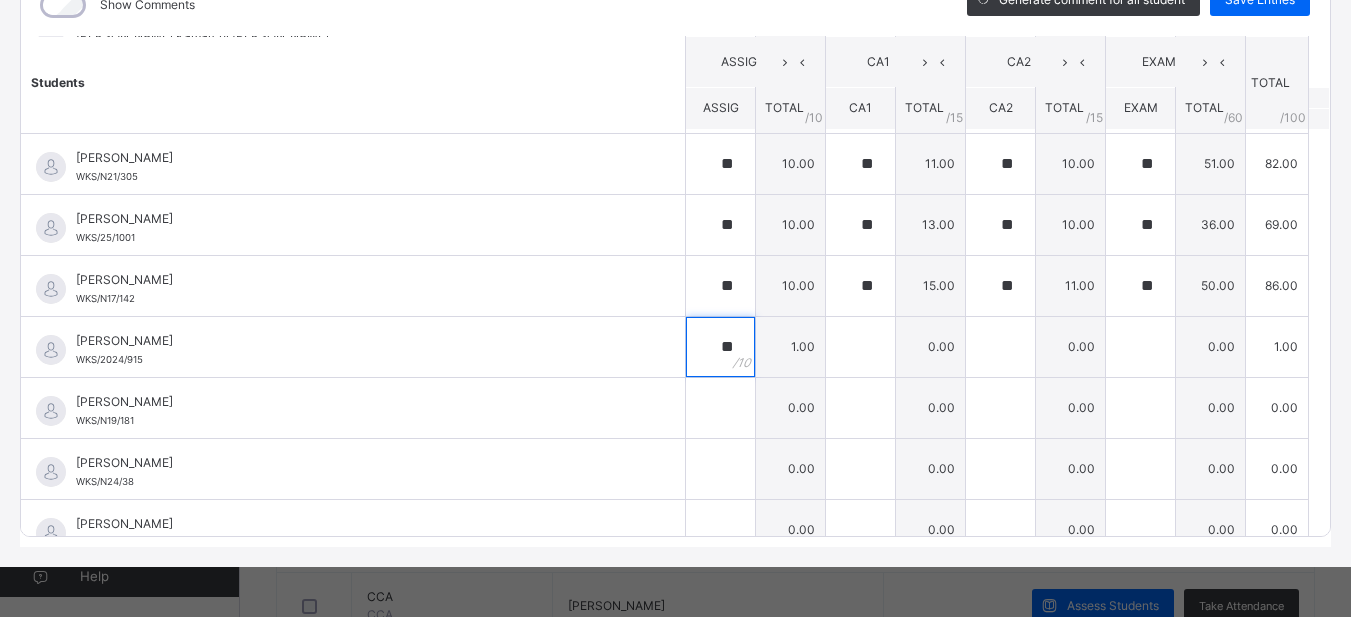 type on "**" 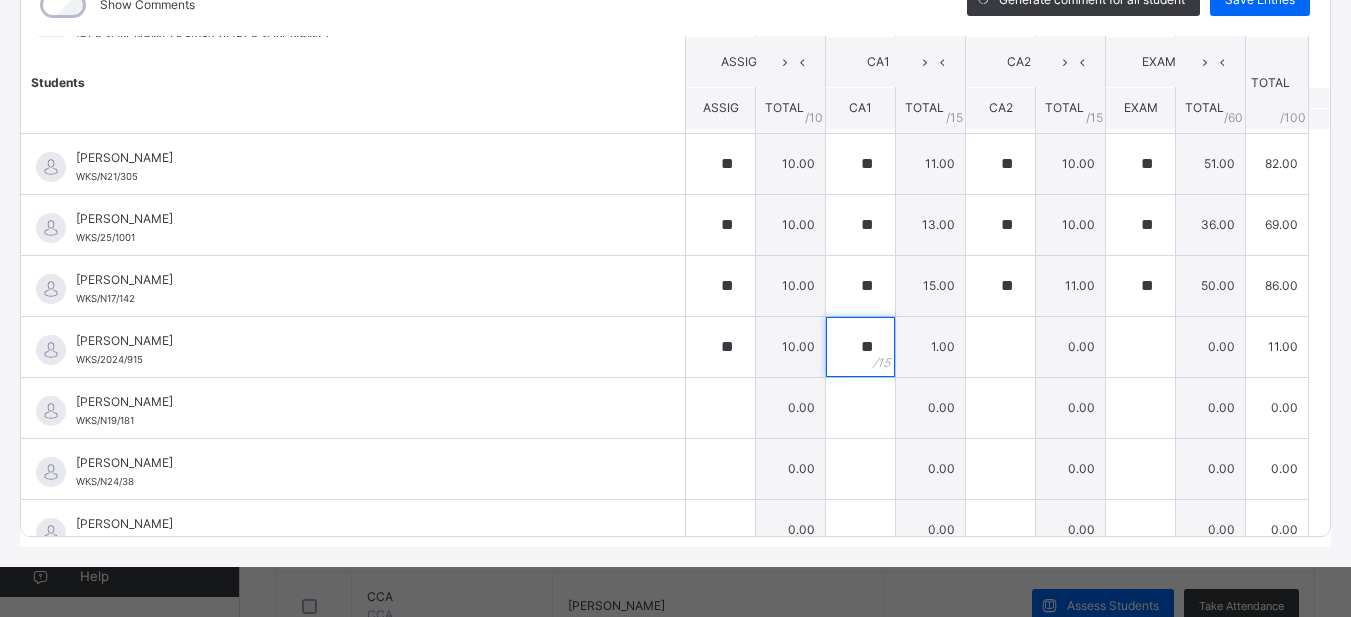 type on "**" 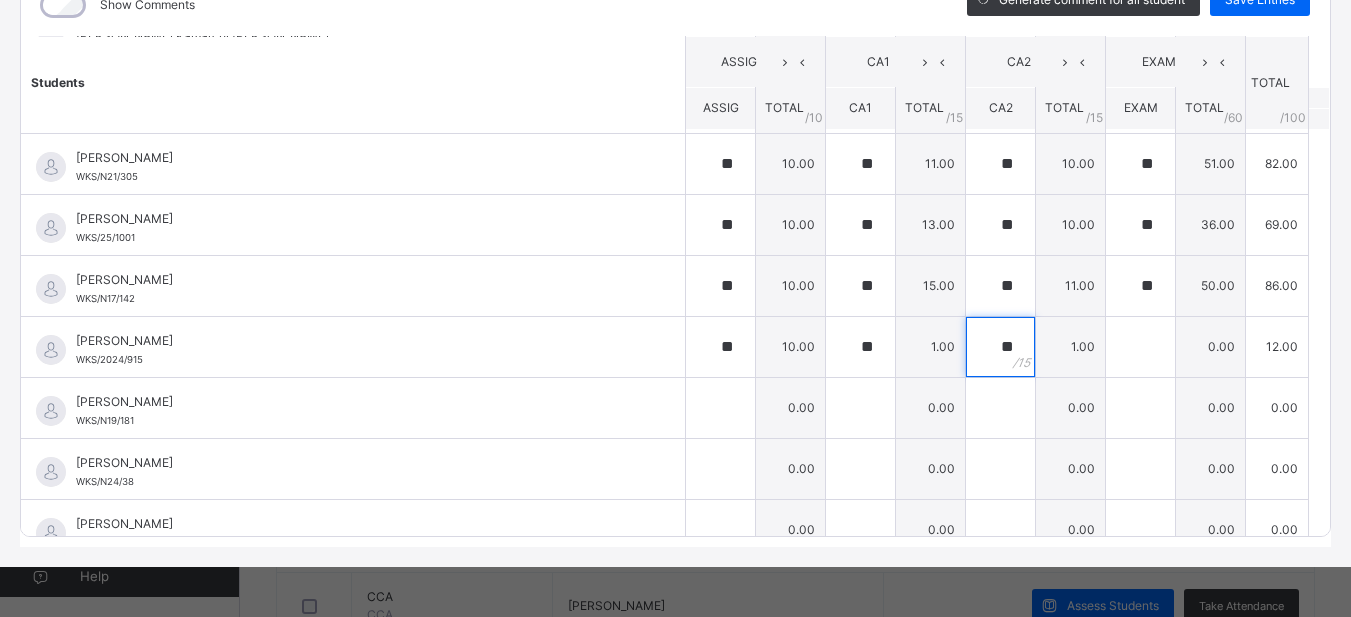 type on "**" 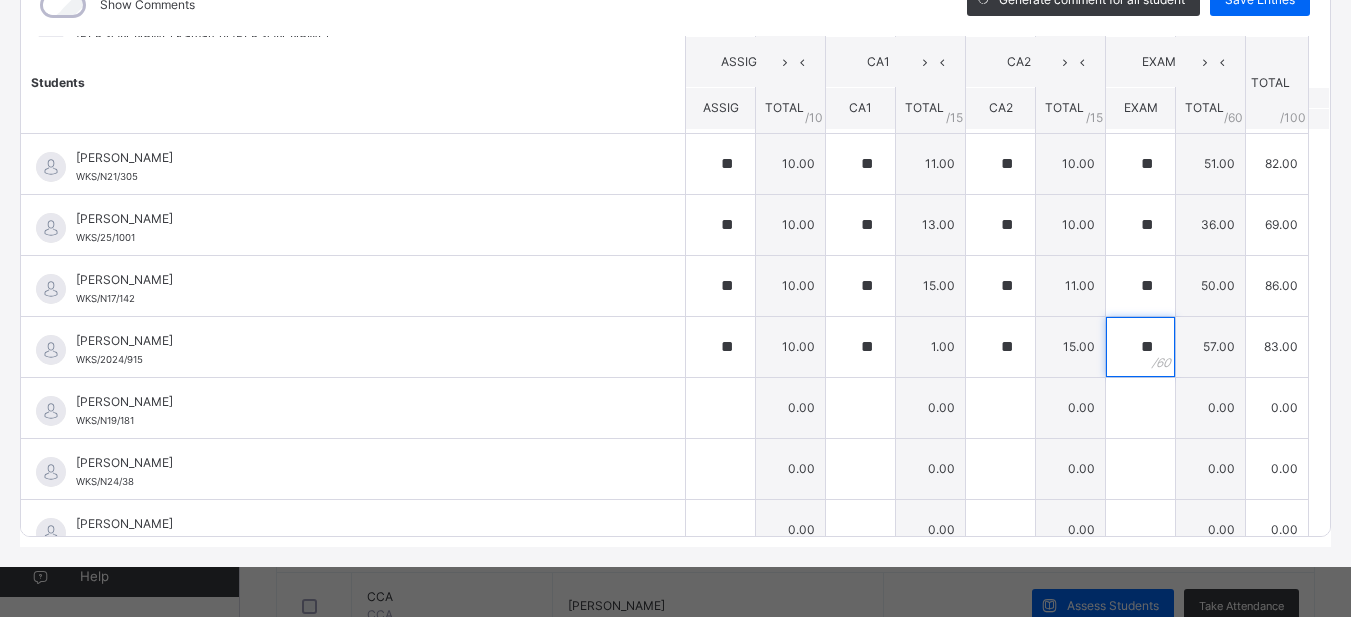 type on "**" 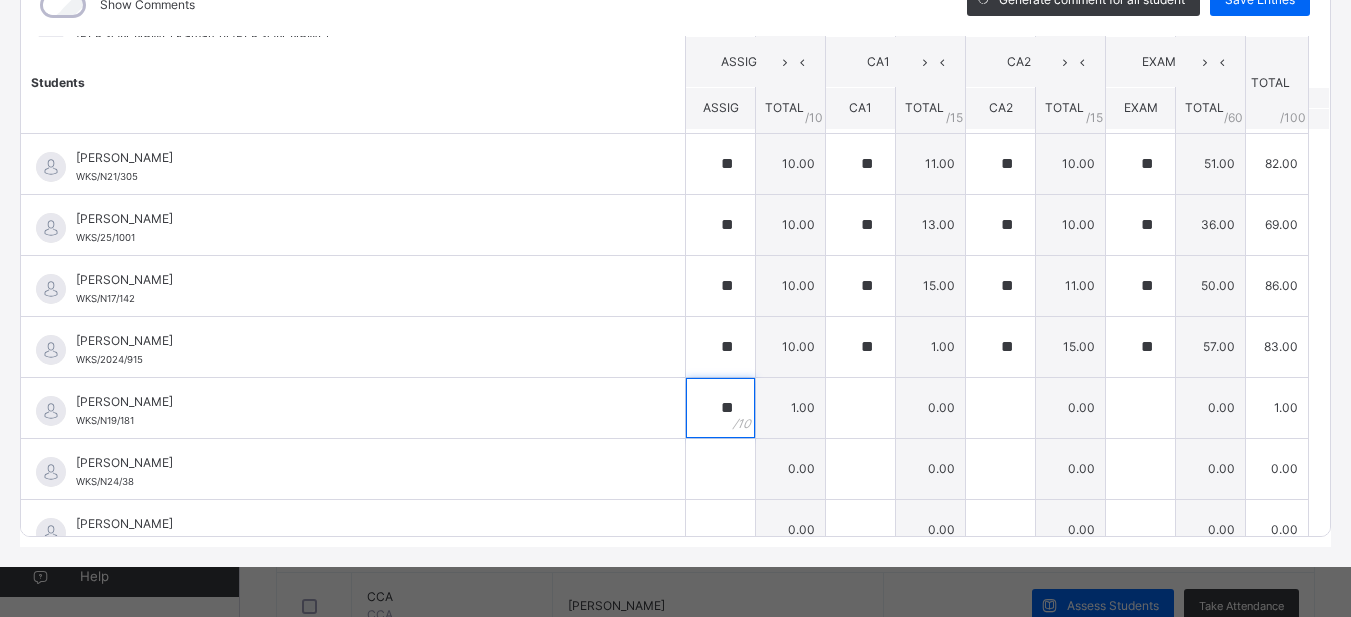 type on "**" 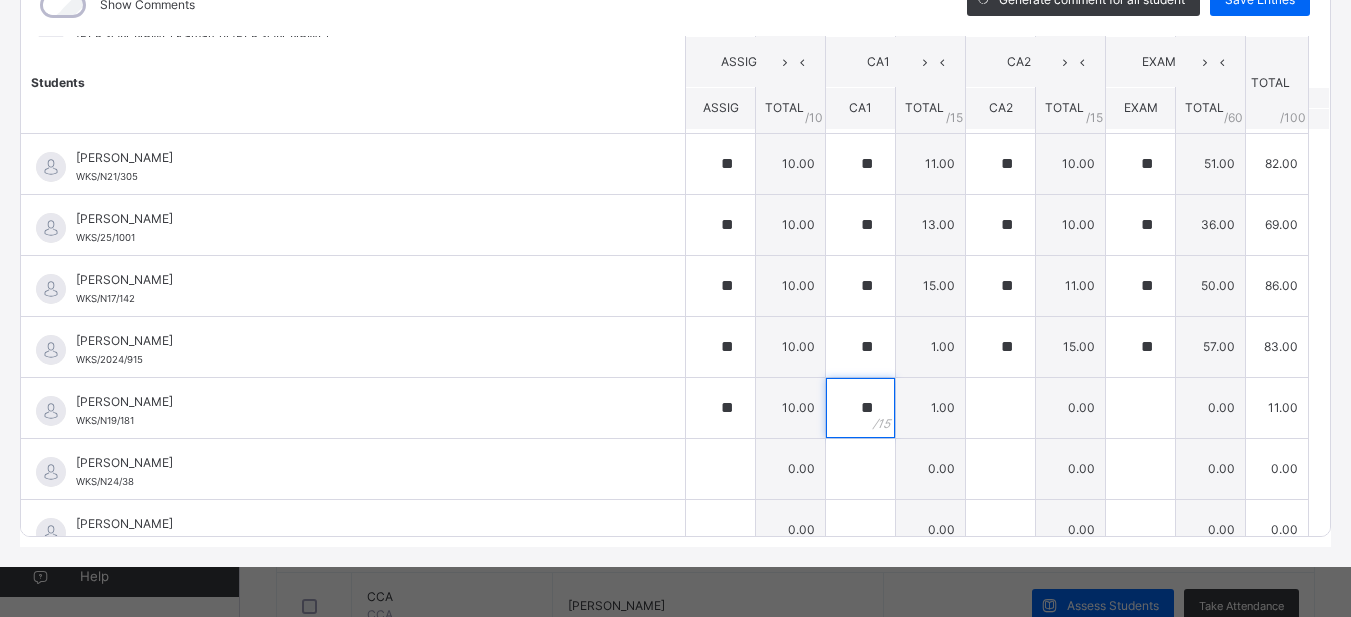 type on "**" 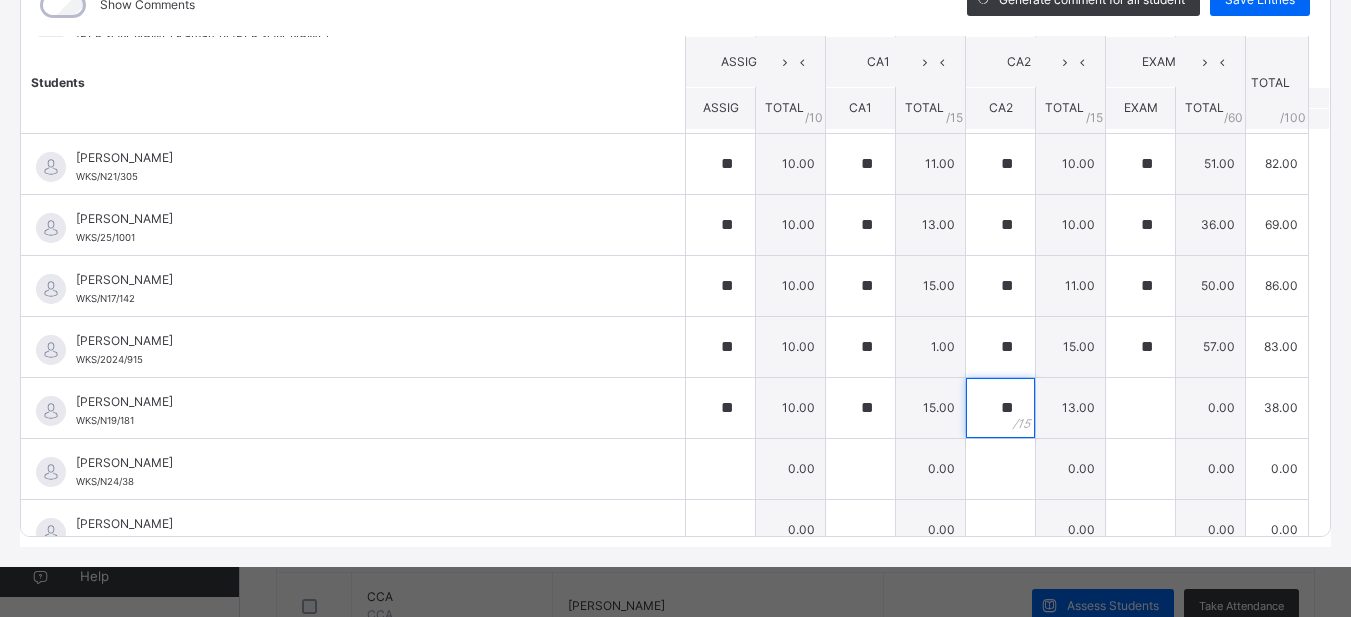 type on "**" 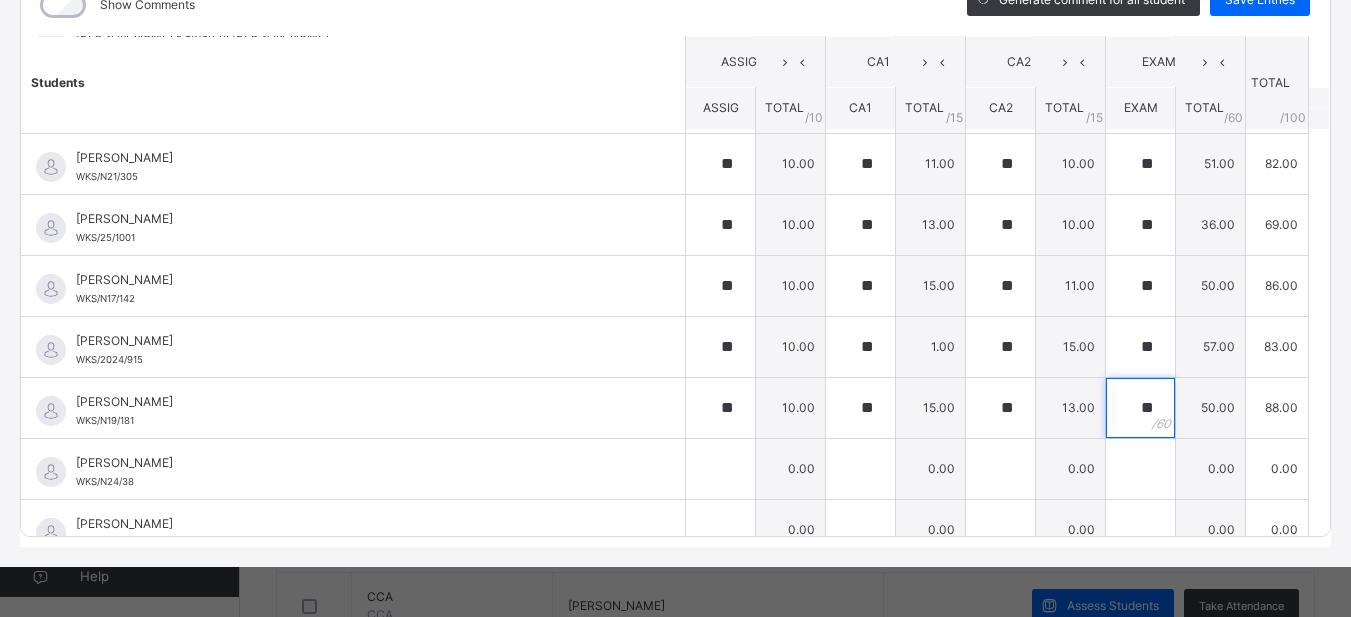 type on "**" 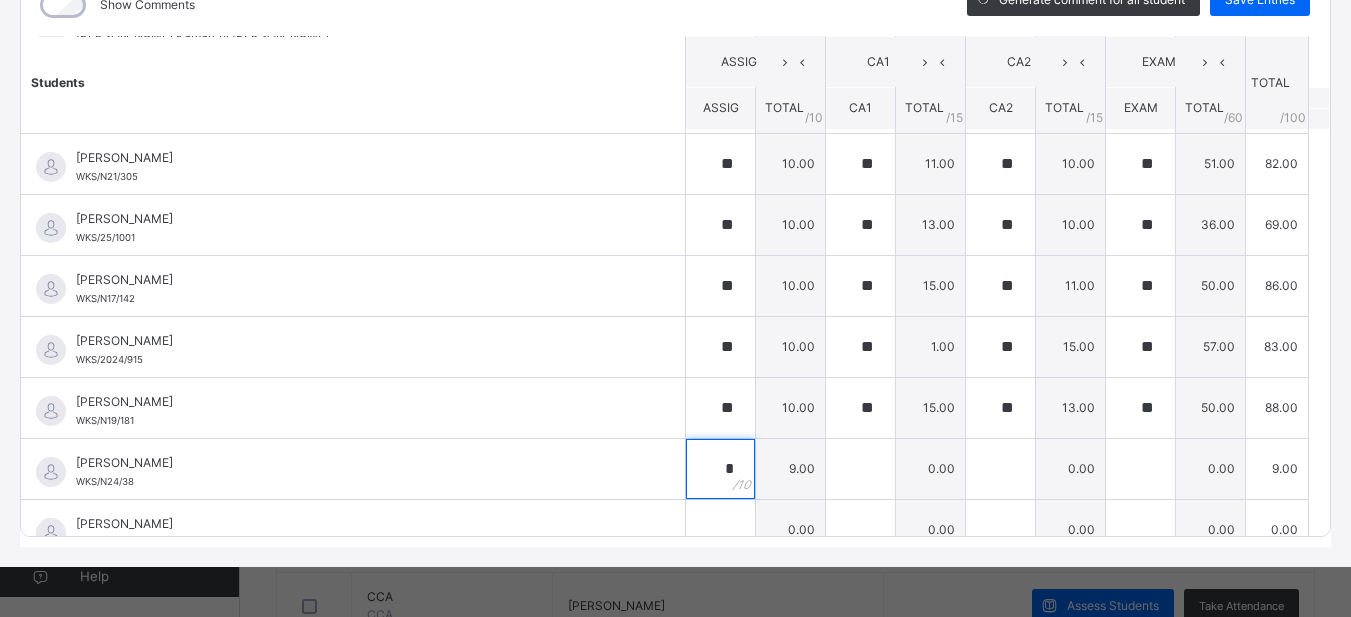 type on "*" 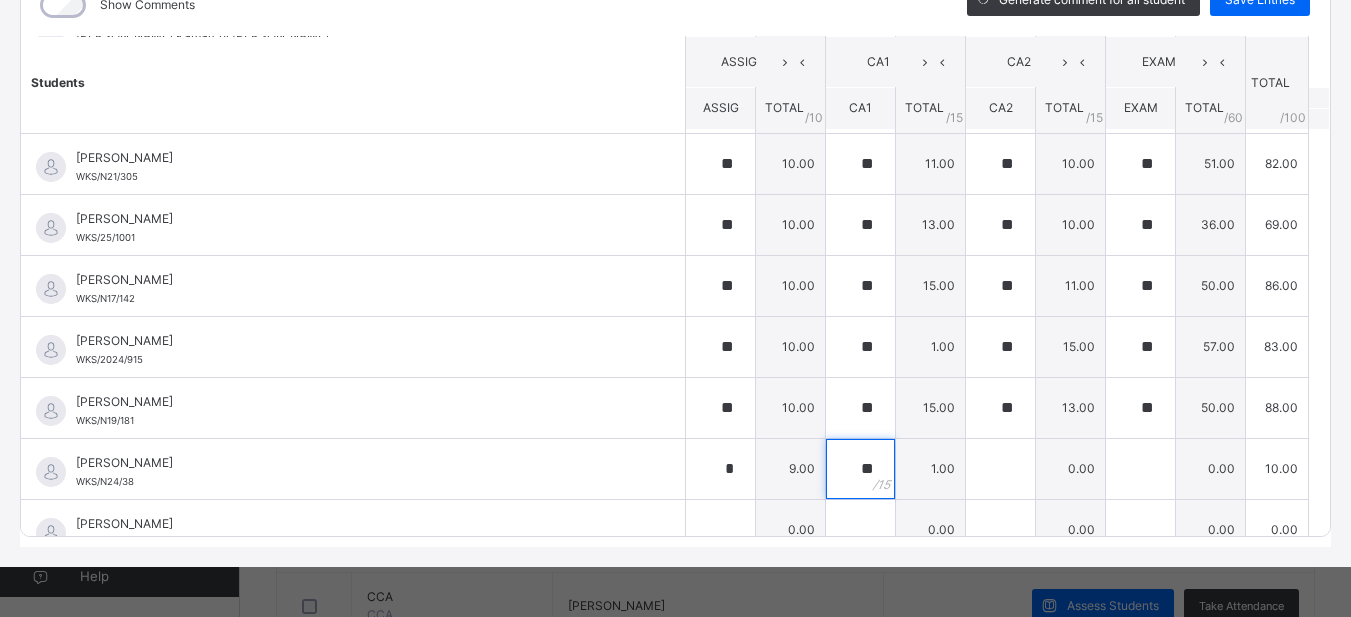 type on "**" 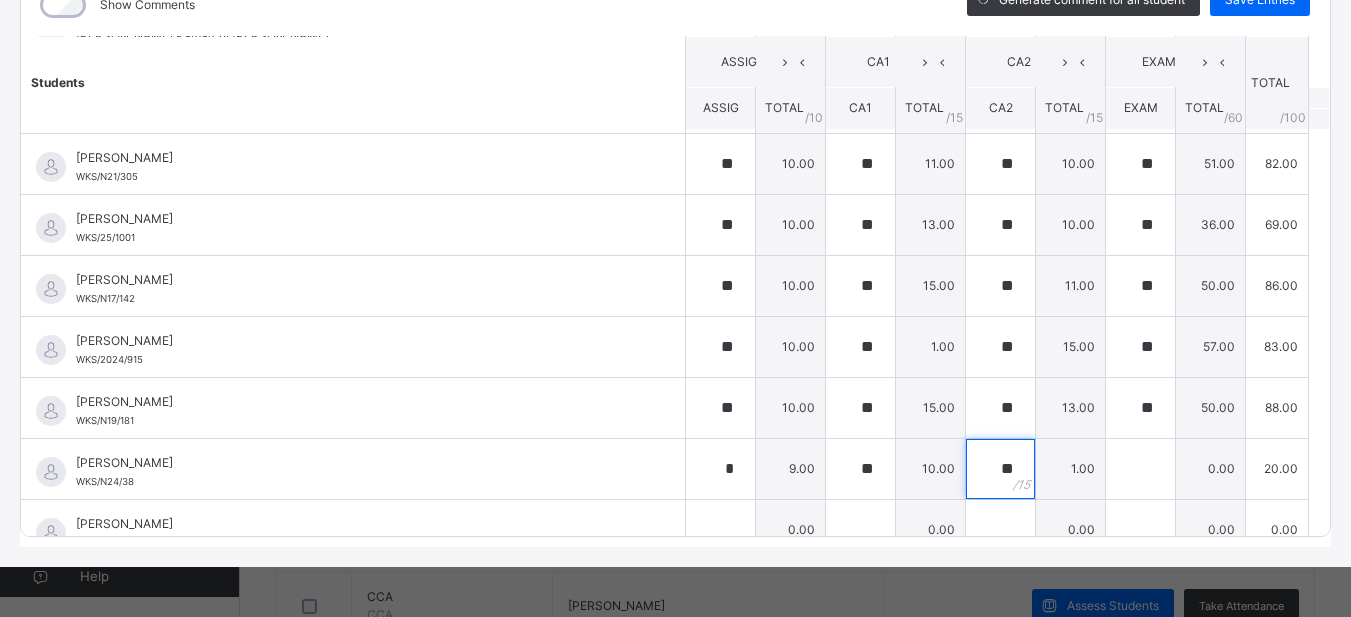 type on "**" 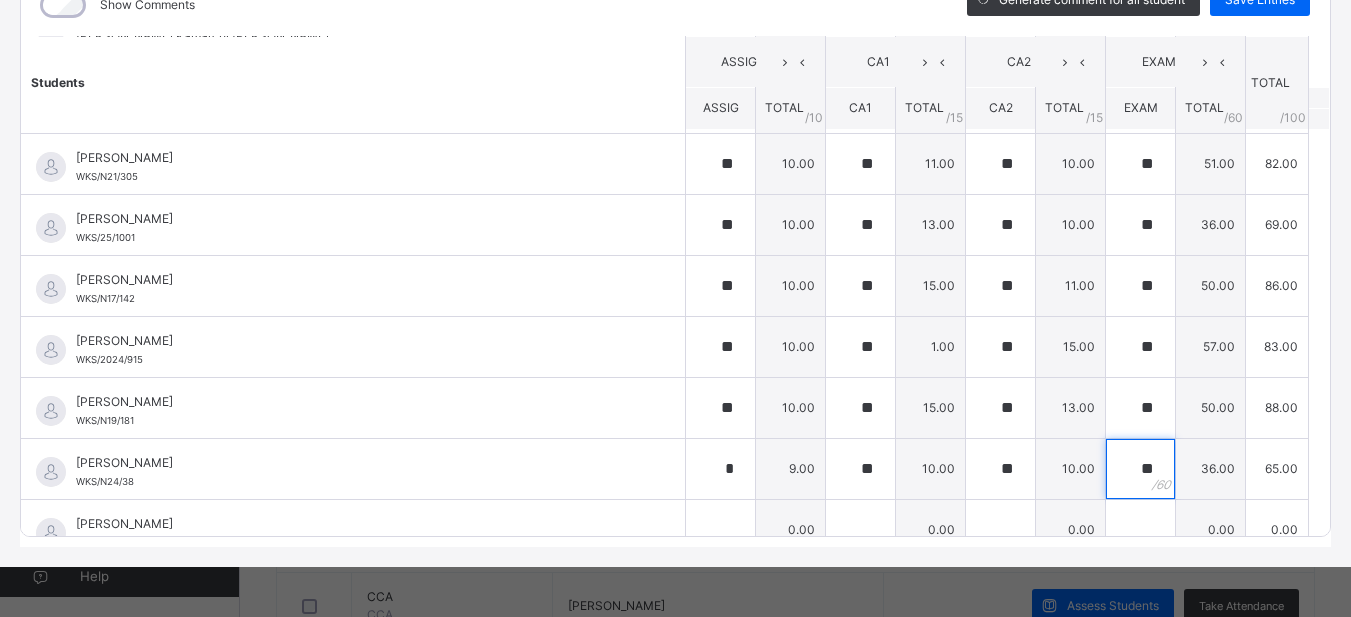 type on "**" 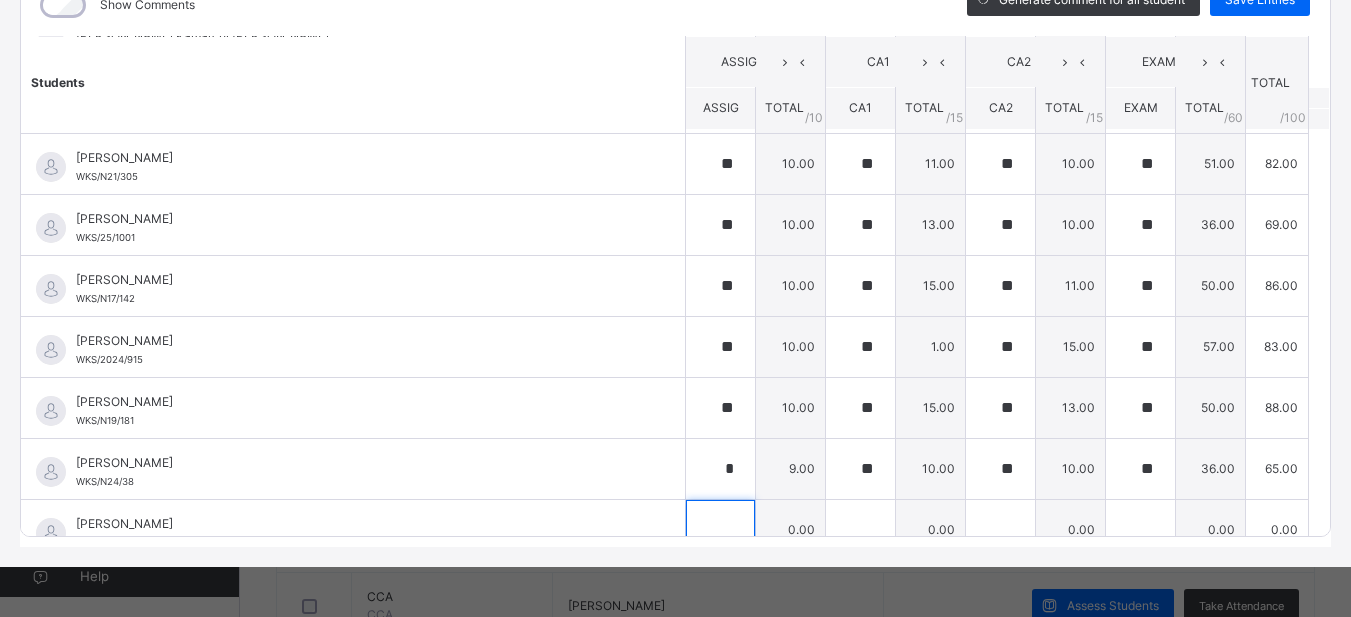 scroll, scrollTop: 630, scrollLeft: 0, axis: vertical 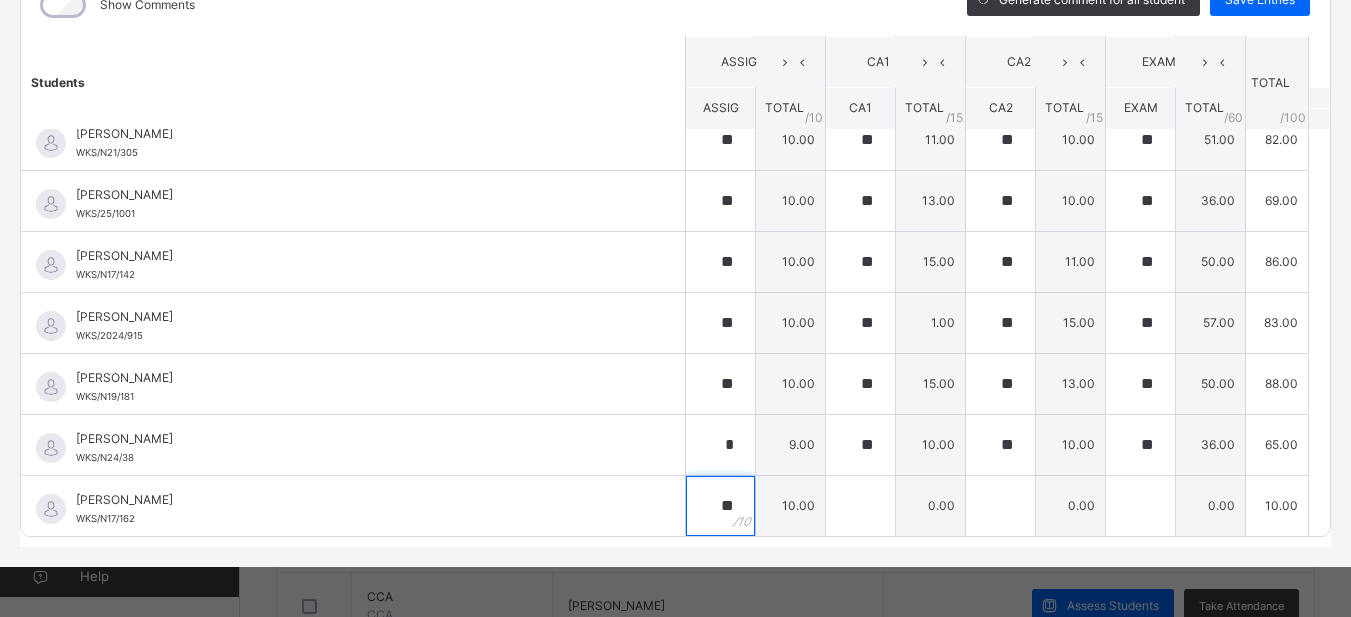 type on "**" 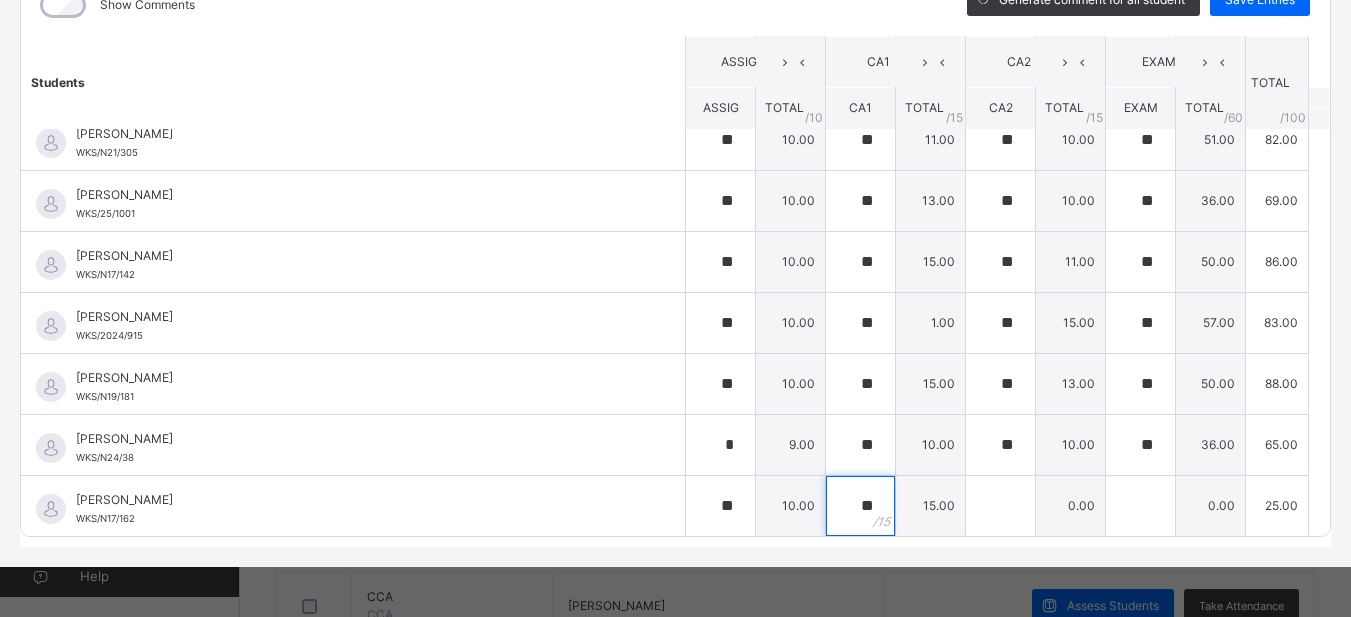 type on "**" 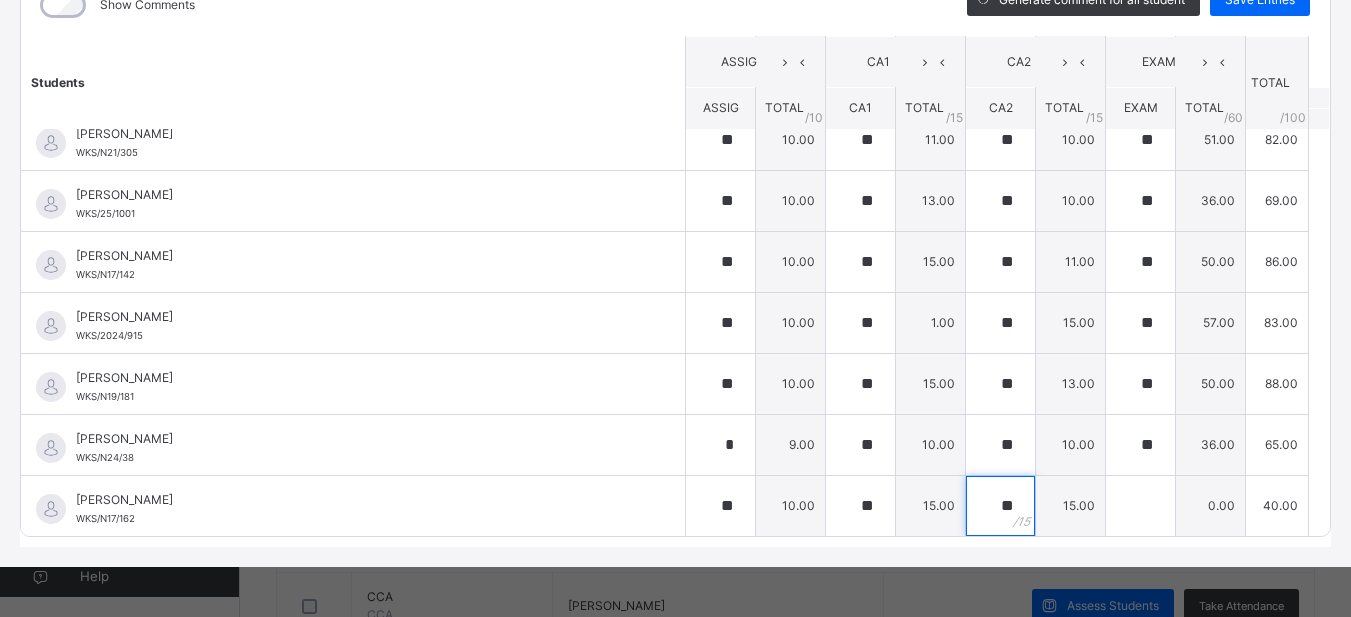 type on "**" 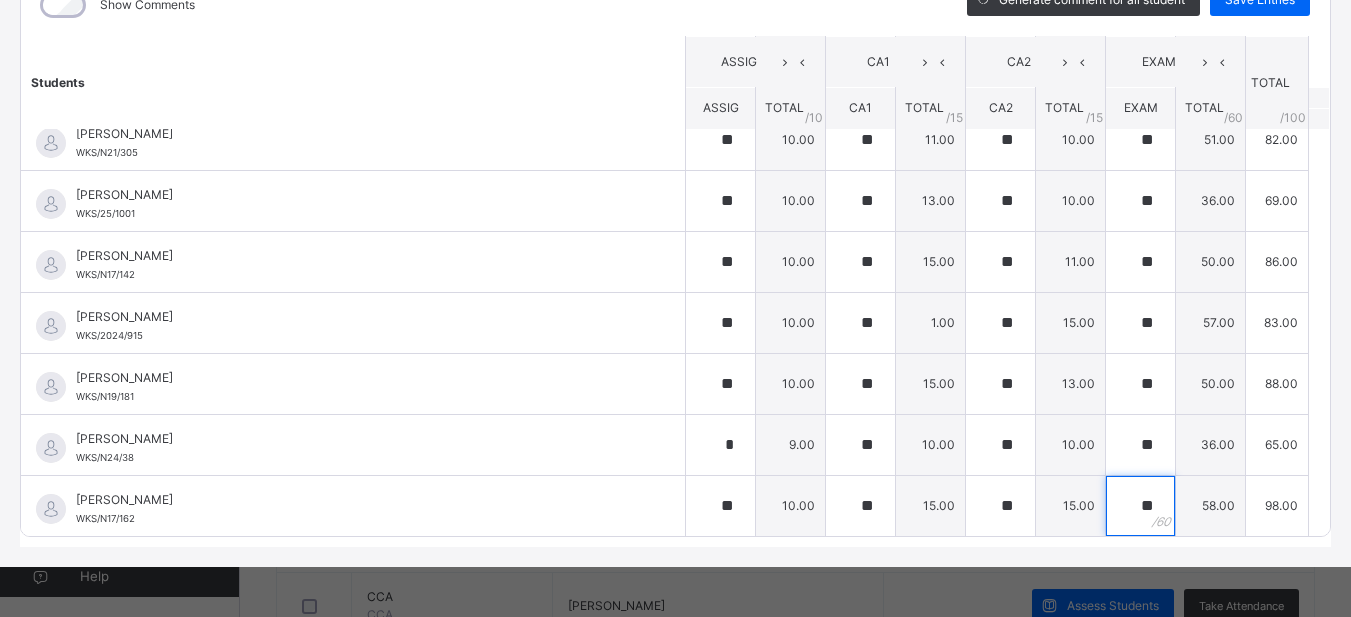type on "**" 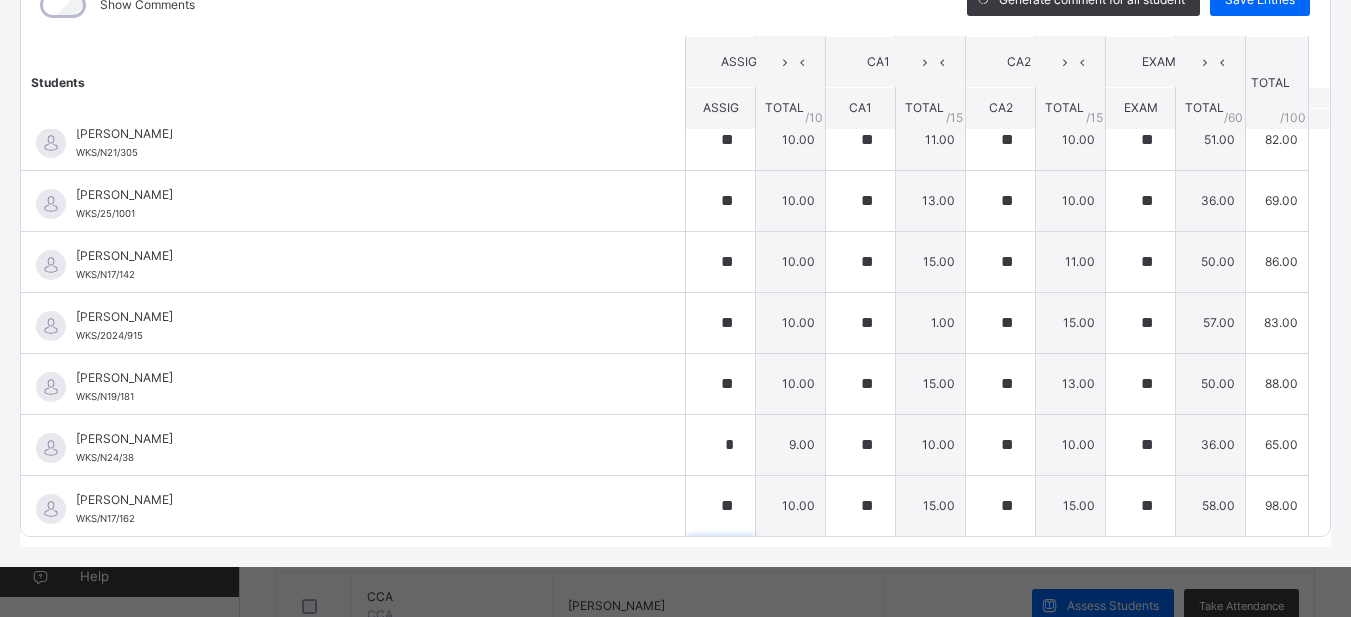 scroll, scrollTop: 911, scrollLeft: 0, axis: vertical 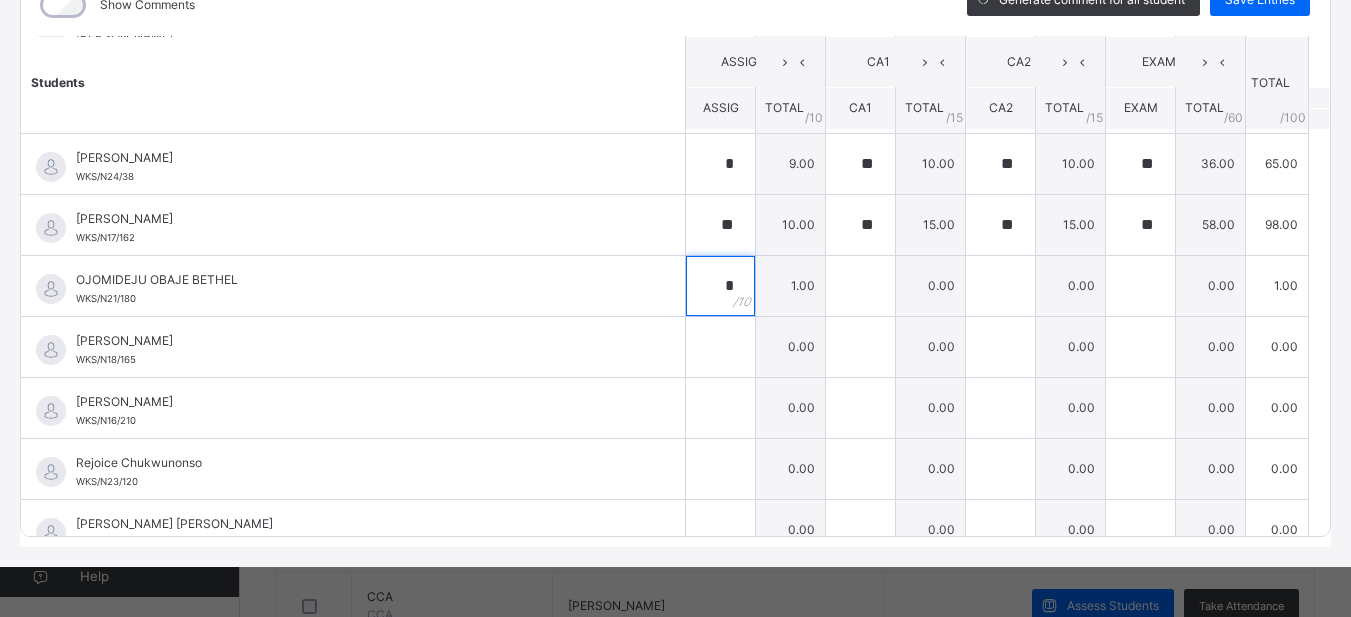 type on "*" 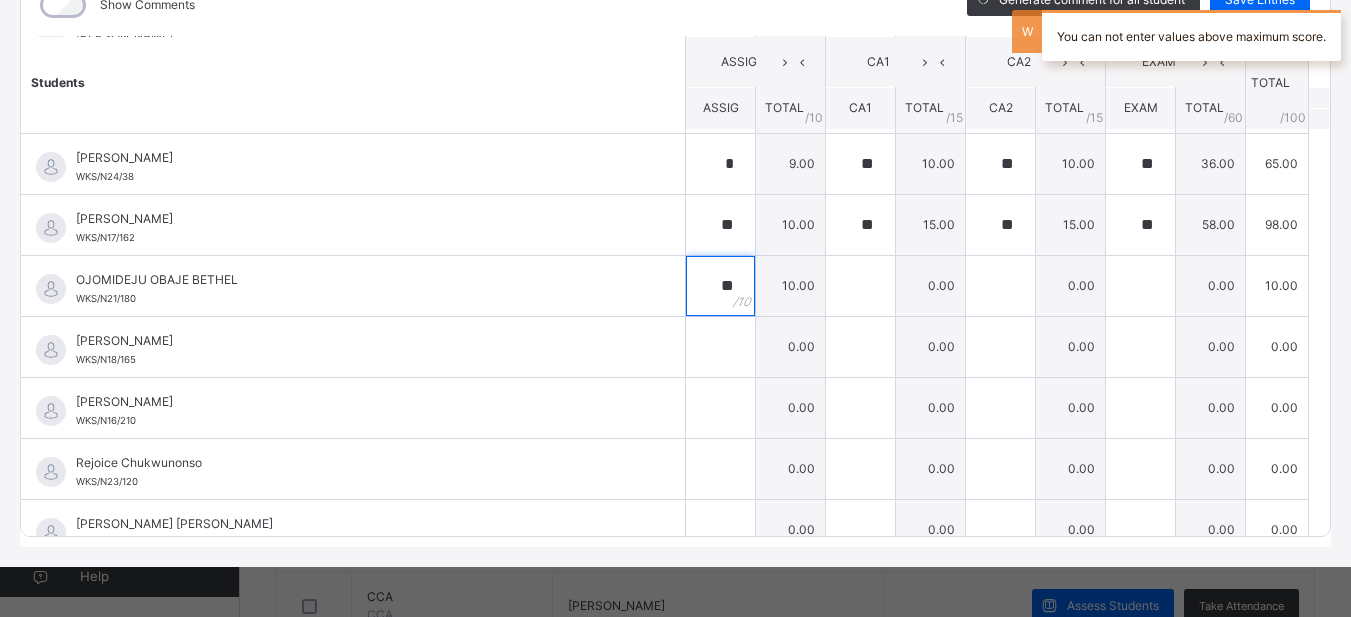 type on "**" 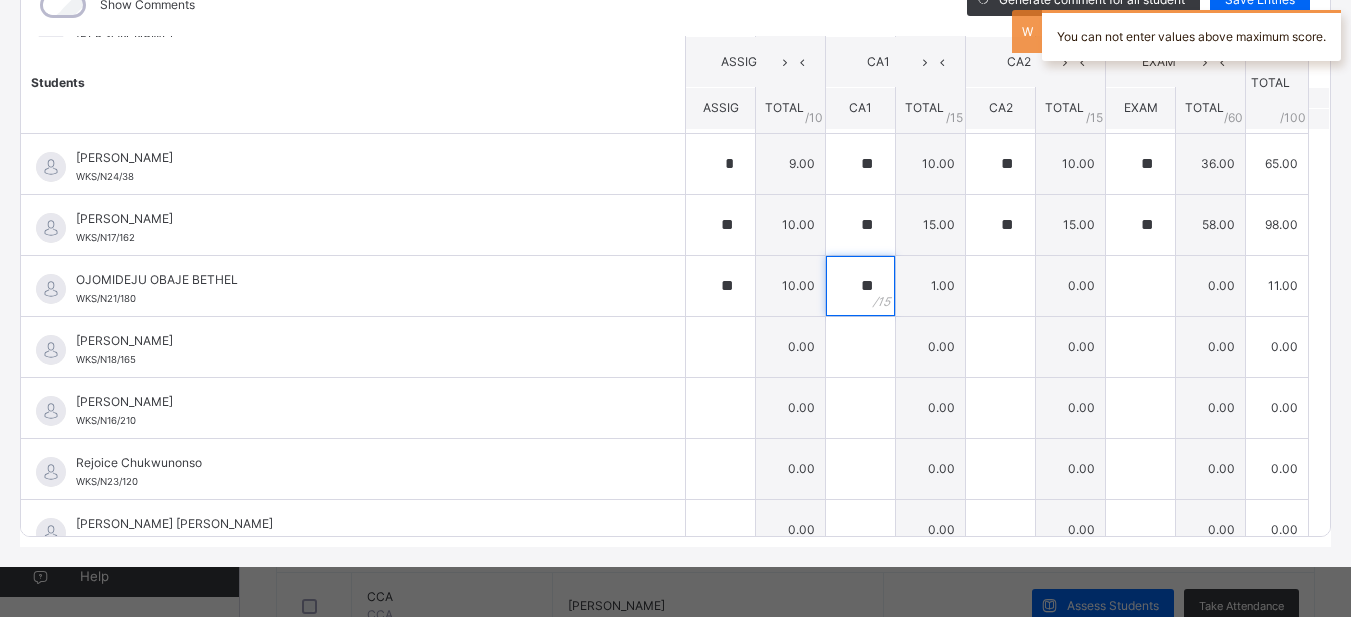 type on "**" 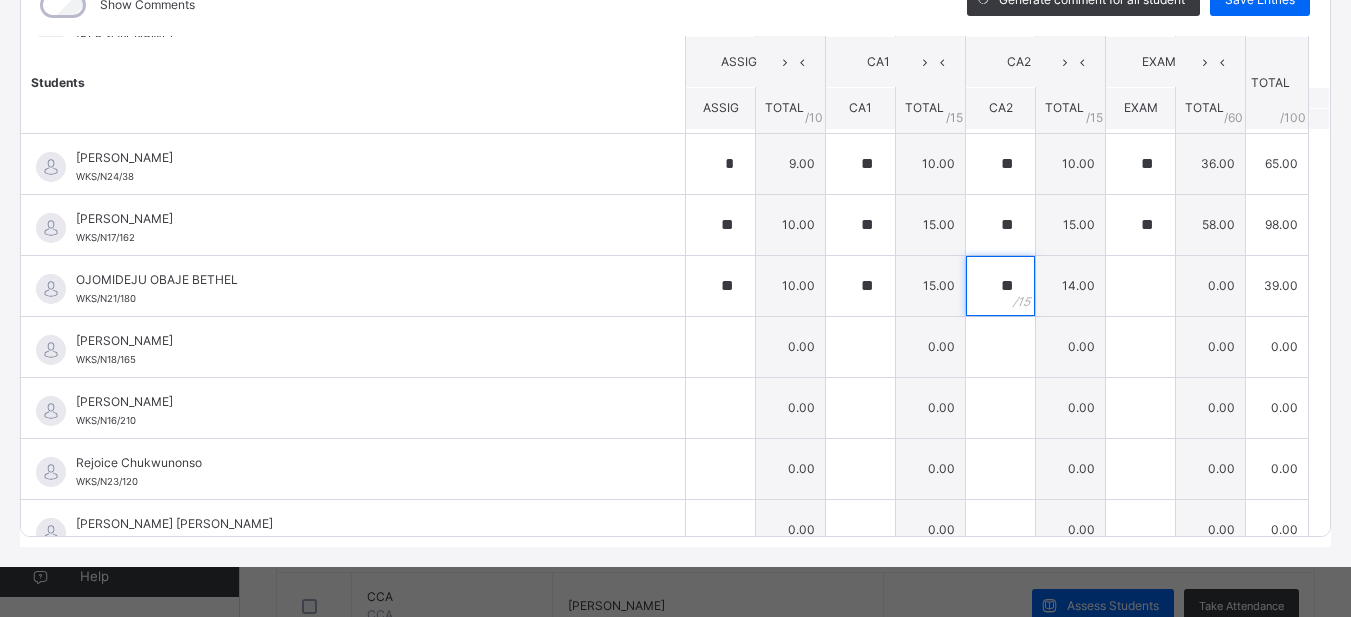 type on "**" 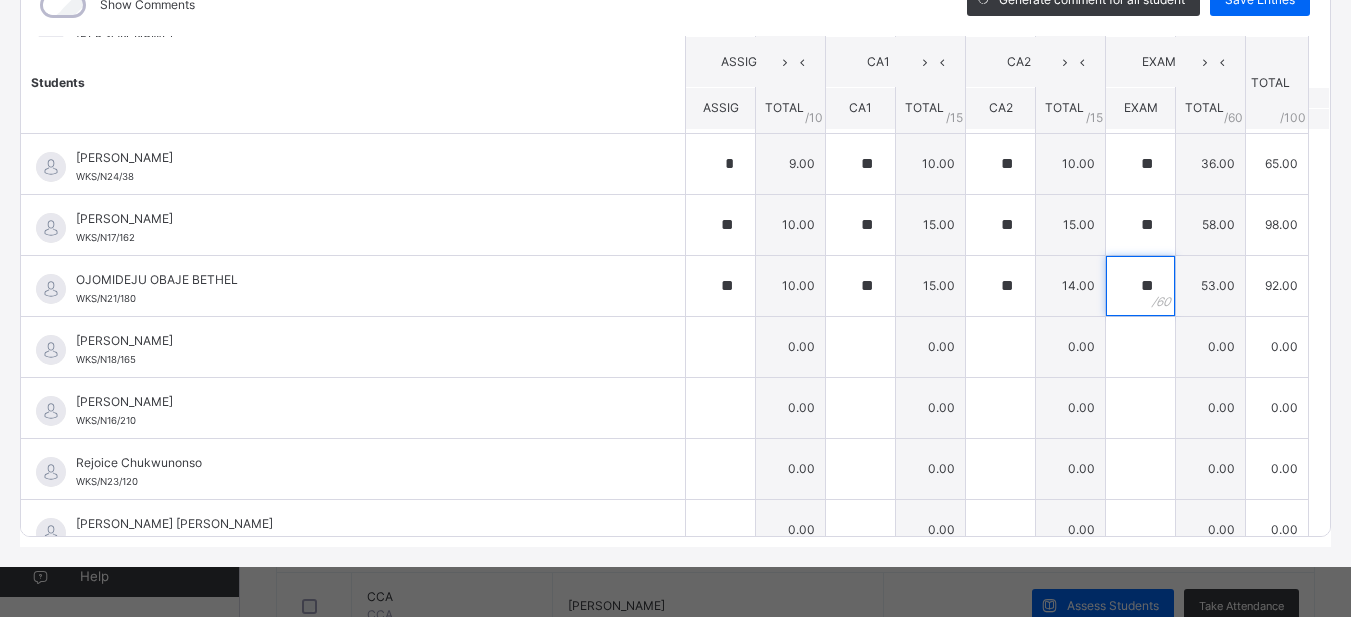 type on "**" 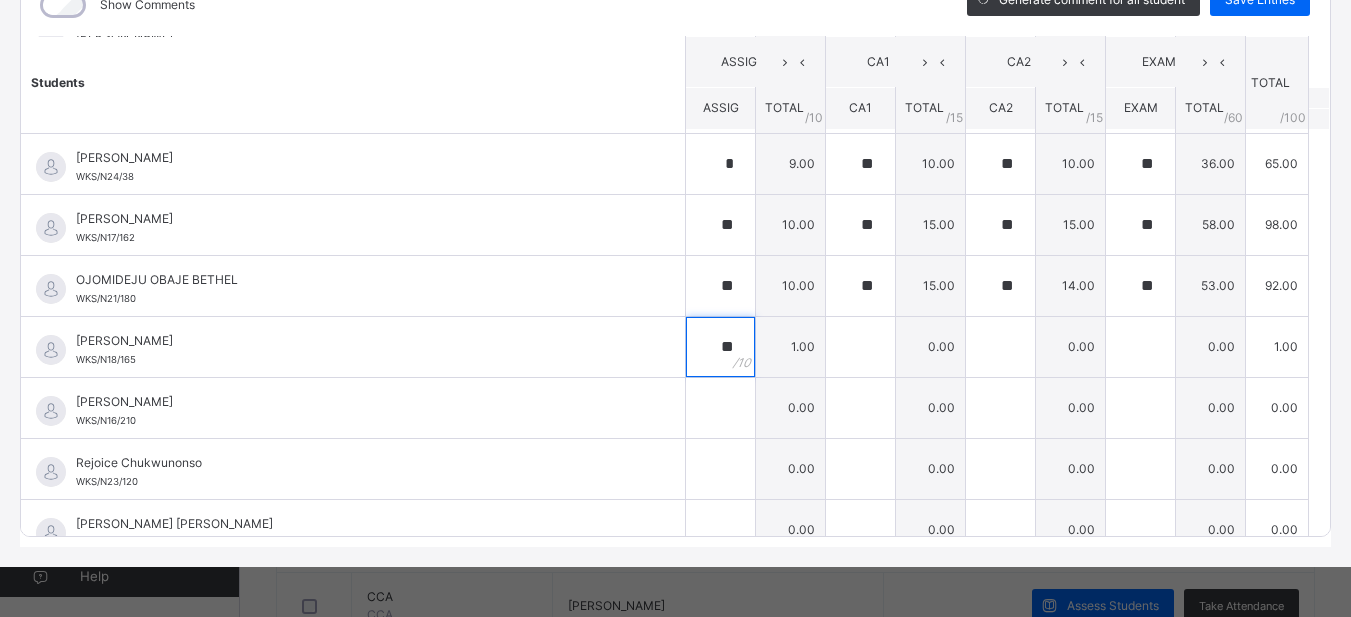 type on "**" 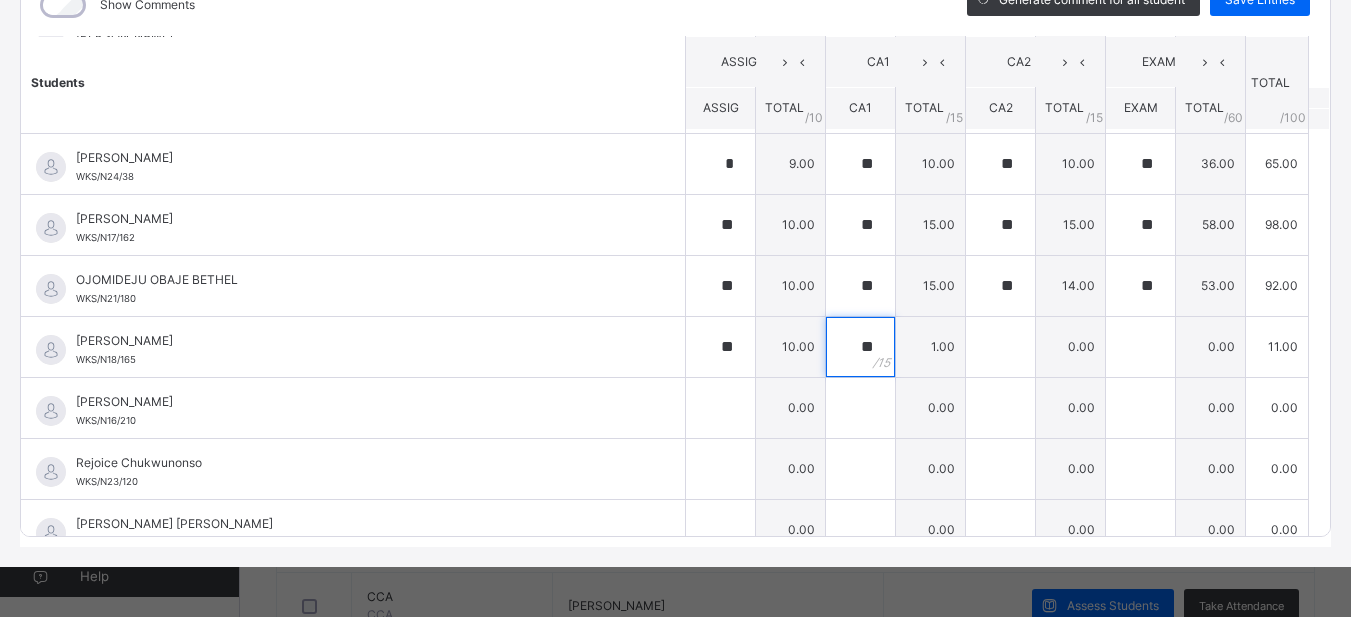 type on "**" 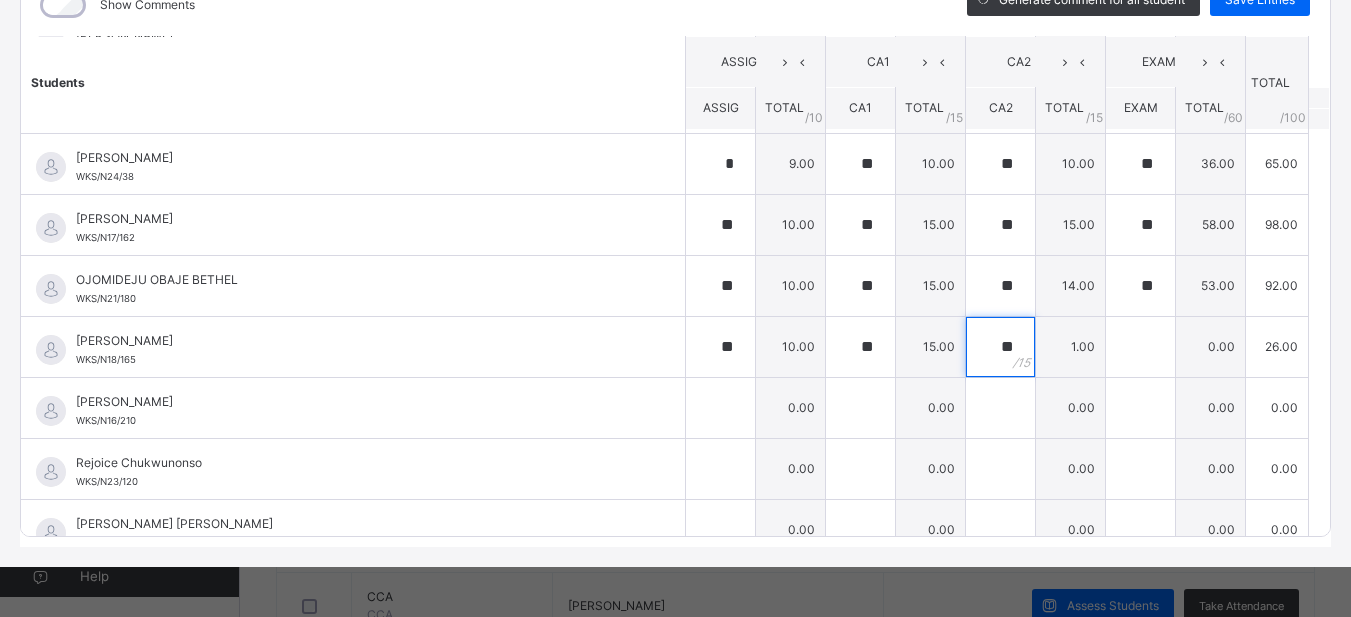 type on "**" 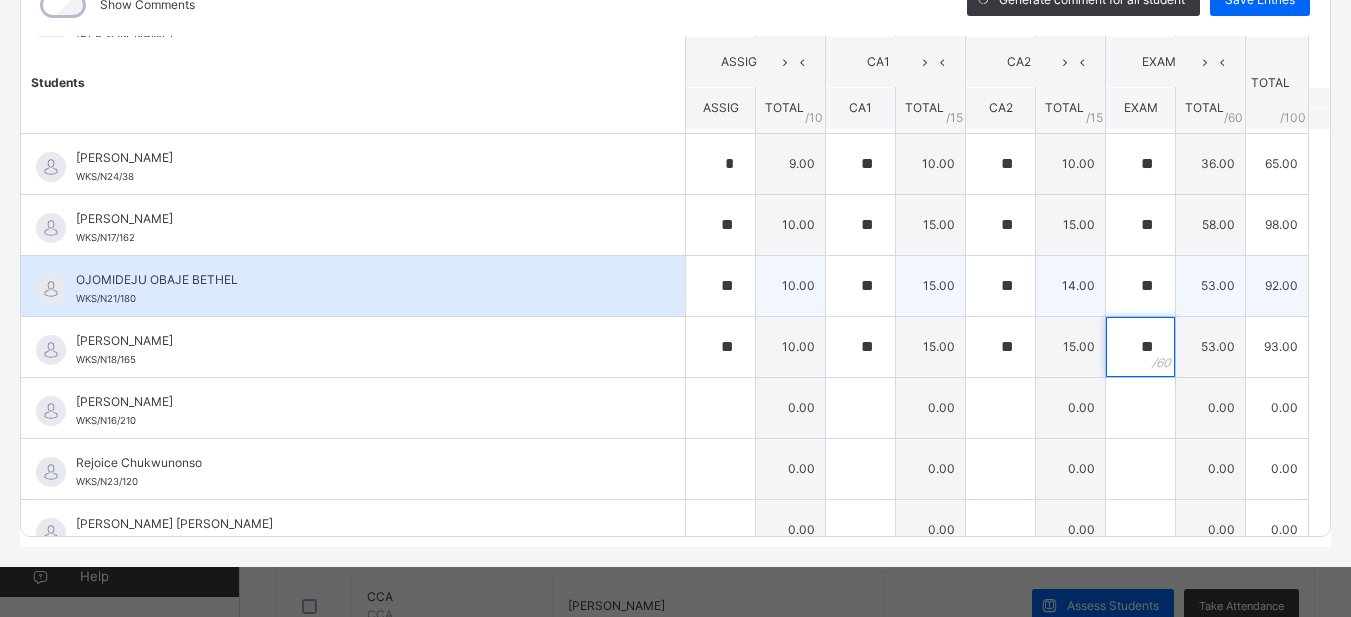 type on "**" 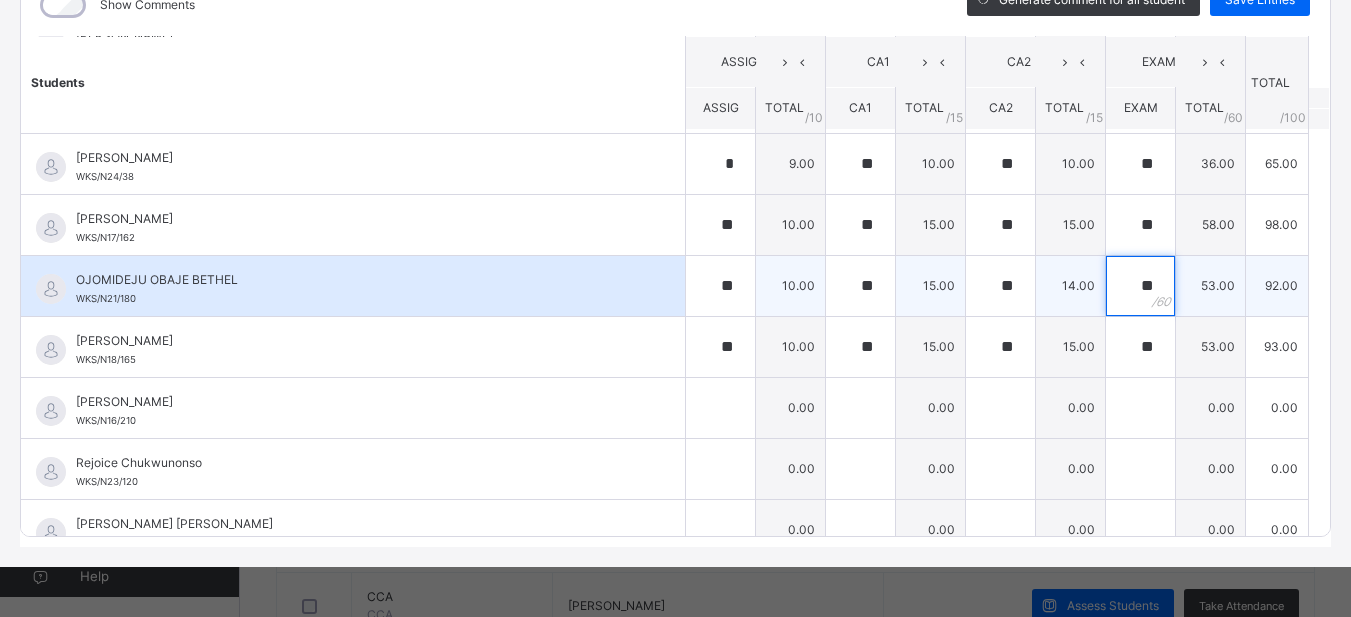 click on "**" at bounding box center [1140, 286] 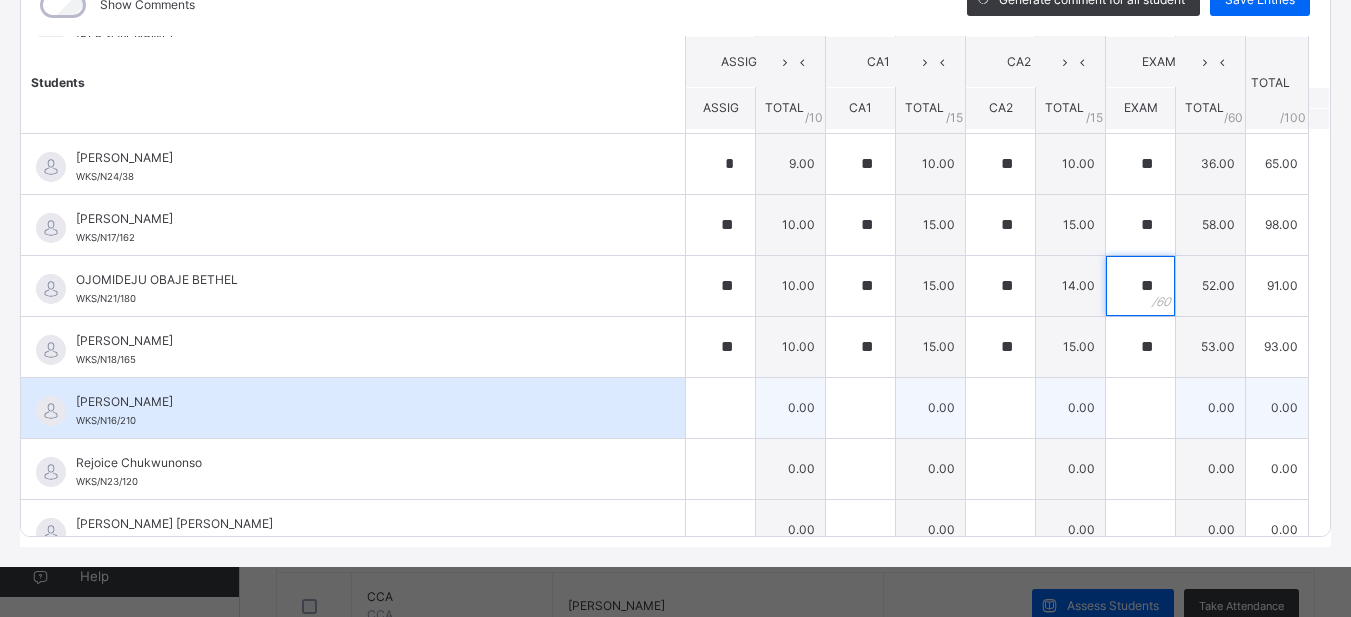 type on "**" 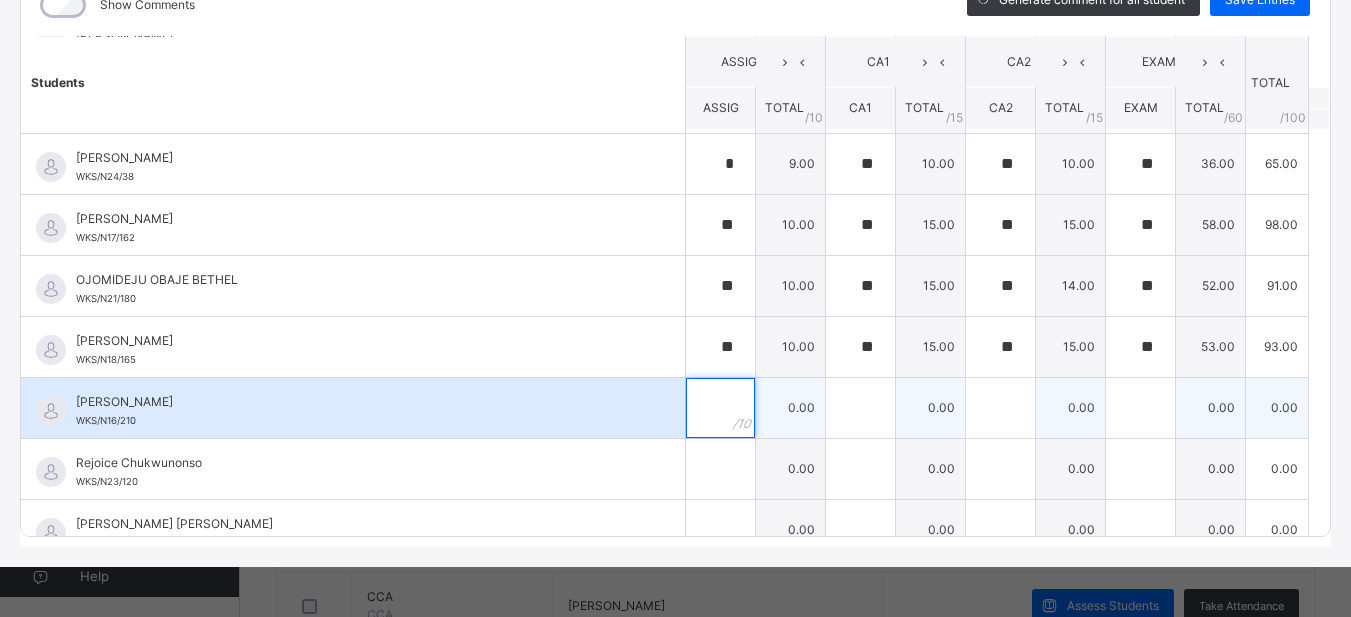 click at bounding box center (720, 408) 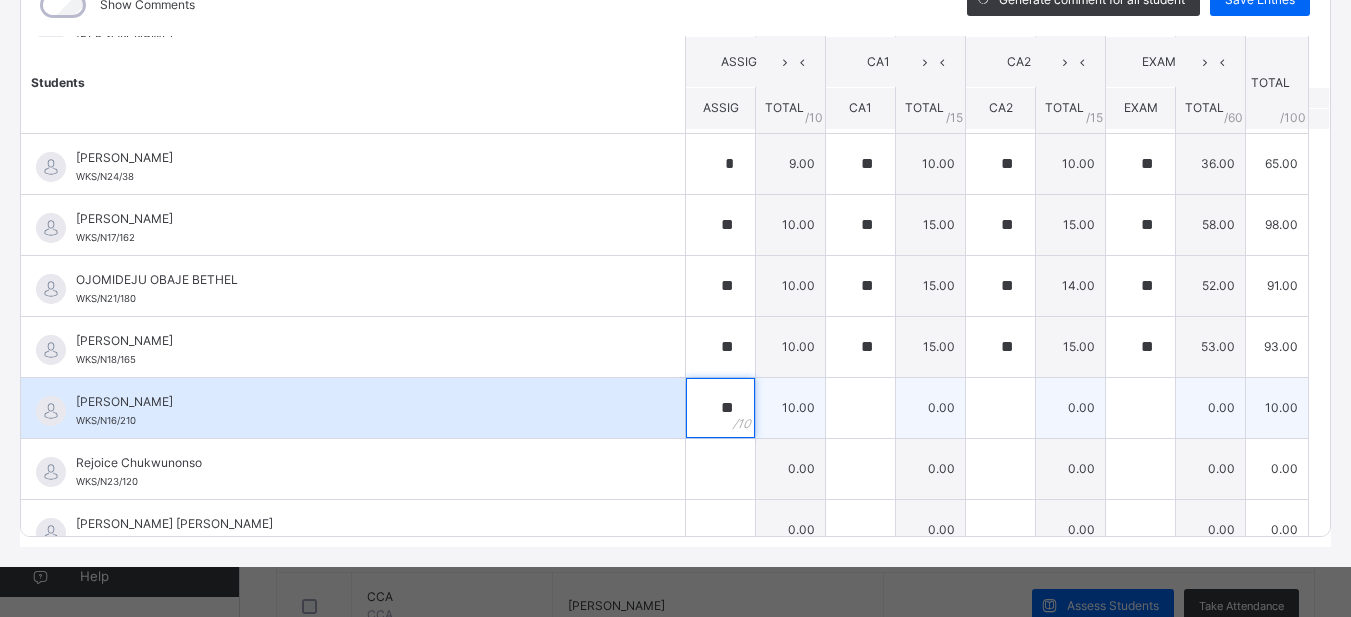 type on "**" 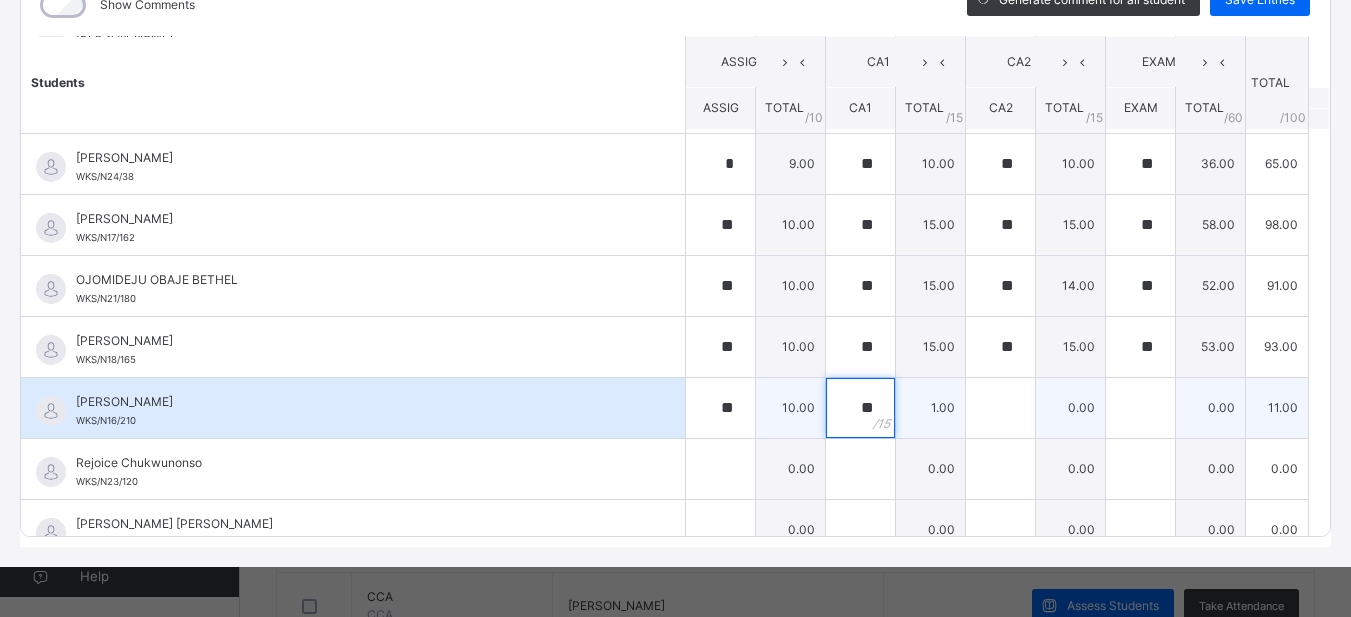 type 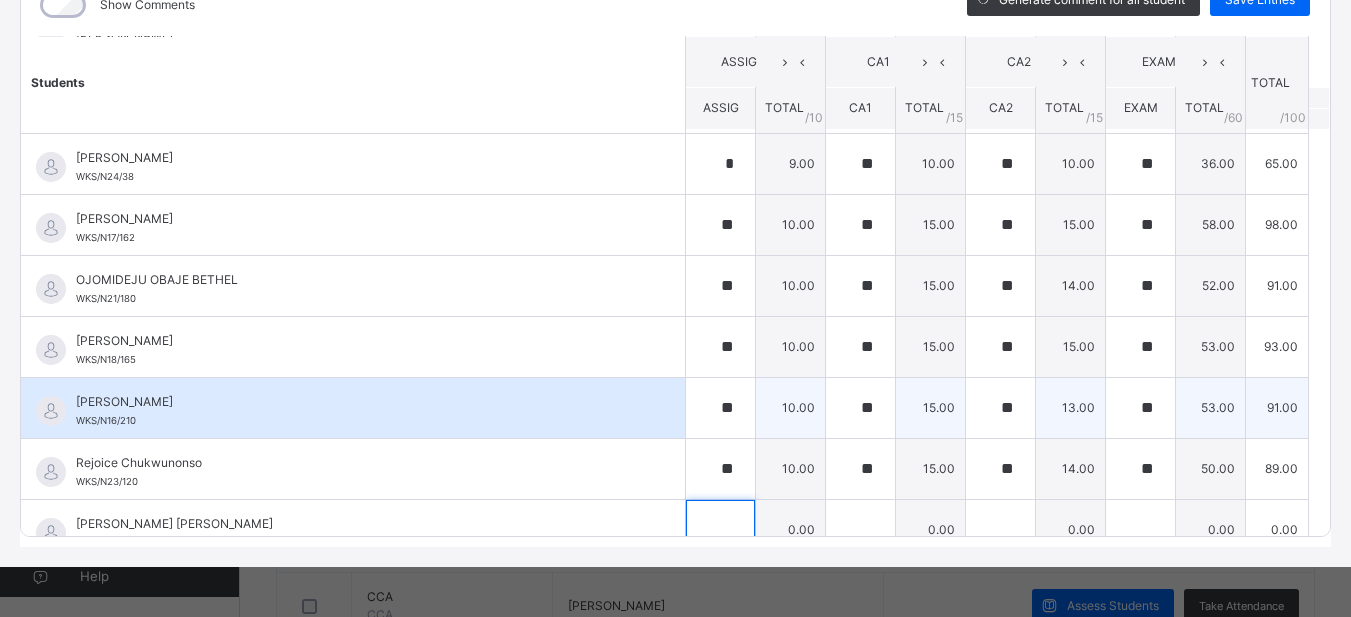 scroll, scrollTop: 935, scrollLeft: 0, axis: vertical 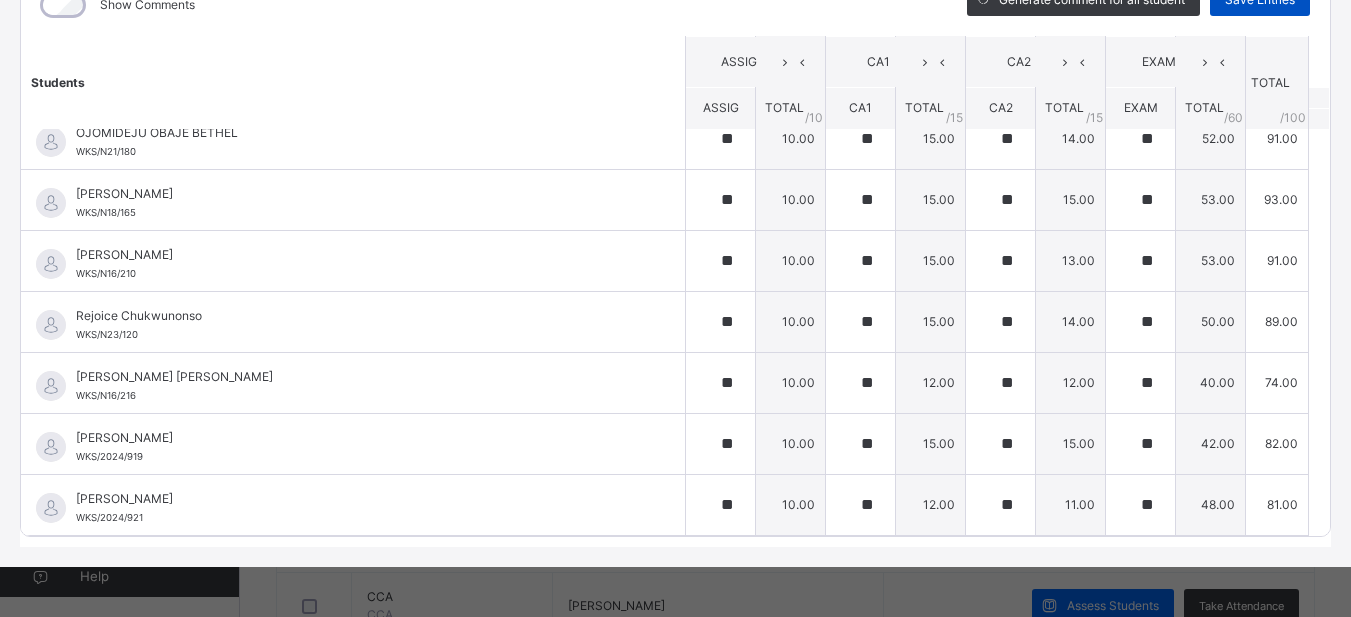 click on "Save Entries" at bounding box center [1260, 0] 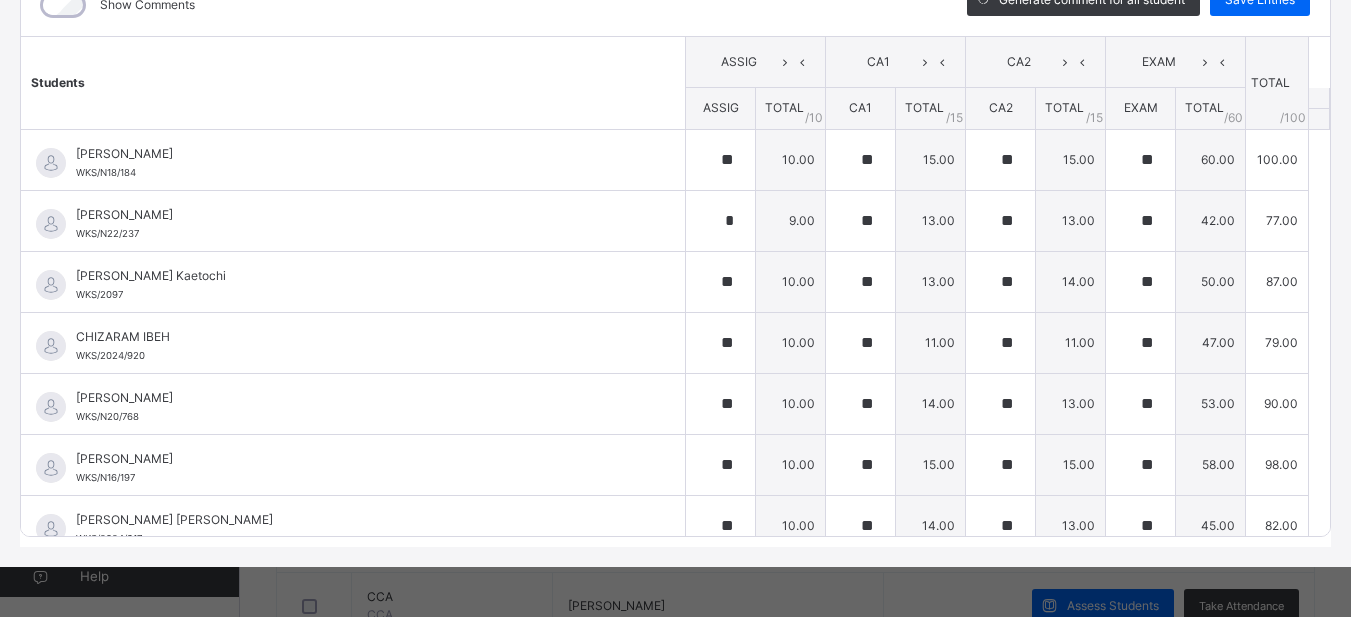 click on "Students ASSIG CA1 CA2 EXAM TOTAL /100 Comment ASSIG TOTAL / 10 CA1 TOTAL / 15 CA2 TOTAL / 15 EXAM TOTAL / 60 Aaliyah Obisanya Oluwanifemi WKS/N18/184 Aaliyah Obisanya Oluwanifemi WKS/N18/184 ** 10.00 ** 15.00 ** 15.00 ** 60.00 100.00 Generate comment 0 / 250   ×   Subject Teacher’s Comment Generate and see in full the comment developed by the AI with an option to regenerate the comment JS Aaliyah Obisanya Oluwanifemi   WKS/N18/184   Total 100.00  / 100.00 [PERSON_NAME] Bot   Regenerate     Use this comment   [PERSON_NAME] IJAI  WKS/N22/237 [PERSON_NAME] IJAI  WKS/N22/237 * 9.00 ** 13.00 ** 13.00 ** 42.00 77.00 Generate comment 0 / 250   ×   Subject Teacher’s Comment Generate and see in full the comment developed by the AI with an option to regenerate the comment [PERSON_NAME] [PERSON_NAME]    WKS/N22/237   Total 77.00  / 100.00 [PERSON_NAME] Bot   Regenerate     Use this comment   [PERSON_NAME] Kaetochi WKS/2097 [PERSON_NAME] Kaetochi WKS/2097 ** 10.00 ** 13.00 ** 14.00 ** 50.00 87.00 Generate comment 0 / 250   ×   JS   WKS/2097" at bounding box center (675, 815) 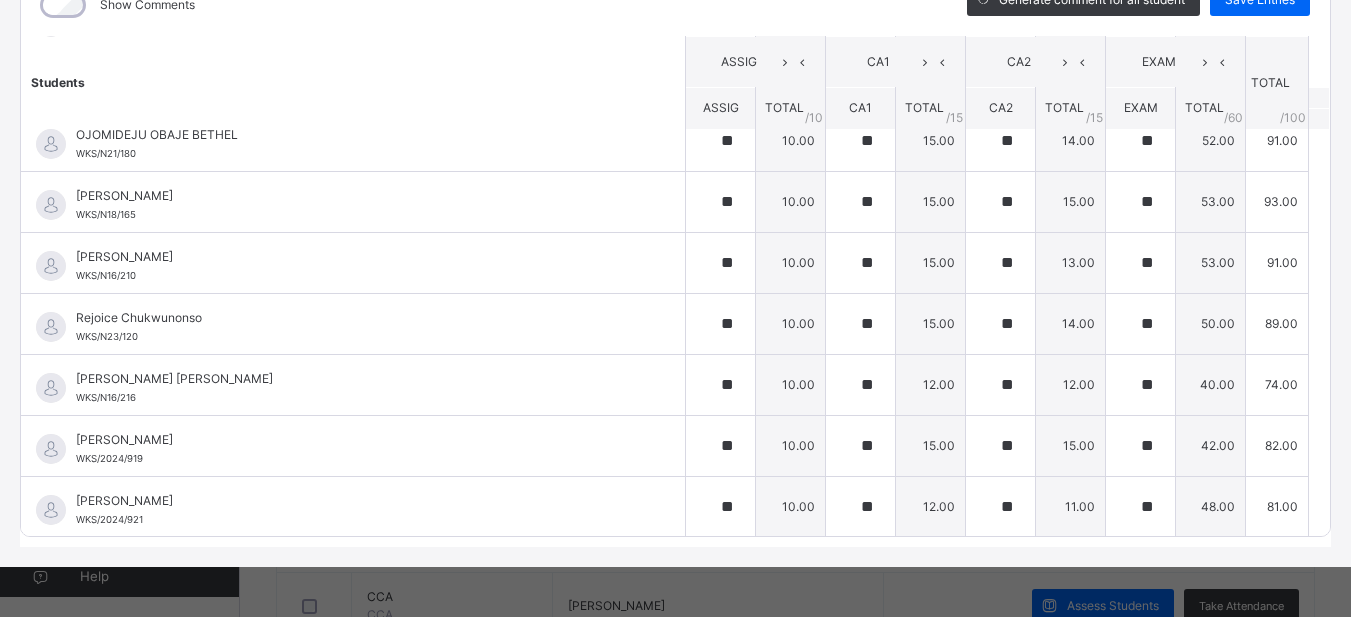 scroll, scrollTop: 1058, scrollLeft: 0, axis: vertical 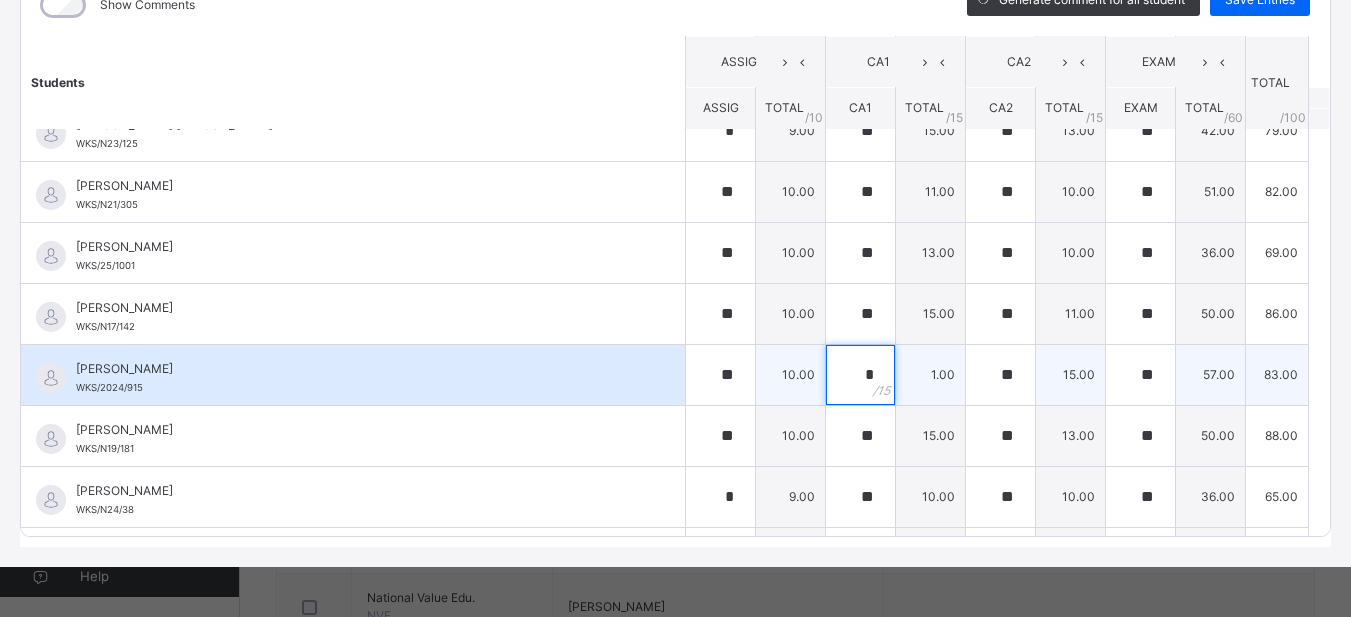 click on "*" at bounding box center [860, 375] 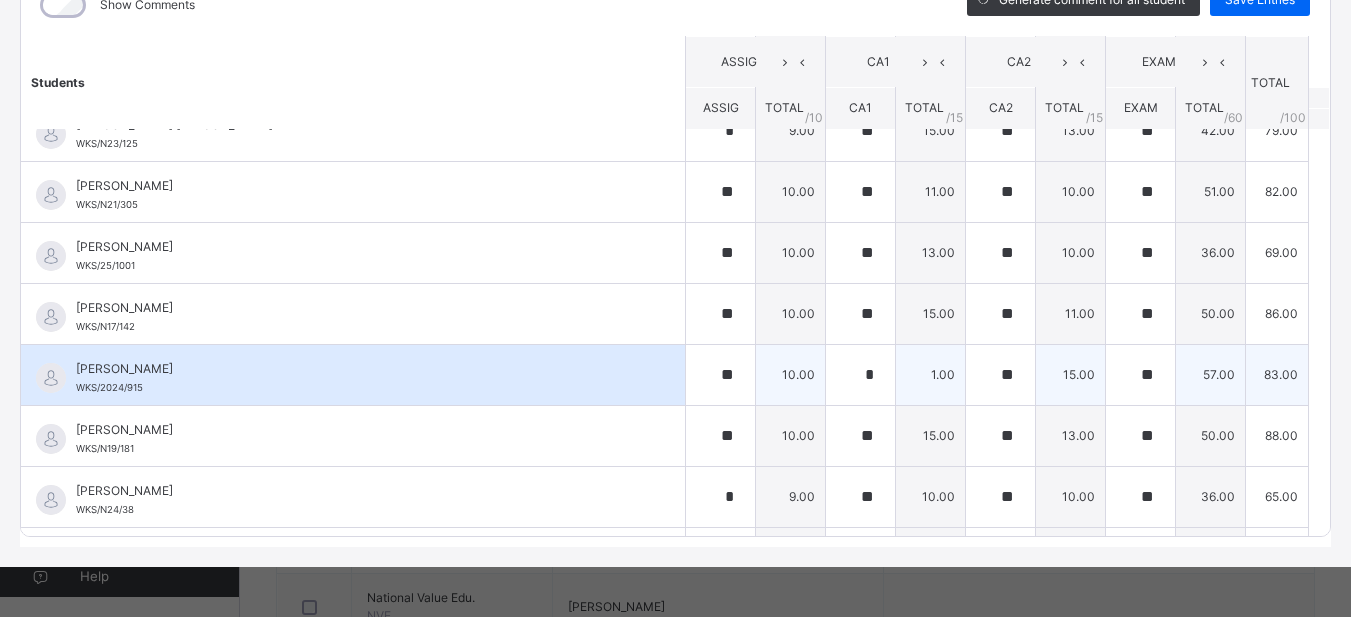 click on "*" at bounding box center (860, 375) 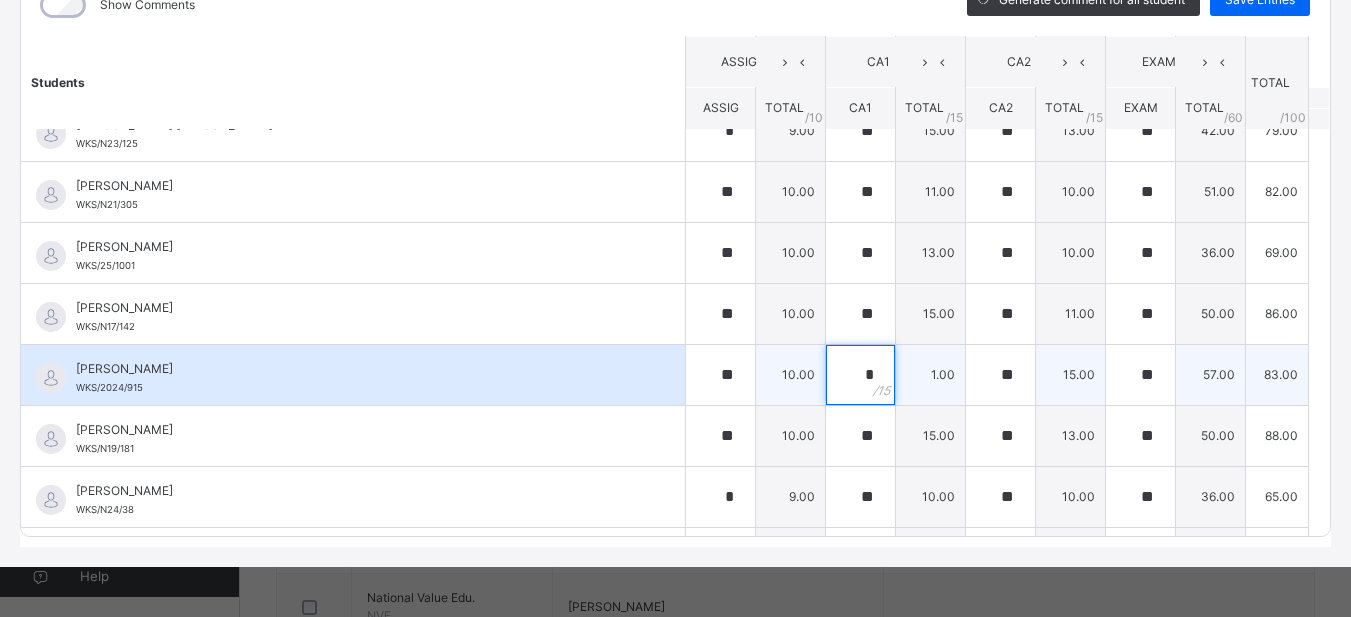 click on "*" at bounding box center (860, 375) 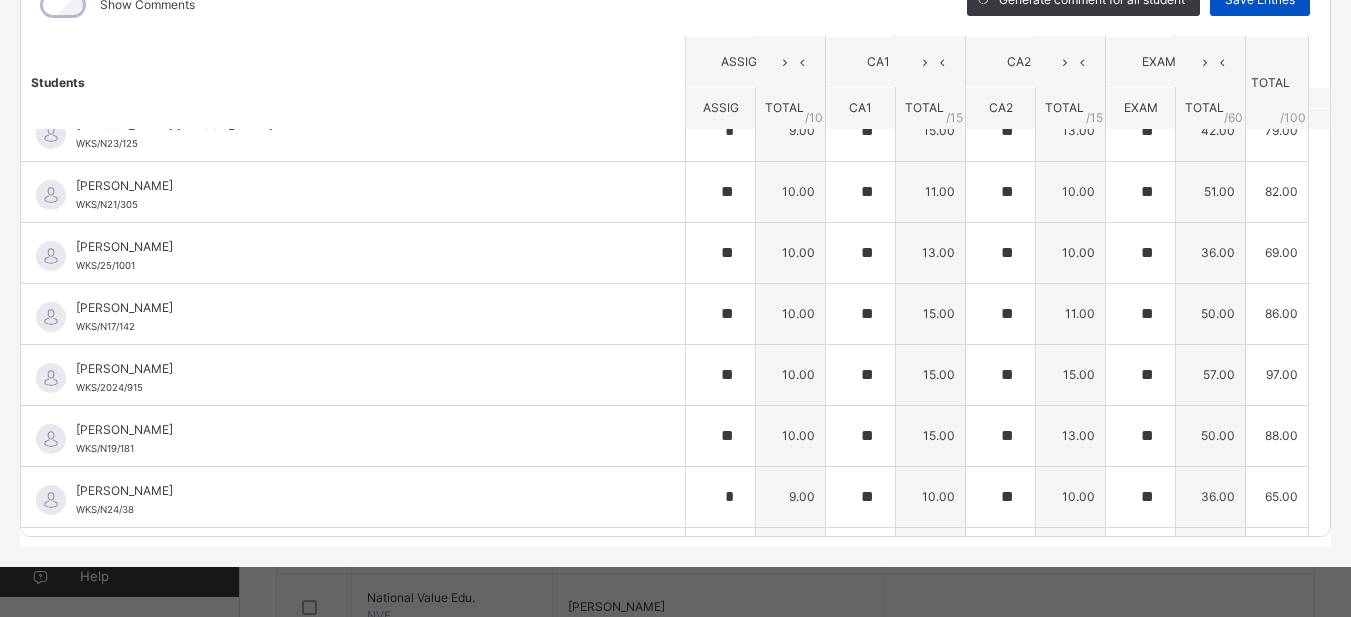 click on "Save Entries" at bounding box center (1260, 0) 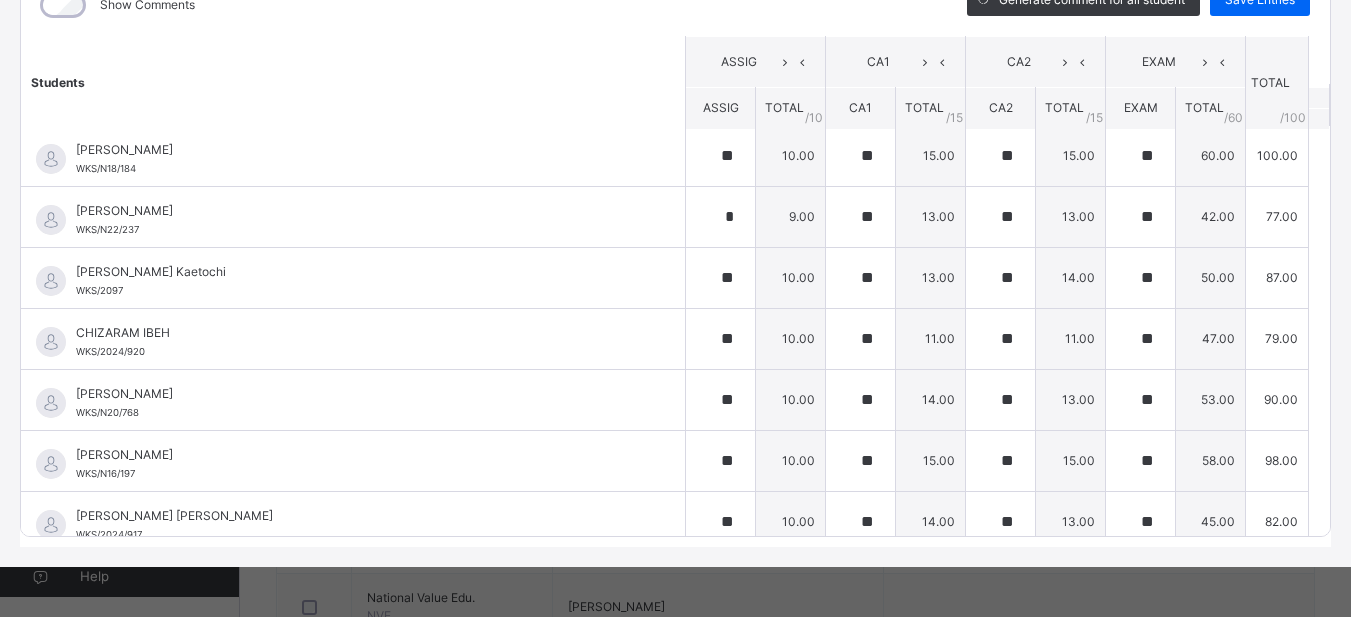 scroll, scrollTop: 0, scrollLeft: 0, axis: both 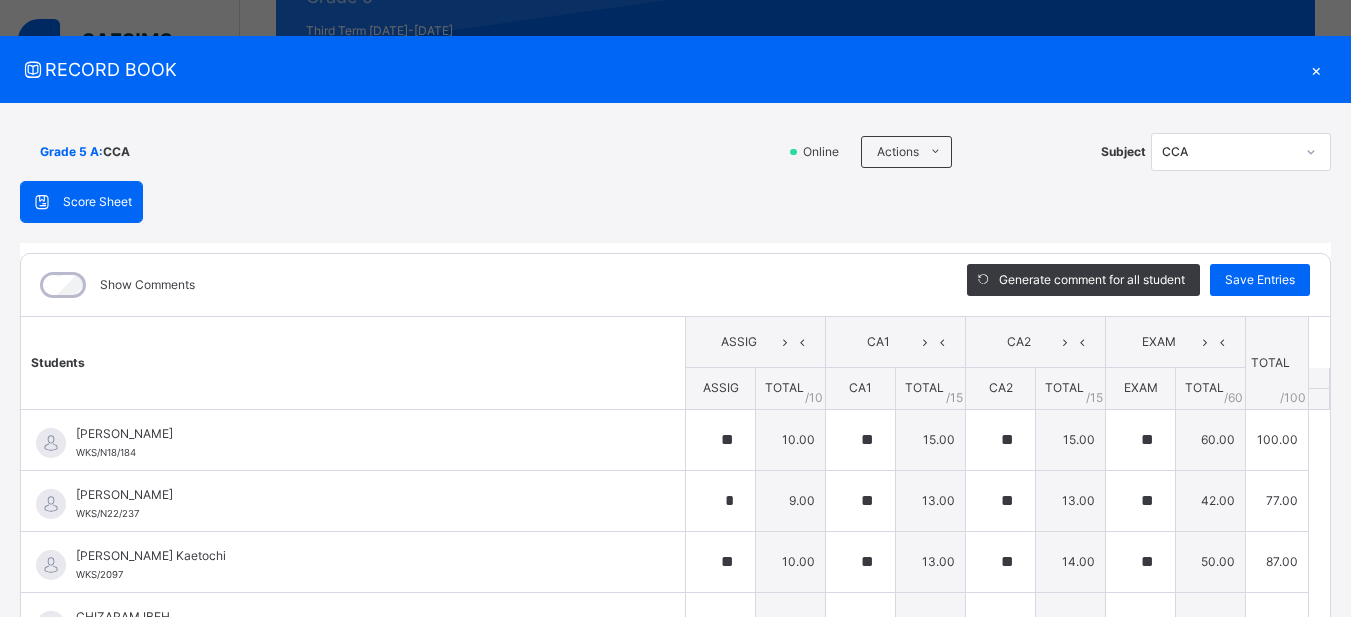 click on "×" at bounding box center (1316, 69) 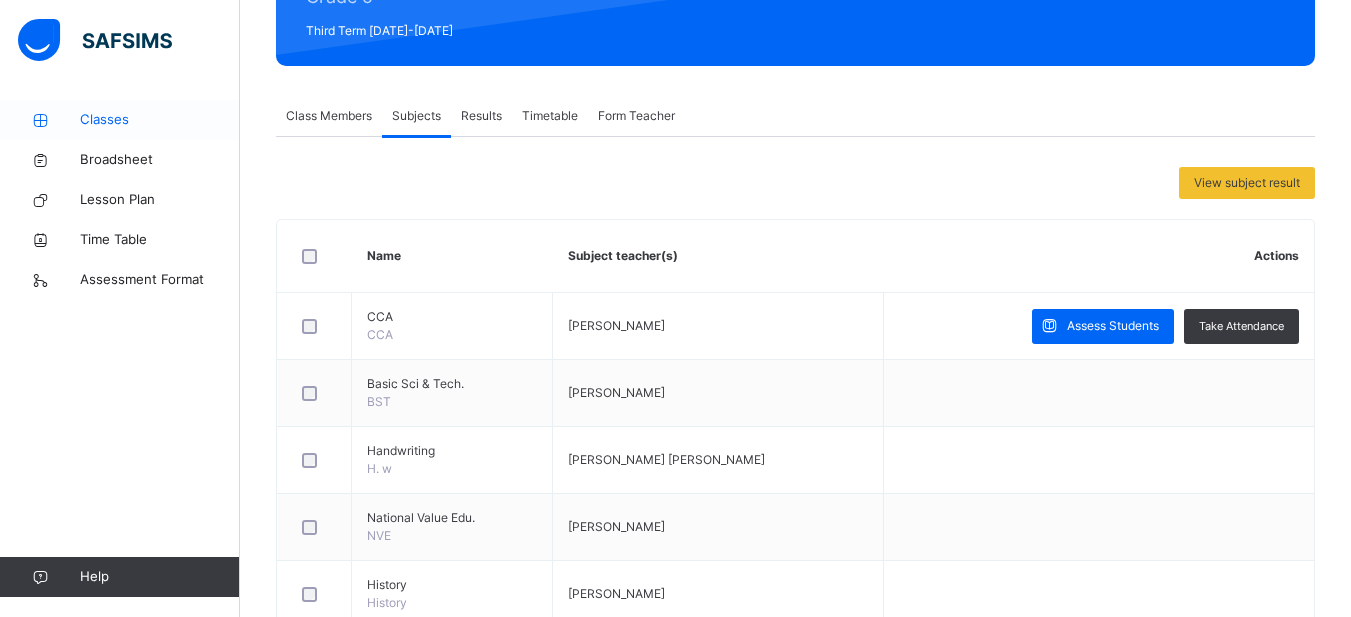 click on "Classes" at bounding box center [160, 120] 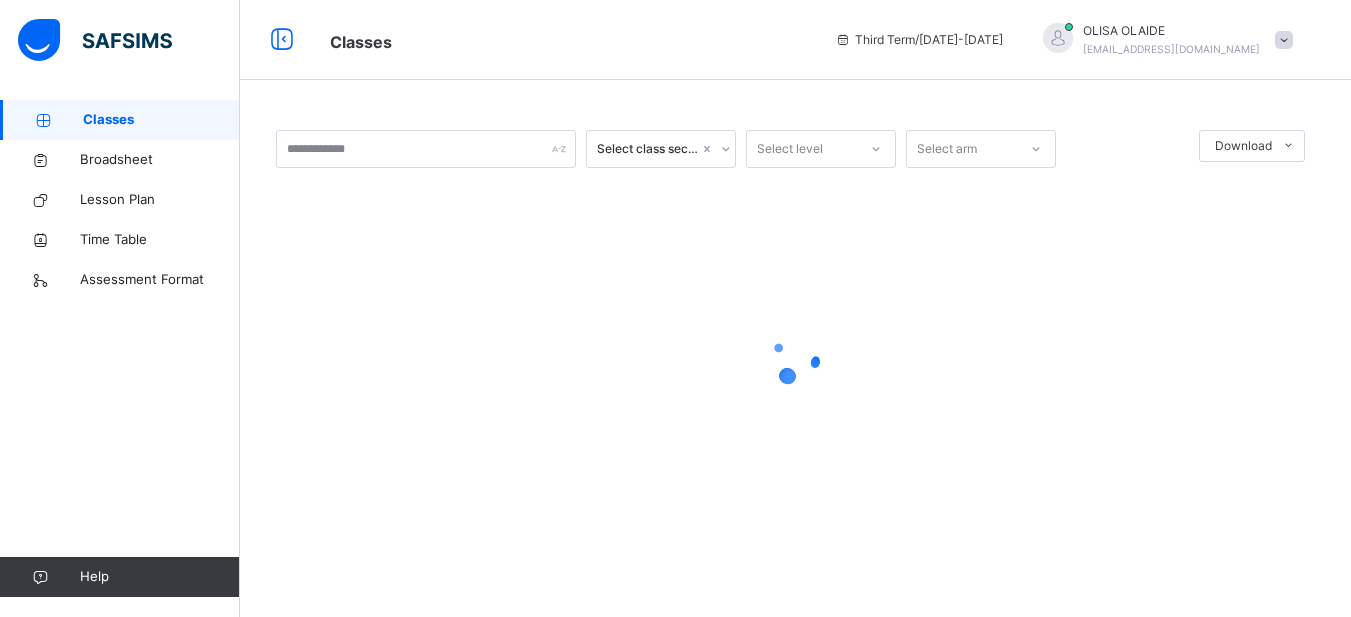 scroll, scrollTop: 0, scrollLeft: 0, axis: both 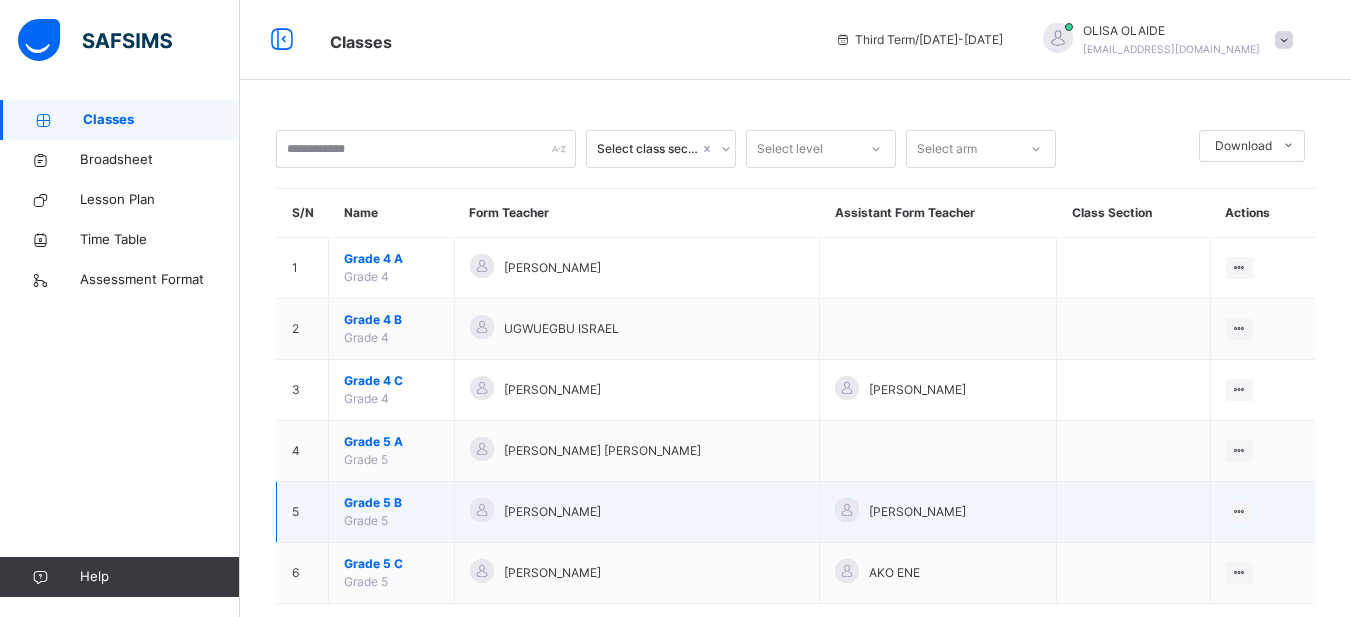 click on "Grade 5   B" at bounding box center (391, 503) 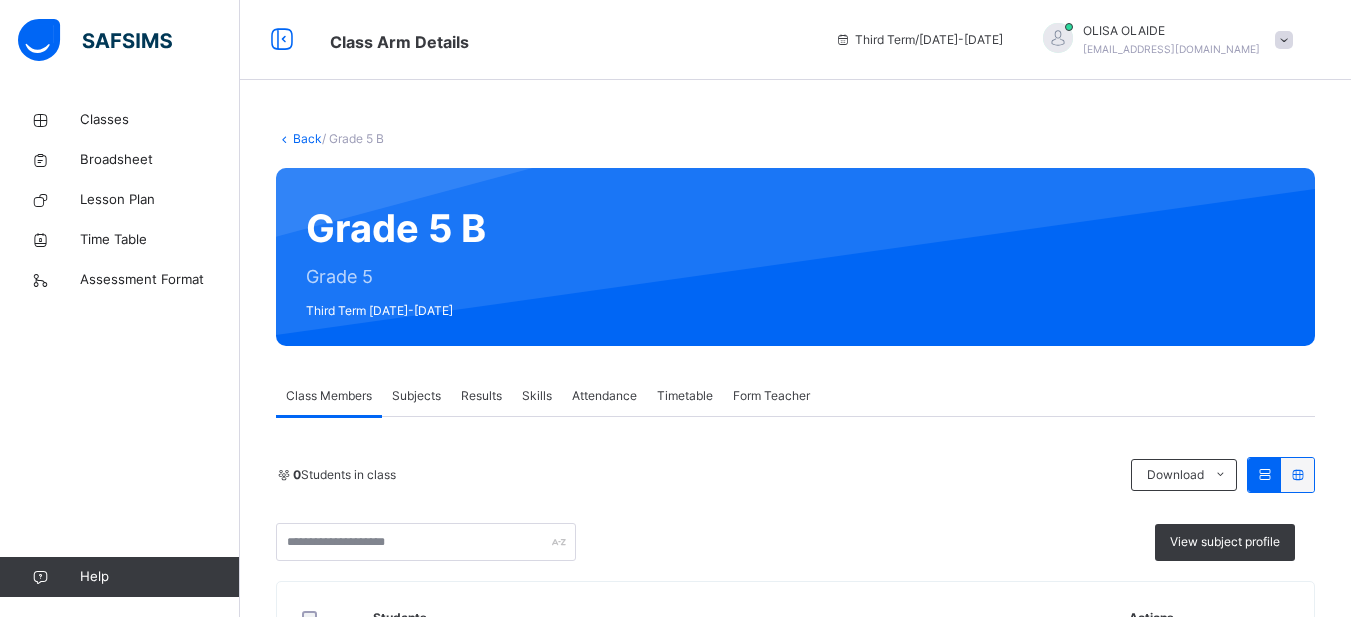 click on "Subjects" at bounding box center [416, 396] 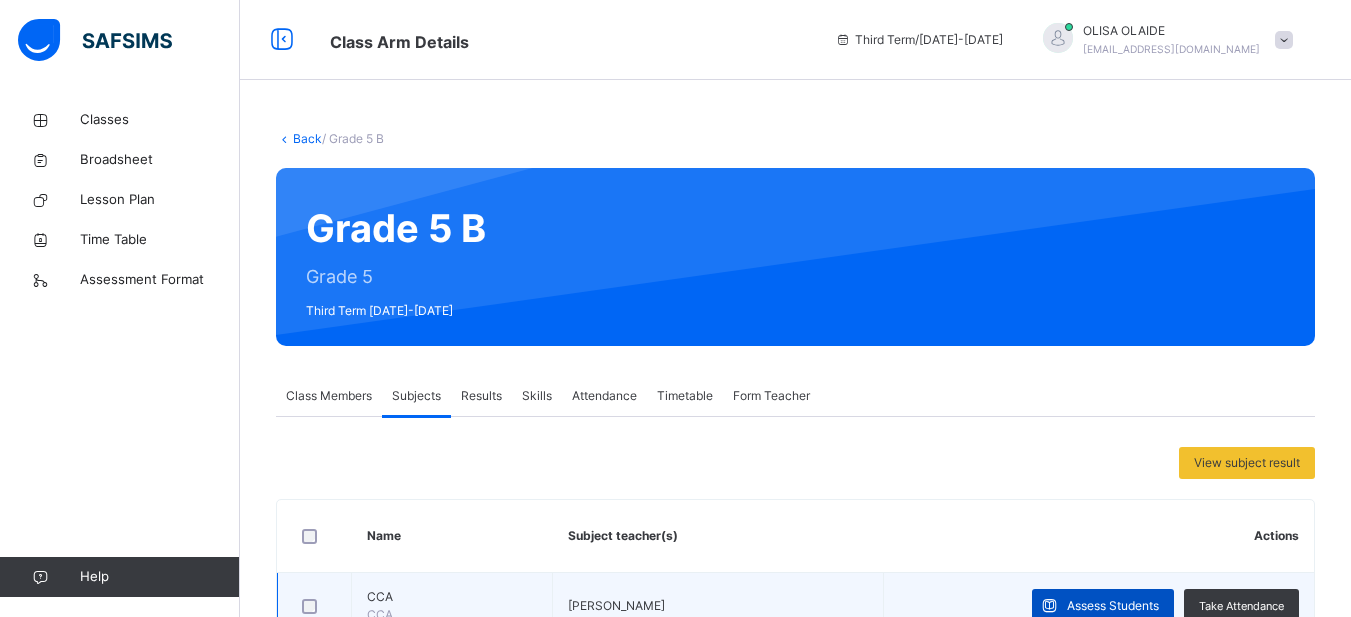 click on "Assess Students" at bounding box center [1113, 606] 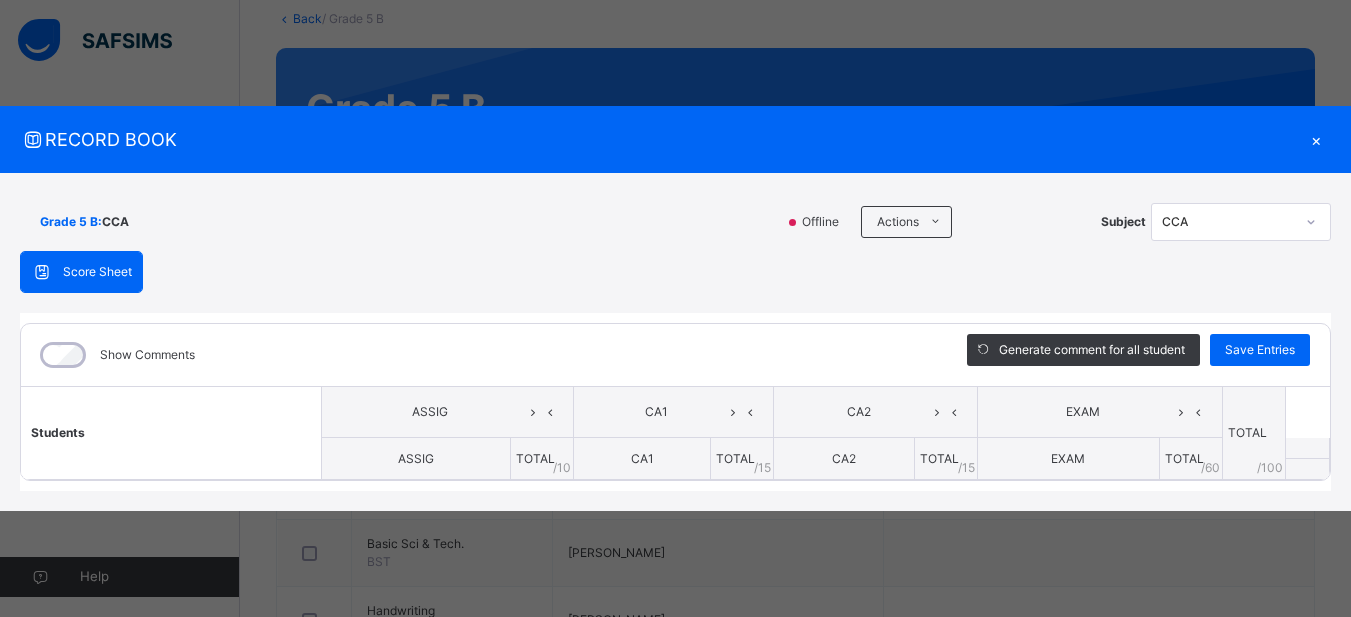 scroll, scrollTop: 160, scrollLeft: 0, axis: vertical 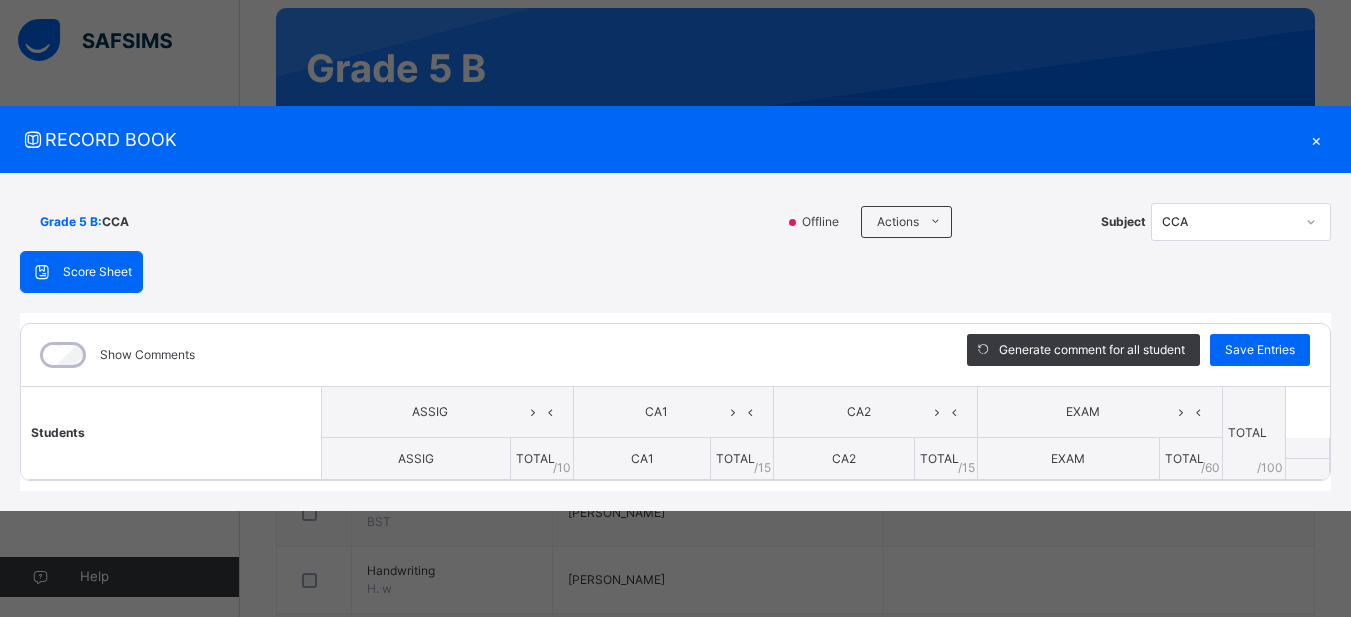 click on "Grade 5   B :   CCA Offline Actions  Download Empty Score Sheet  Upload/map score sheet Subject  CCA WITTY KIDS' SCHOOL Date: [DATE] 12:35:30 pm Score Sheet Score Sheet Show Comments   Generate comment for all student   Save Entries Class Level:  Grade 5   B Subject:  CCA Session:  2024/2025 Session Session:  Third Term Students ASSIG CA1 CA2 EXAM TOTAL /100 Comment ASSIG TOTAL / 10 CA1 TOTAL / 15 CA2 TOTAL / 15 EXAM TOTAL / 60   ×   Subject Teacher’s Comment Generate and see in full the comment developed by the AI with an option to regenerate the comment [PERSON_NAME] Bot Please wait while the [PERSON_NAME] Bot generates comments for all your students" at bounding box center (675, 342) 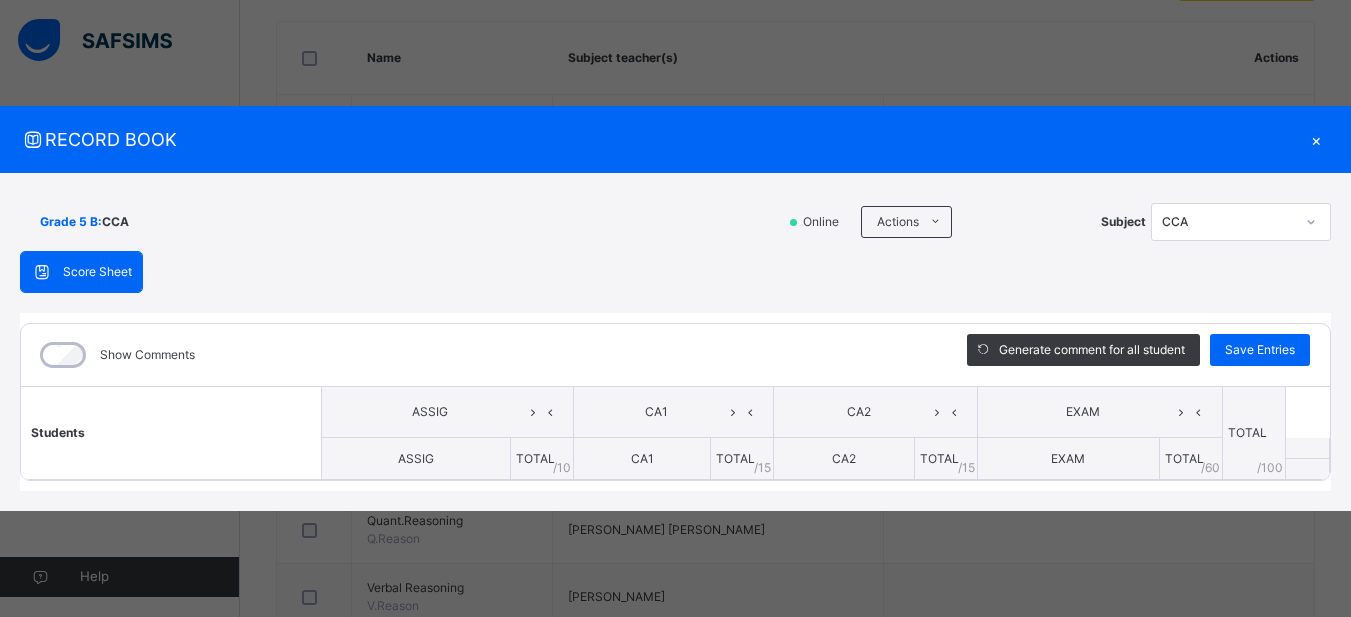 scroll, scrollTop: 480, scrollLeft: 0, axis: vertical 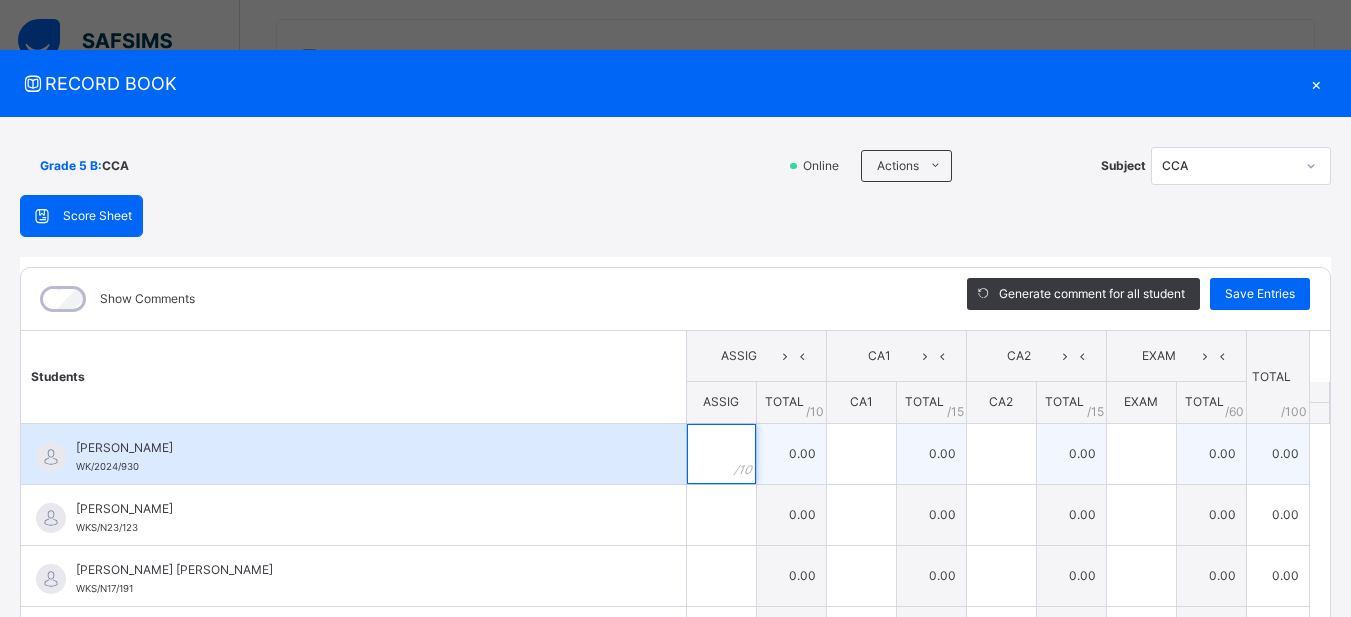 click at bounding box center [721, 454] 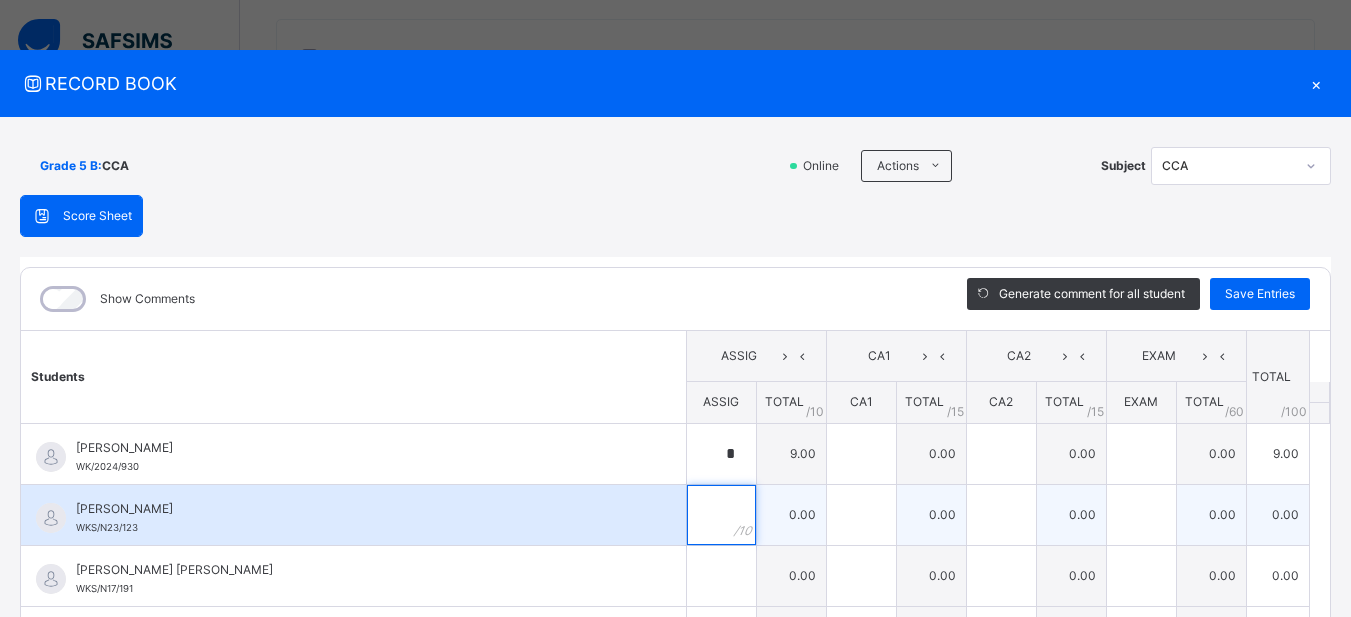 click at bounding box center (721, 515) 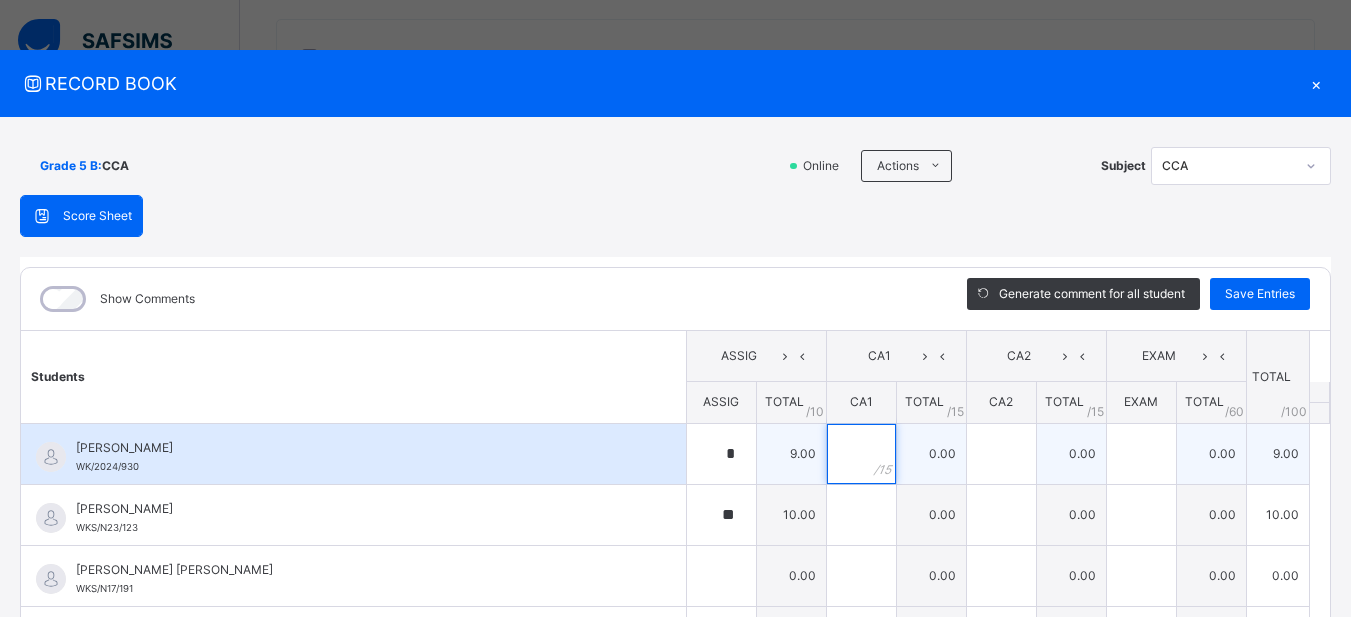 click at bounding box center [861, 454] 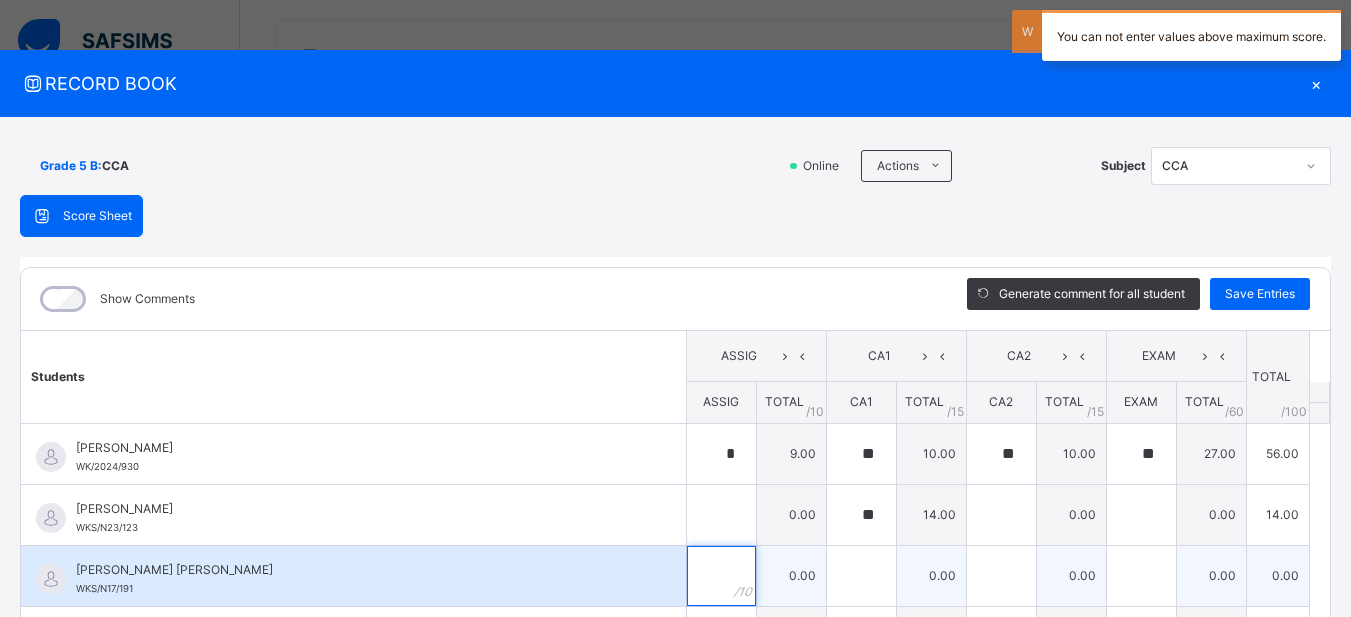 click at bounding box center (721, 576) 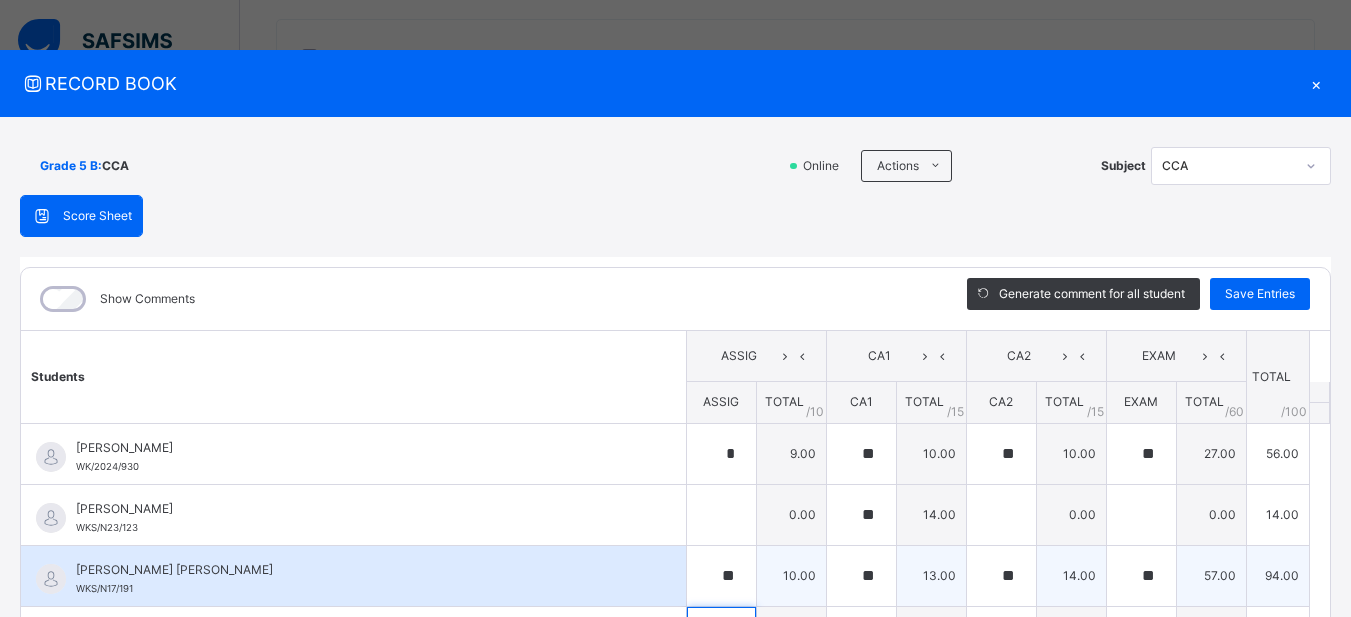 scroll, scrollTop: 50, scrollLeft: 0, axis: vertical 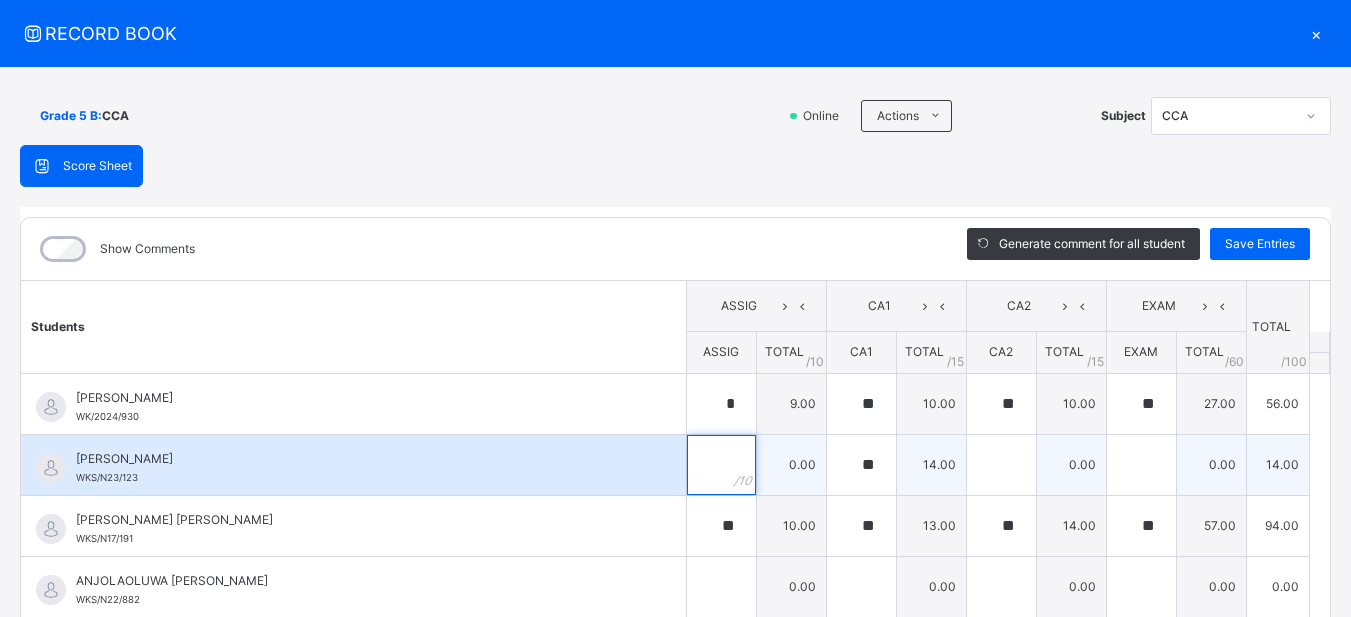 click at bounding box center [721, 465] 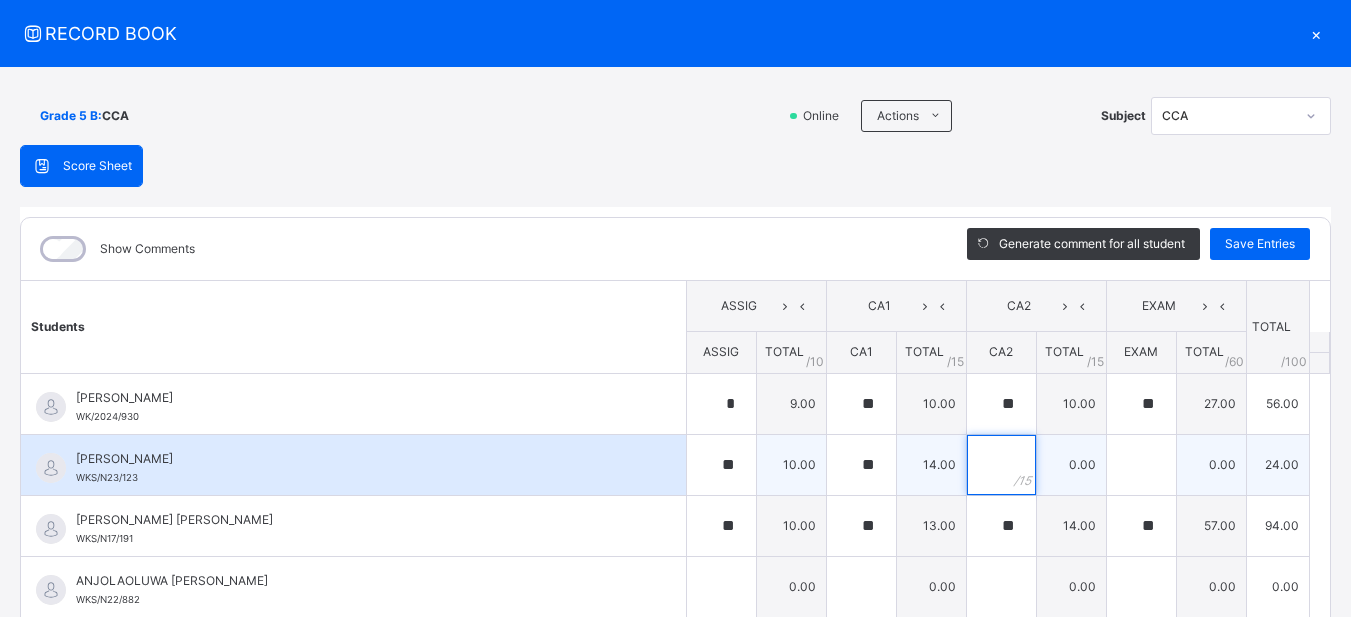 click at bounding box center [1001, 465] 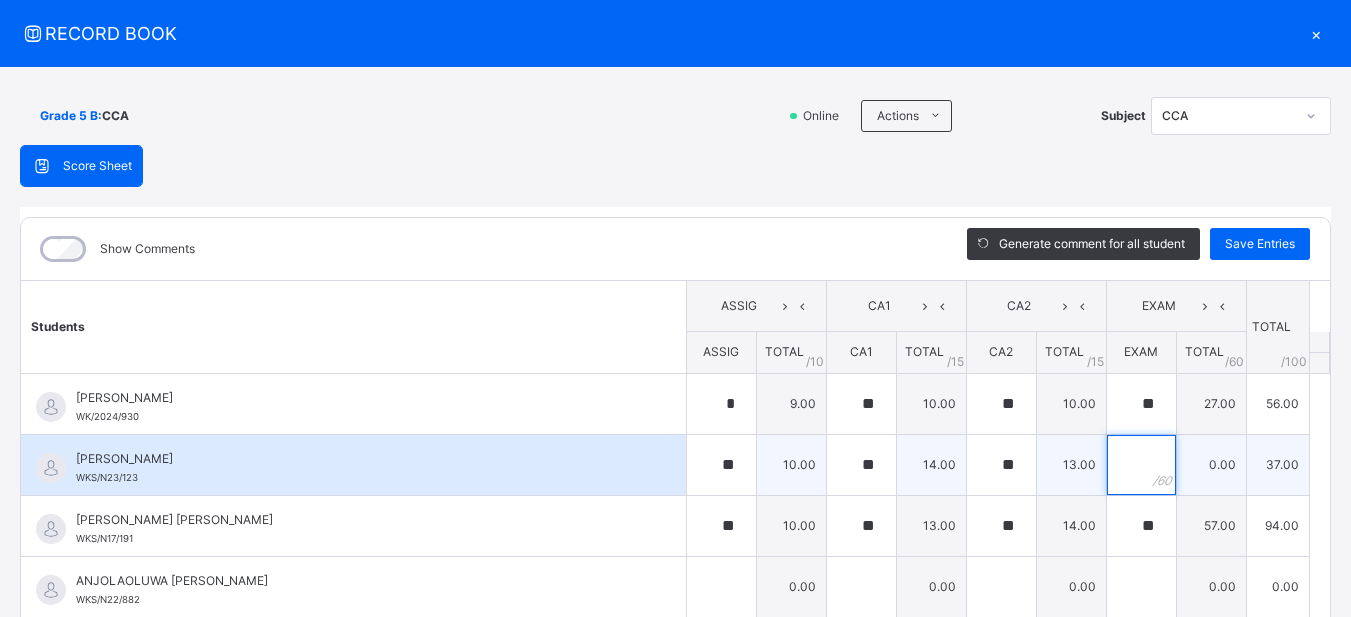 click at bounding box center [1141, 465] 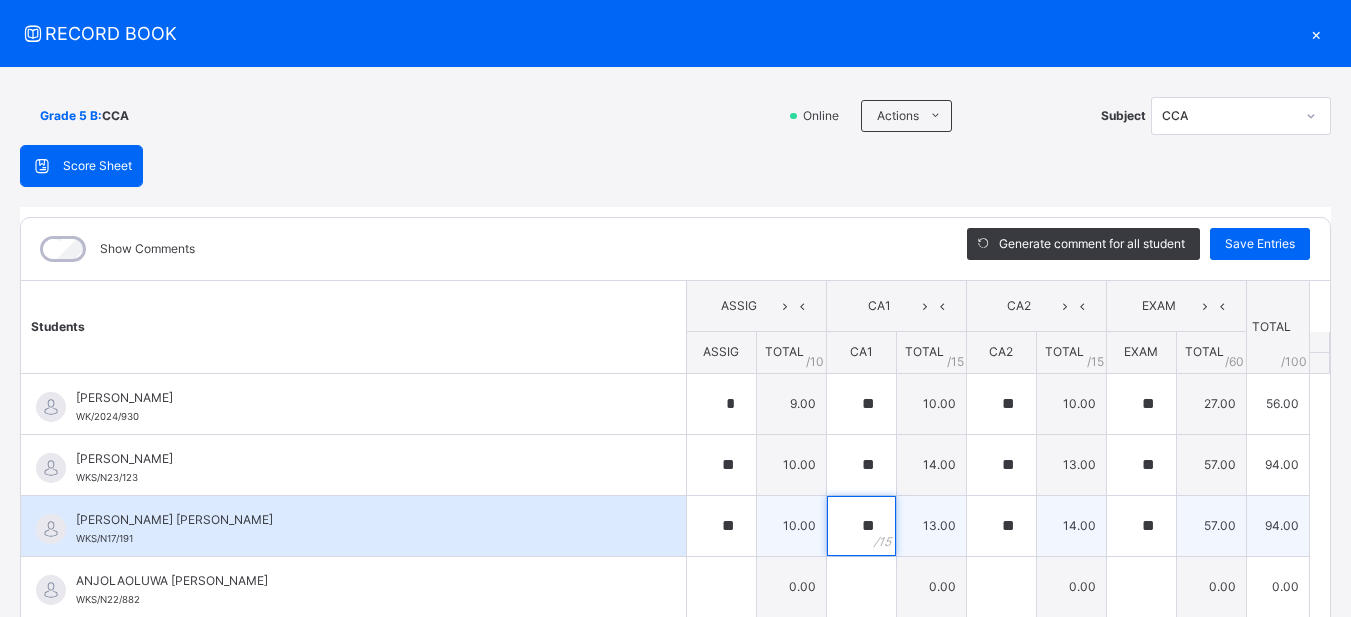 click on "**" at bounding box center [861, 526] 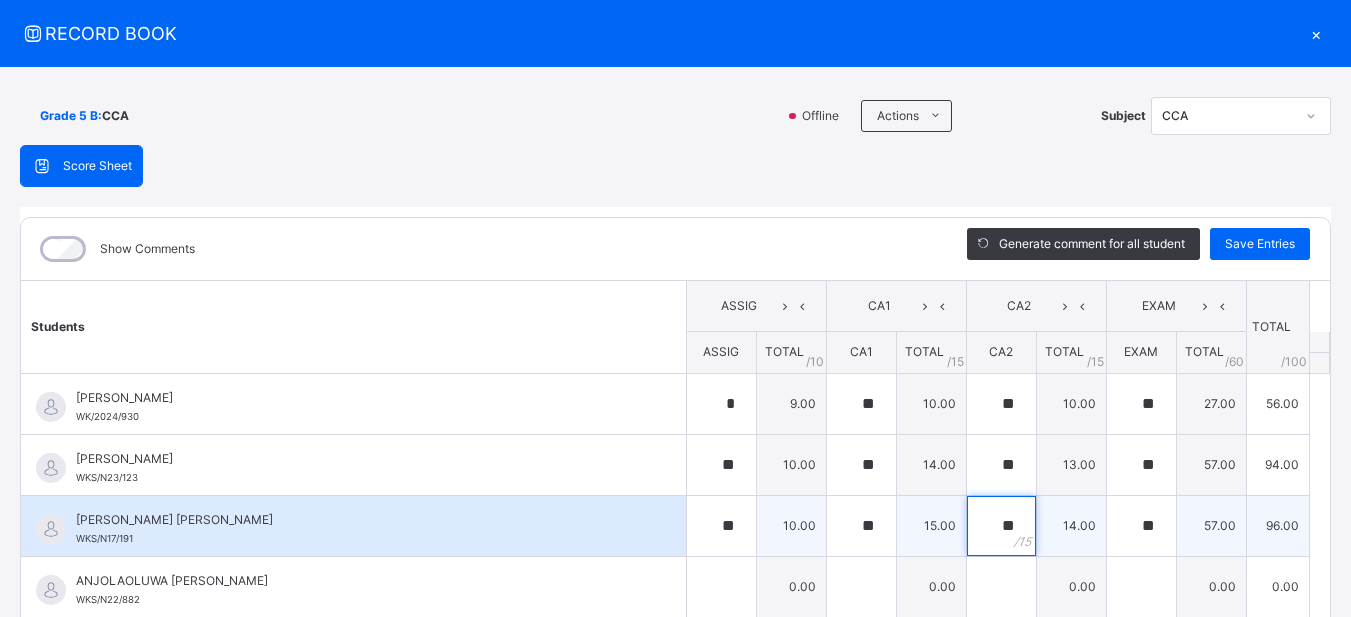 click on "**" at bounding box center [1001, 526] 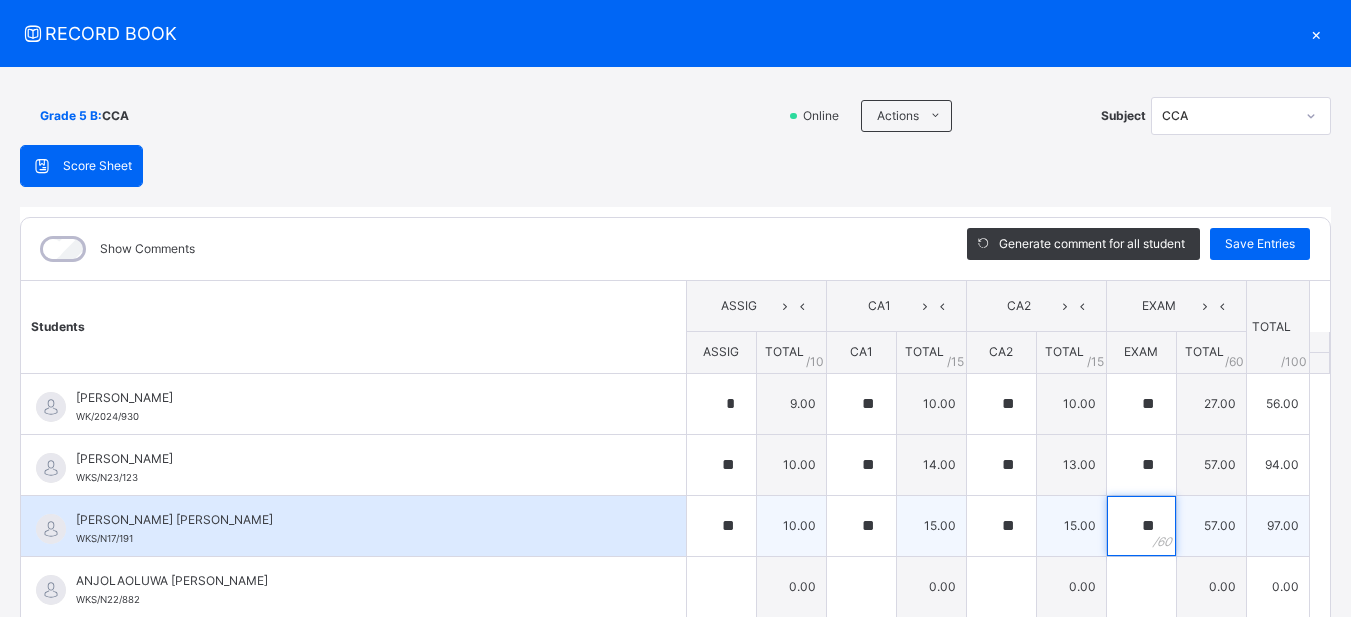 click on "**" at bounding box center [1141, 526] 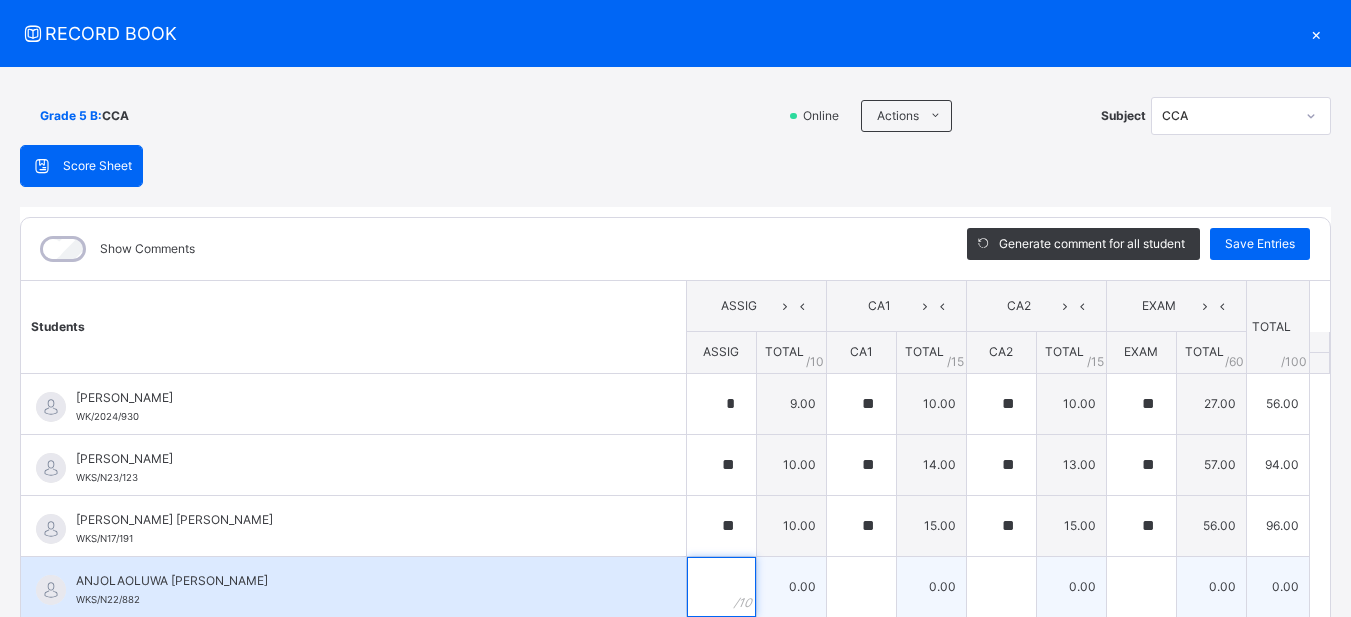 click at bounding box center (721, 587) 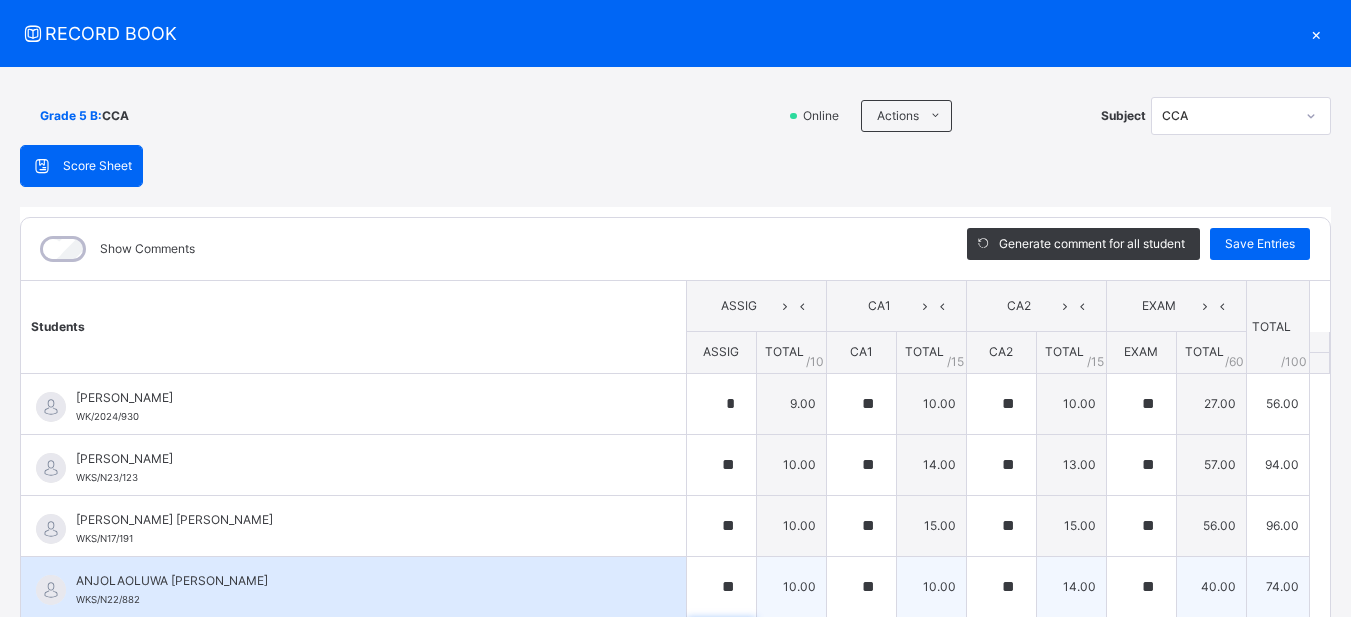 scroll, scrollTop: 294, scrollLeft: 0, axis: vertical 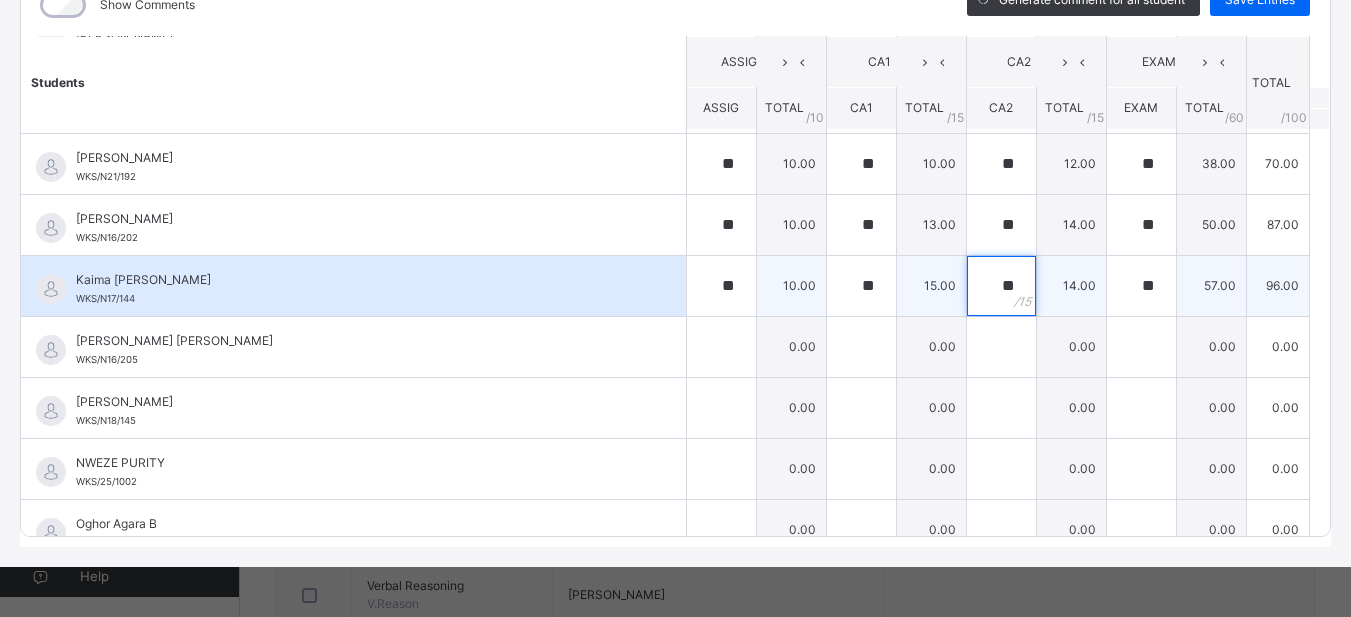 click on "**" at bounding box center [1001, 286] 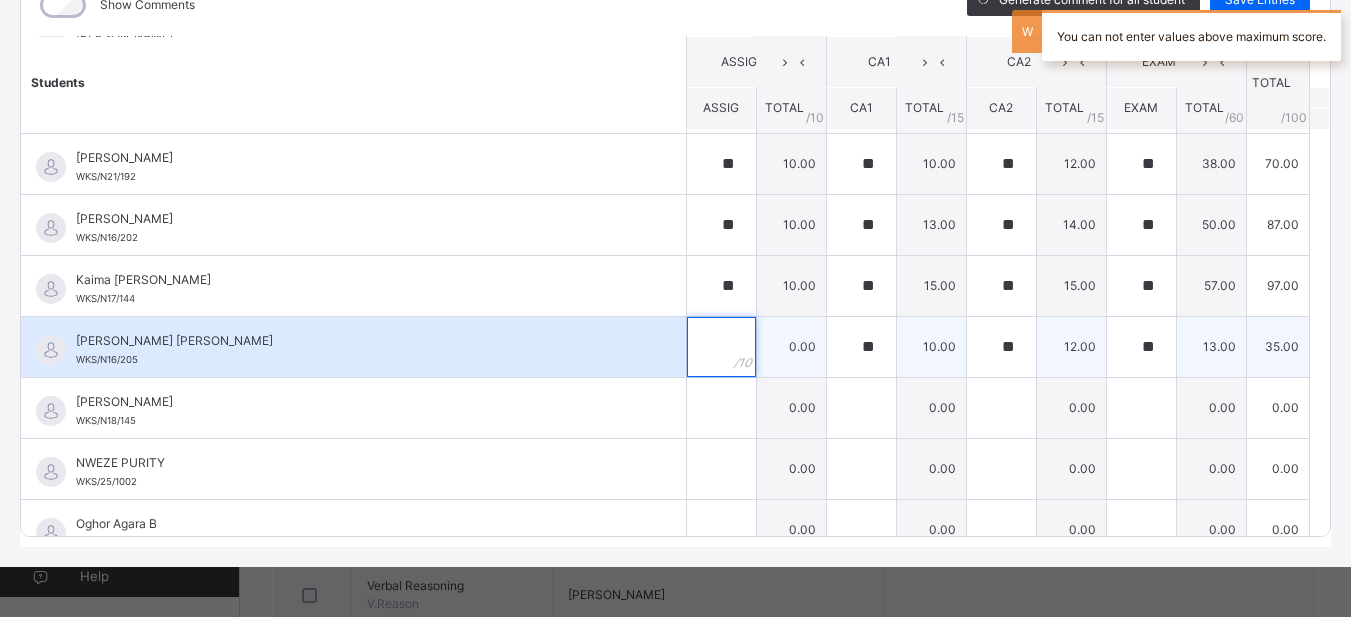 click at bounding box center (721, 347) 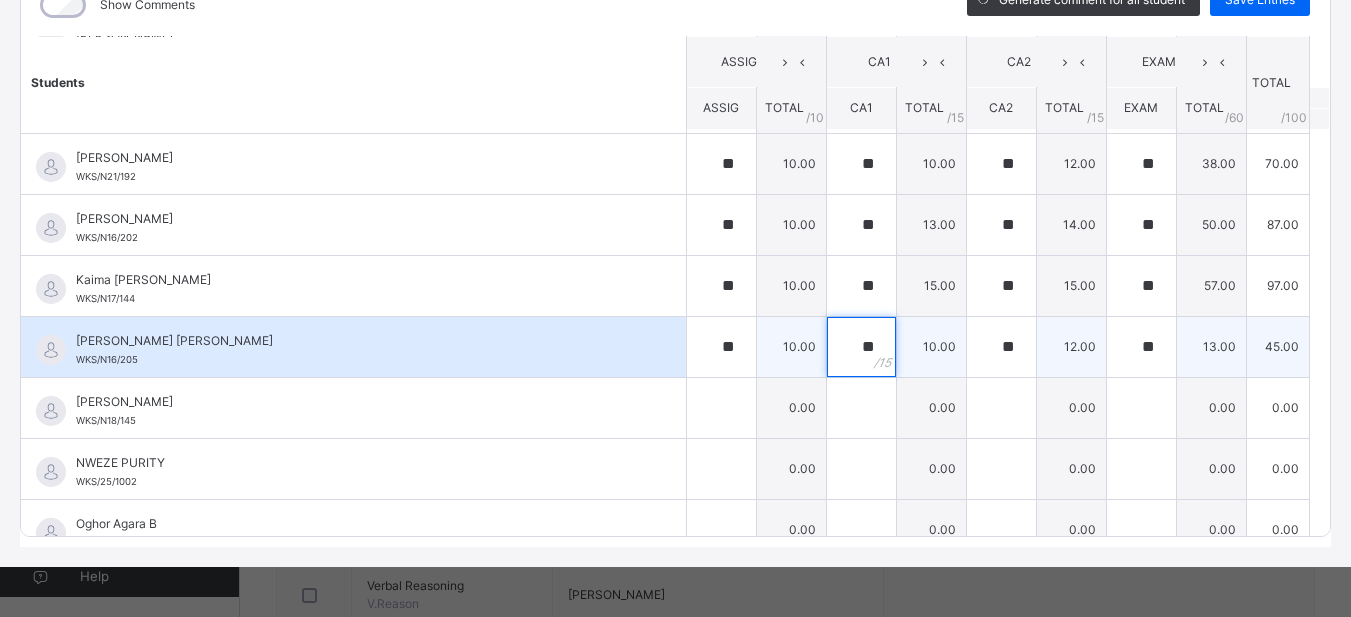 click on "**" at bounding box center (861, 347) 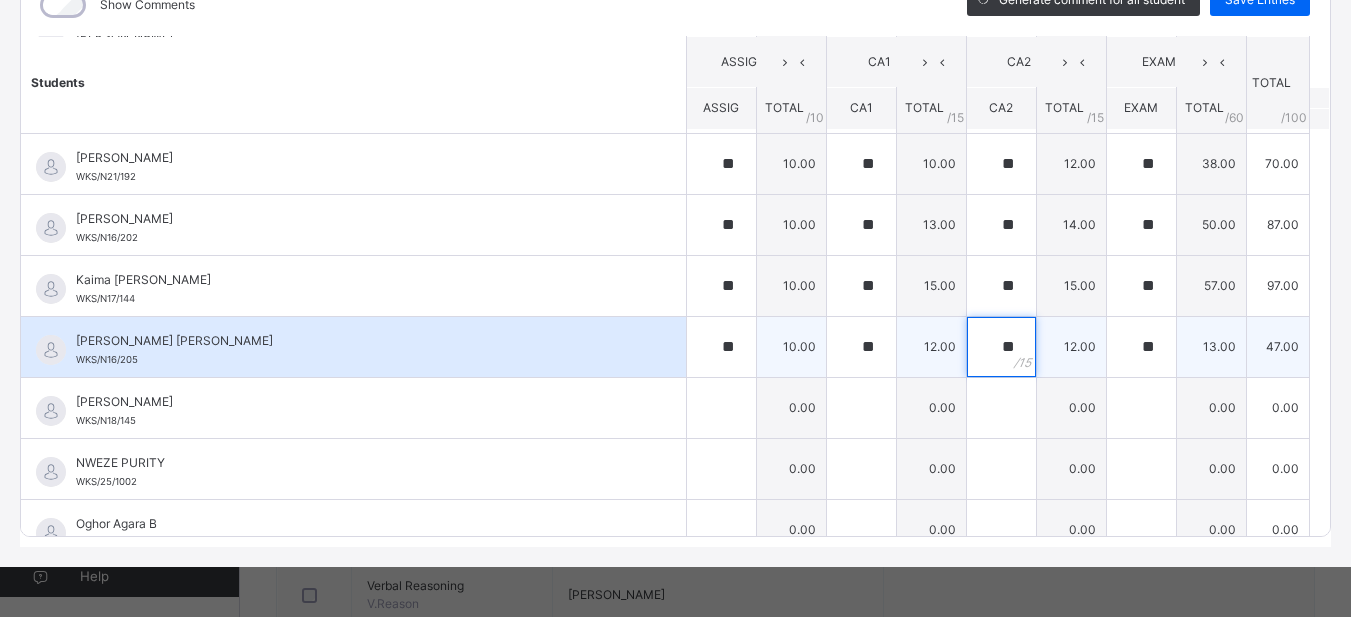 click on "**" at bounding box center (1001, 347) 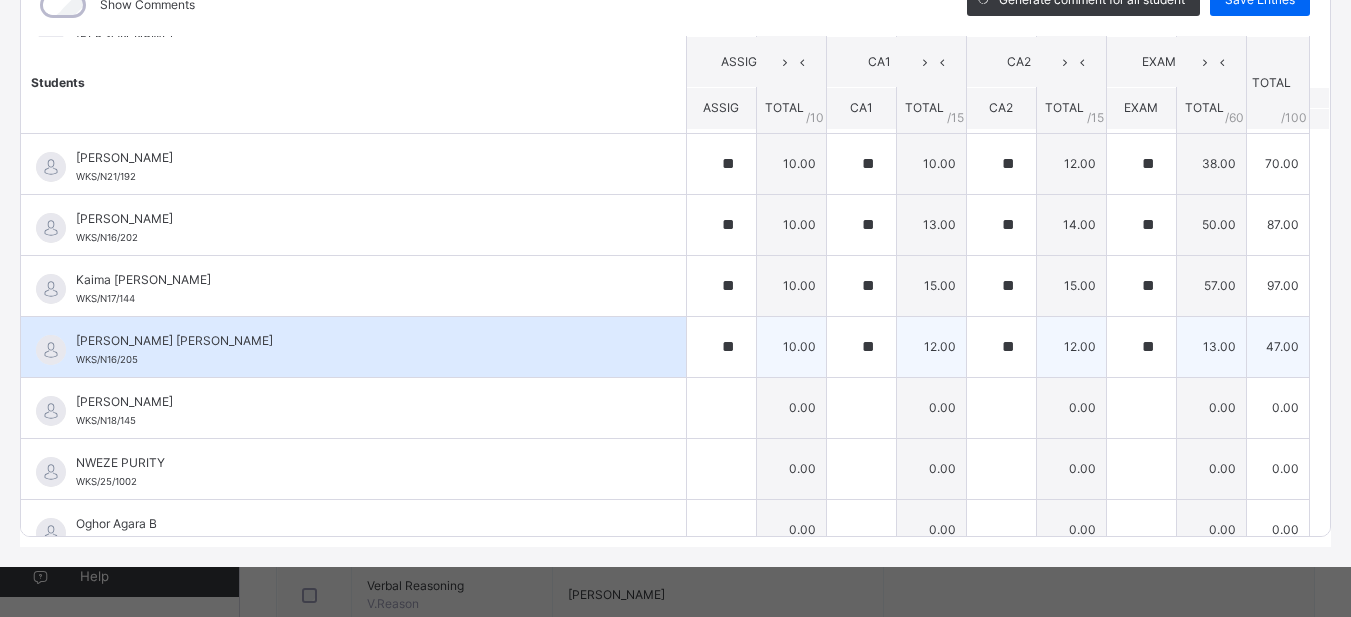 click on "**" at bounding box center (1001, 347) 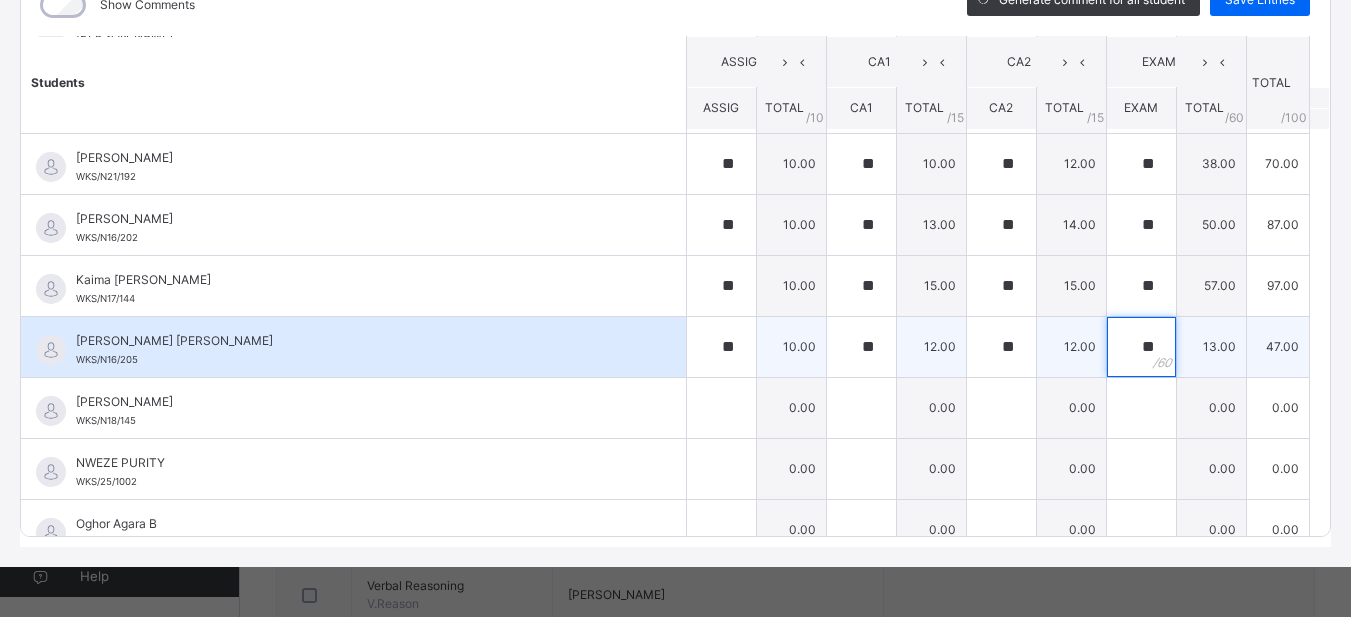 click on "**" at bounding box center (1141, 347) 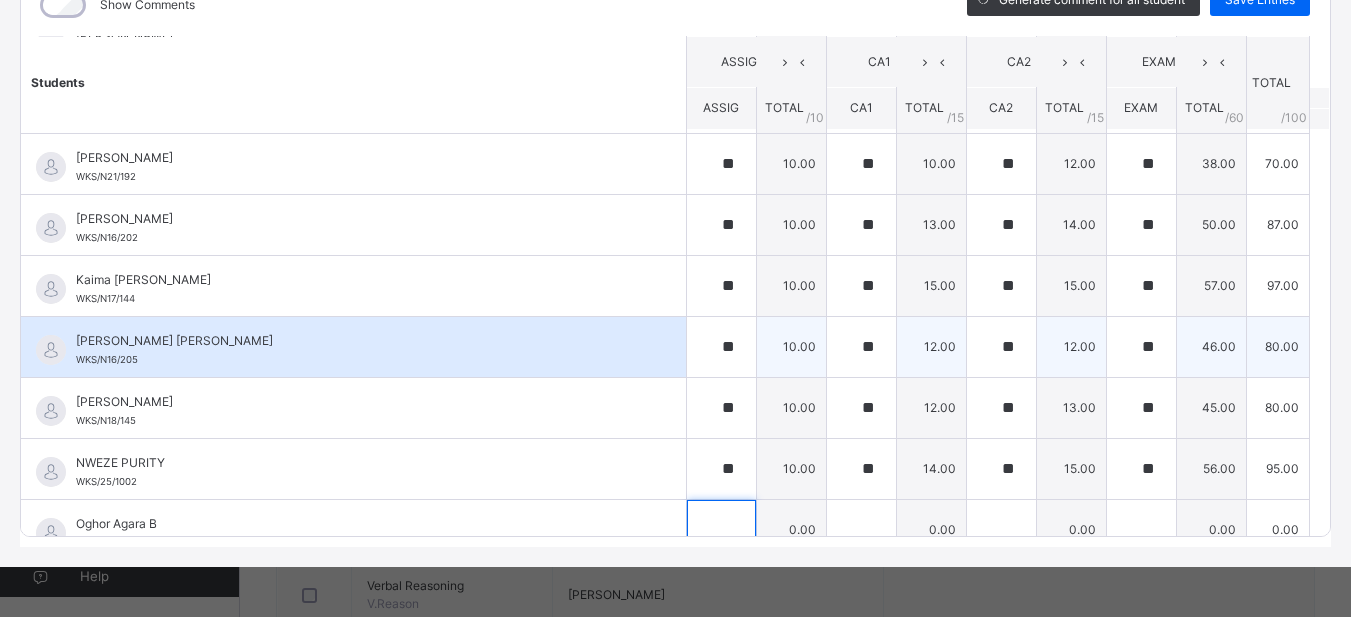 scroll, scrollTop: 630, scrollLeft: 0, axis: vertical 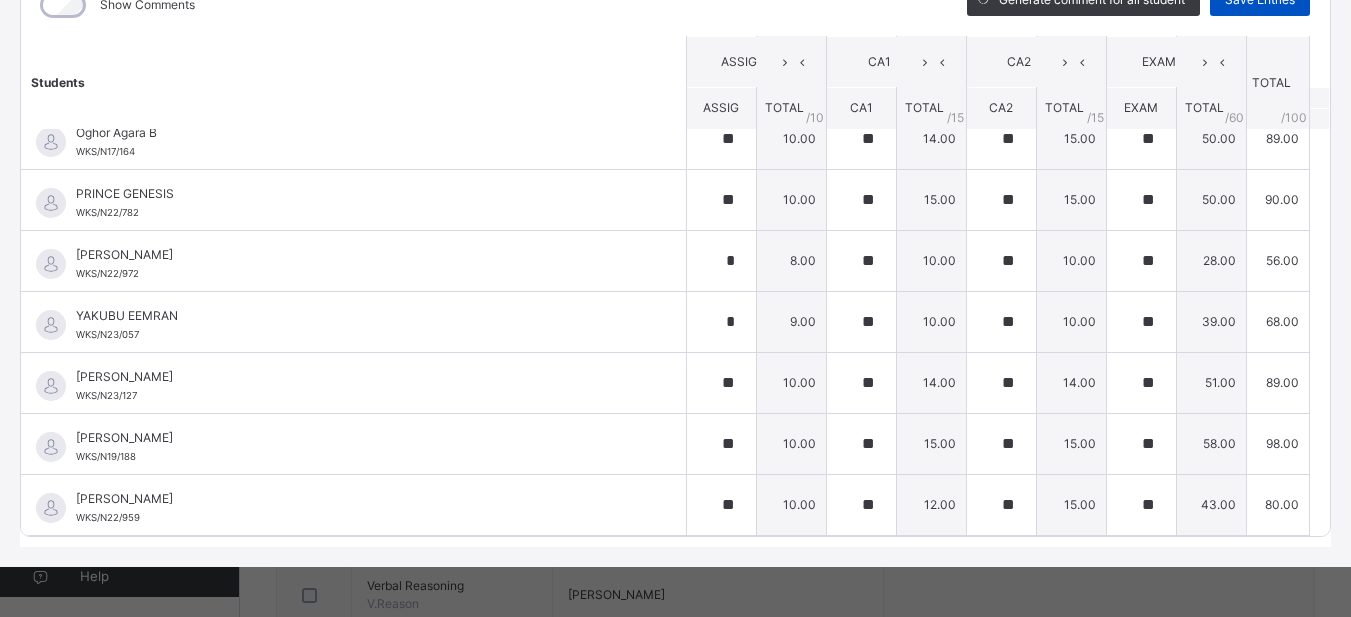 click on "Save Entries" at bounding box center [1260, 0] 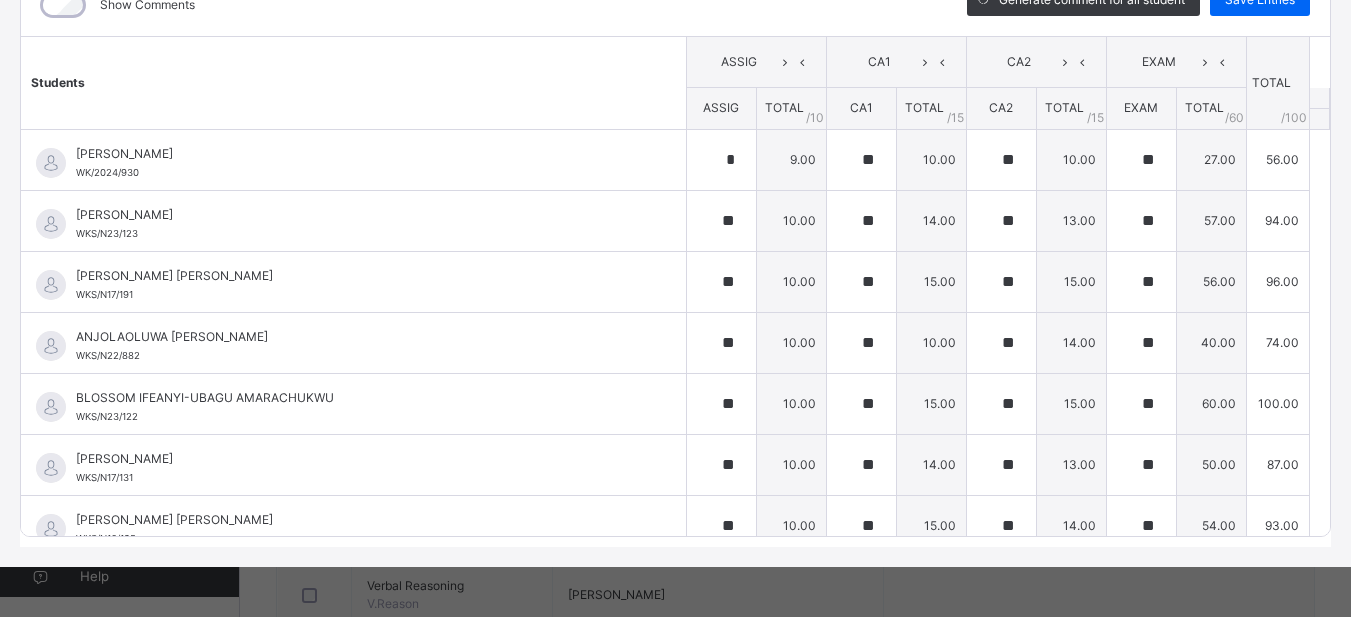 click on "Students ASSIG CA1 CA2 EXAM TOTAL /100 Comment ASSIG TOTAL / 10 CA1 TOTAL / 15 CA2 TOTAL / 15 EXAM TOTAL / 60 [PERSON_NAME]/2024/930 [PERSON_NAME]/2024/930 * 9.00 ** 10.00 ** 10.00 ** 27.00 56.00 Generate comment 0 / 250   ×   Subject Teacher’s Comment Generate and see in full the comment developed by the AI with an option to regenerate the comment [PERSON_NAME] SARDAUNA [PERSON_NAME]/2024/930   Total 56.00  / 100.00 [PERSON_NAME] Bot   Regenerate     Use this comment   [PERSON_NAME] WKS/N23/123 [PERSON_NAME] WKS/N23/123 ** 10.00 ** 14.00 ** 13.00 ** 57.00 94.00 Generate comment 0 / 250   ×   Subject Teacher’s Comment Generate and see in full the comment developed by the AI with an option to regenerate the comment [PERSON_NAME] [PERSON_NAME]   WKS/N23/123   Total 94.00  / 100.00 [PERSON_NAME] Bot   Regenerate     Use this comment   [PERSON_NAME] [PERSON_NAME] WKS/N17/191 [PERSON_NAME] [PERSON_NAME] WKS/N17/191 ** 10.00 ** 15.00 ** 15.00 ** 56.00 96.00 Generate comment 0 / 250   ×   JS   WKS/N17/191   Total" at bounding box center [675, 784] 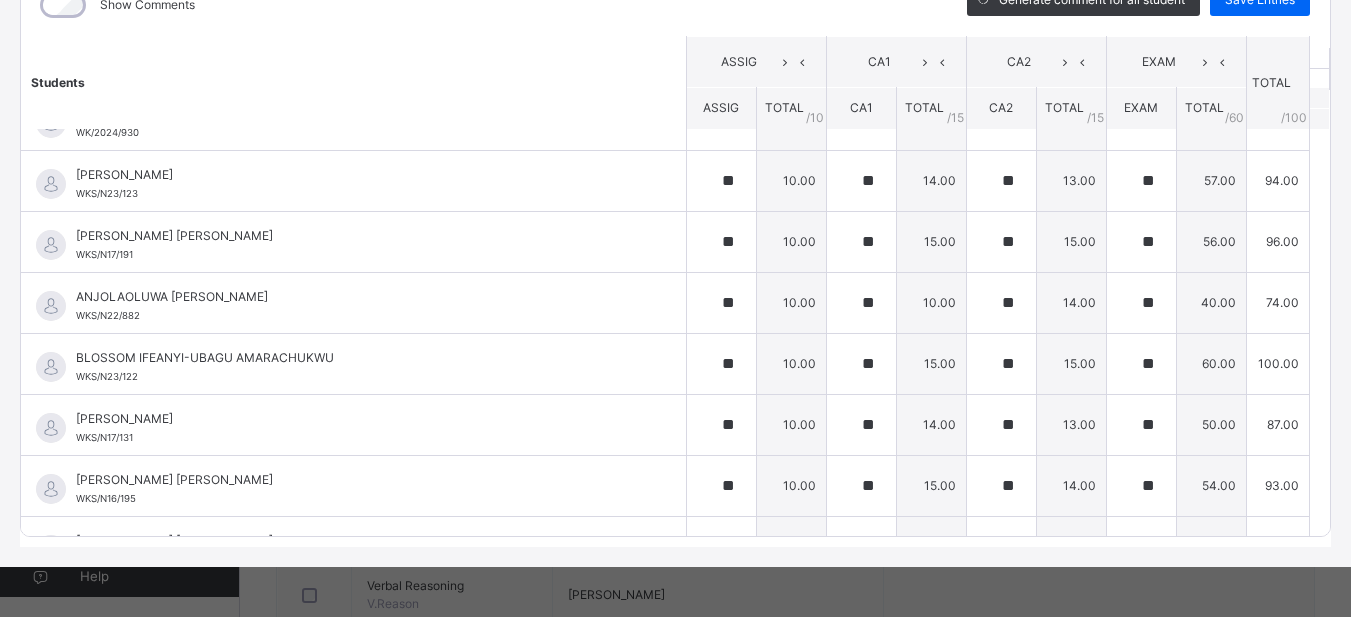 scroll, scrollTop: 0, scrollLeft: 0, axis: both 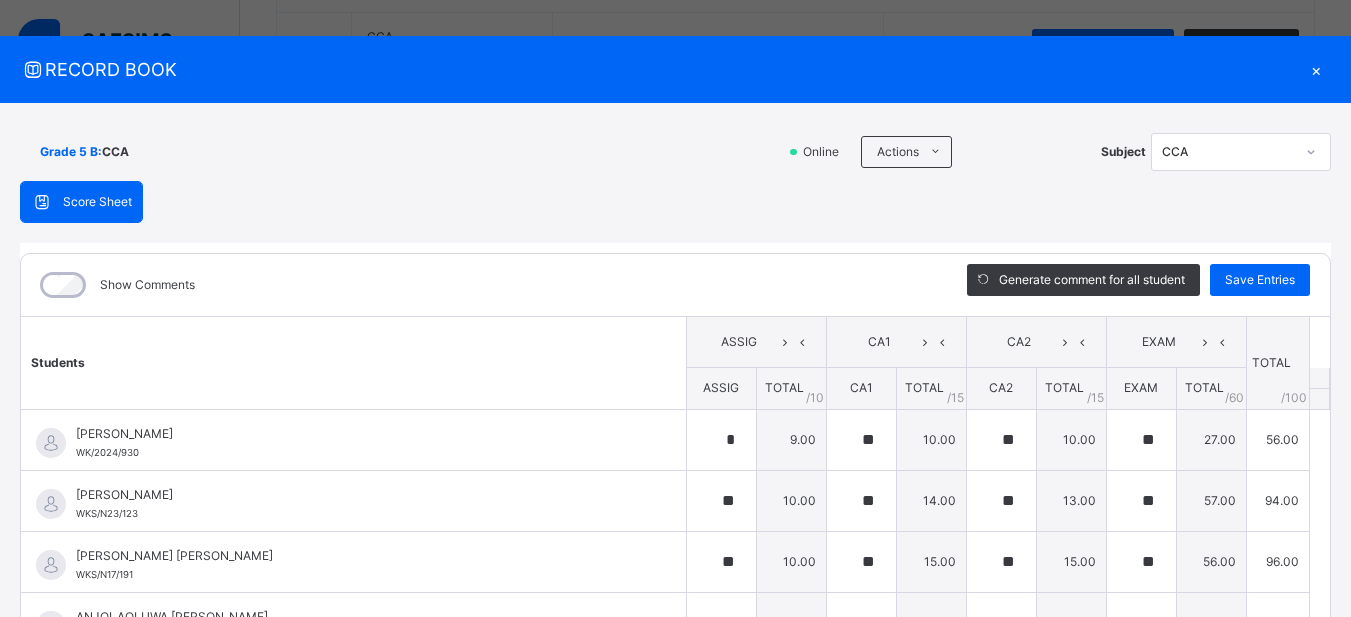 click on "×" at bounding box center [1316, 69] 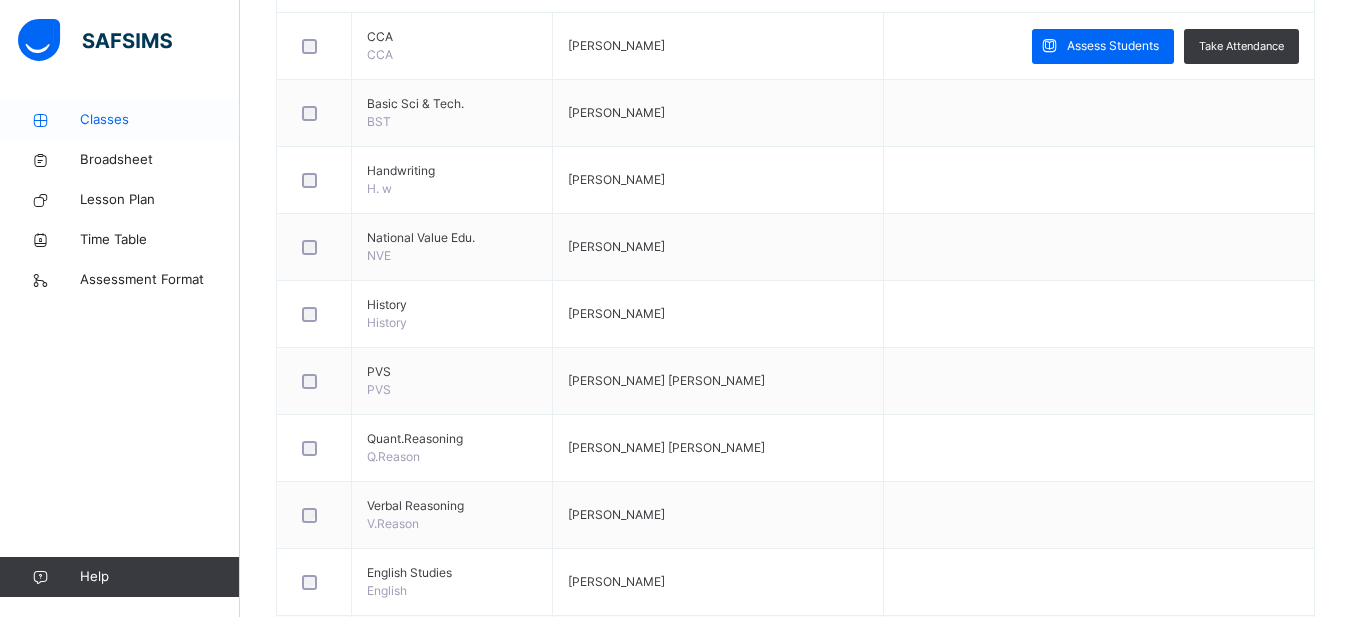 click on "Classes" at bounding box center [160, 120] 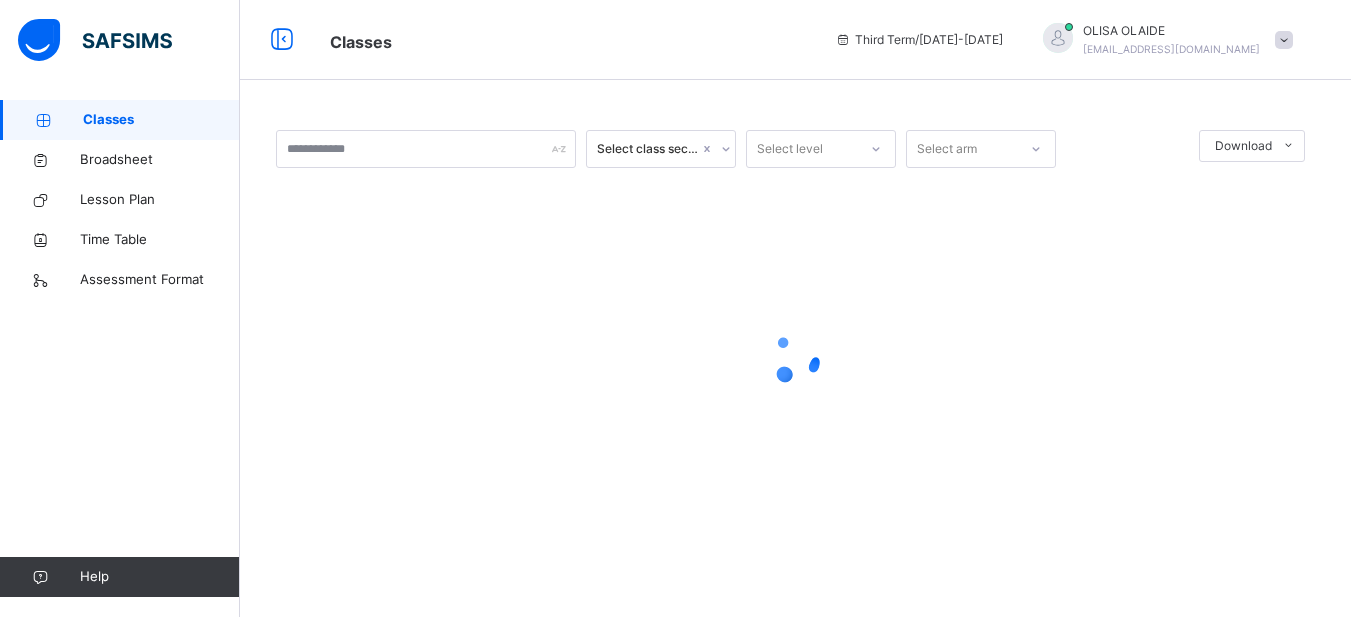 scroll, scrollTop: 0, scrollLeft: 0, axis: both 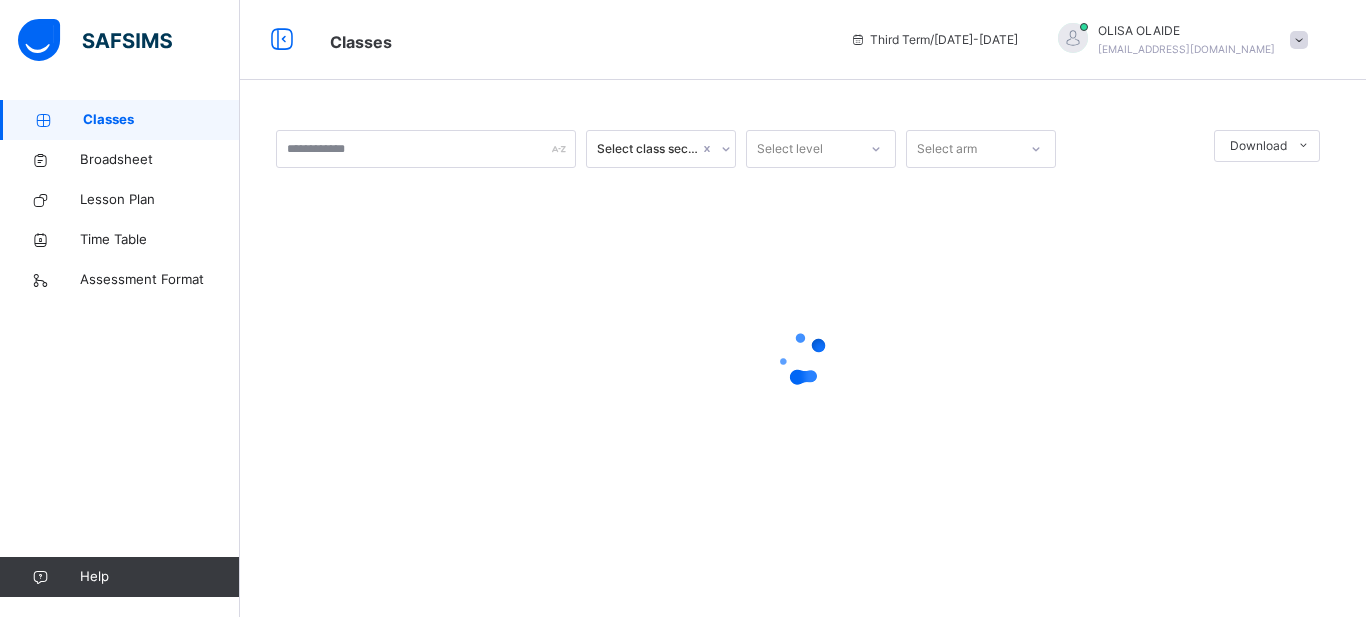 click on "Classes" at bounding box center [161, 120] 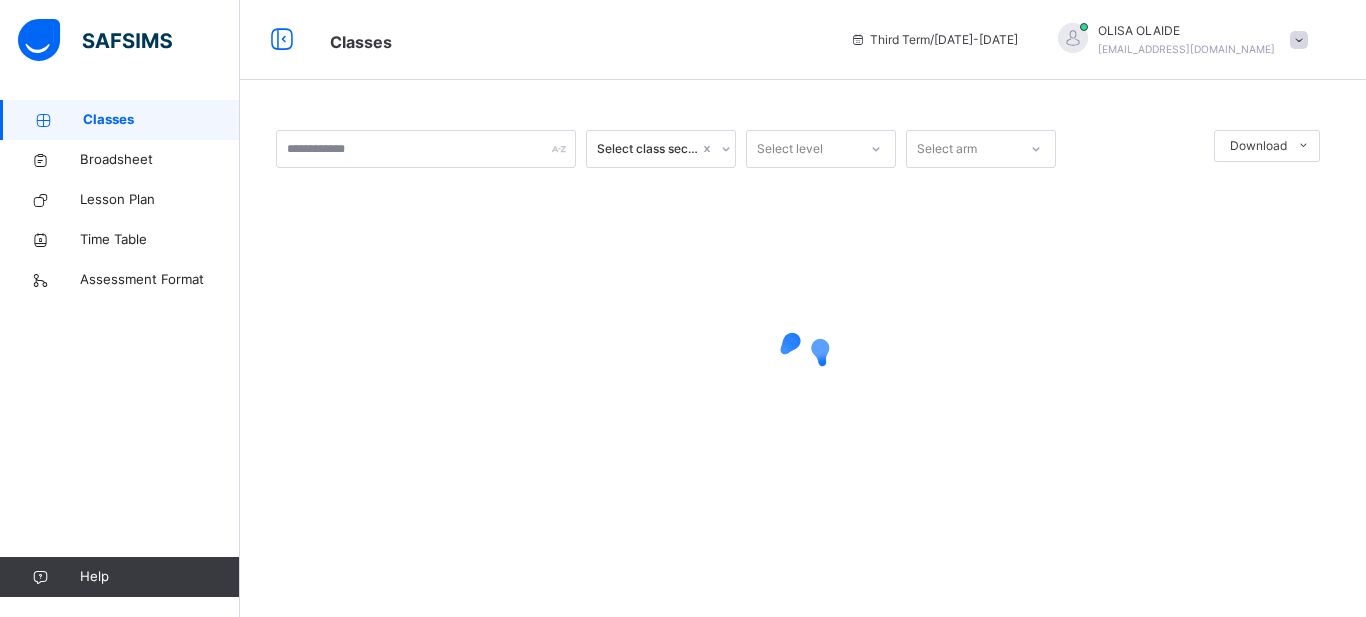 click on "Classes" at bounding box center [161, 120] 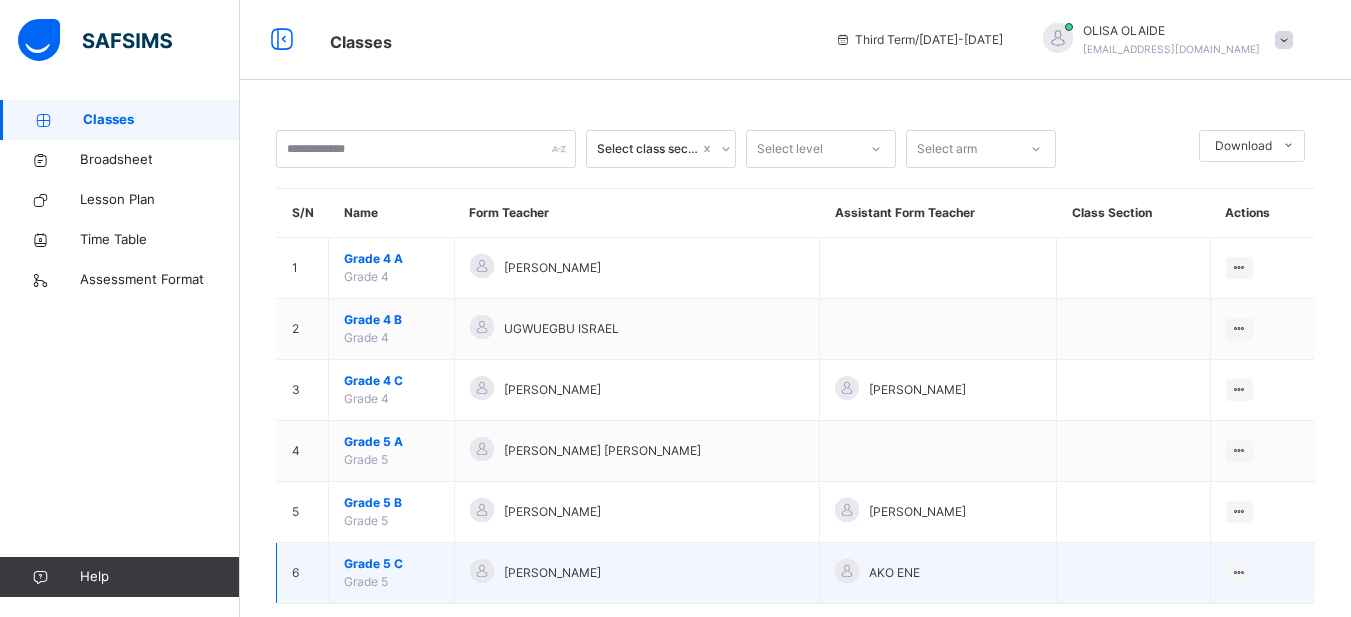 click on "Grade 5   C" at bounding box center (391, 564) 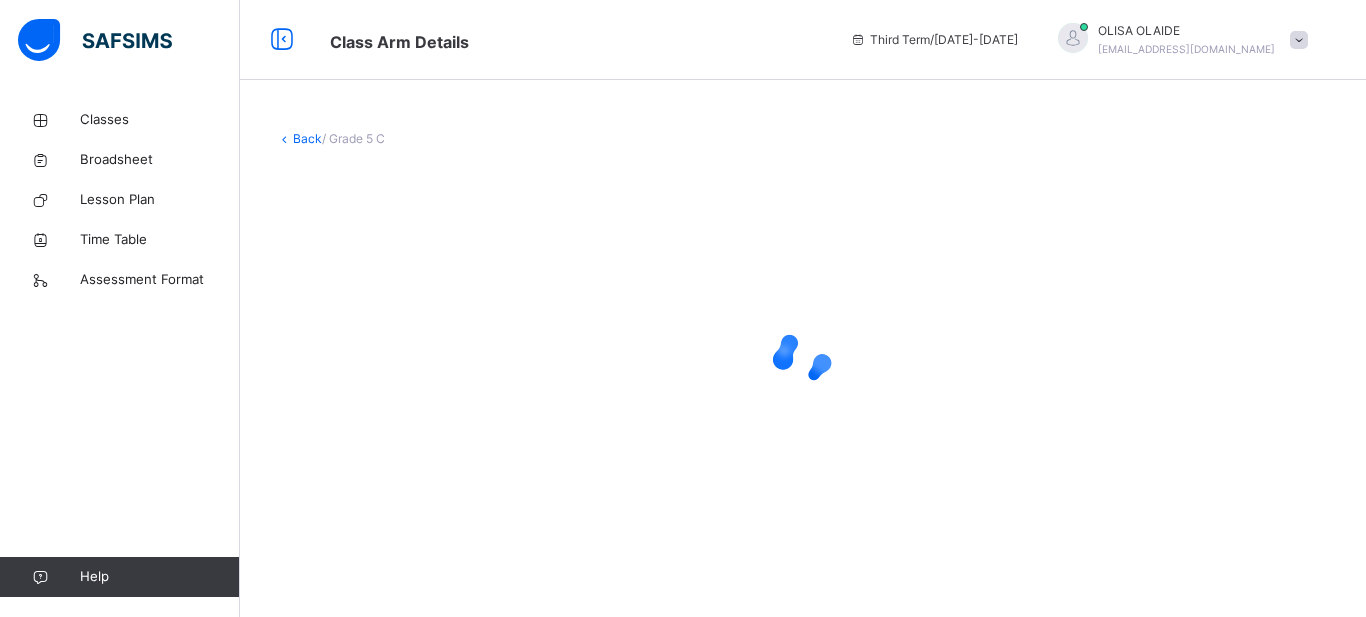 click at bounding box center [803, 358] 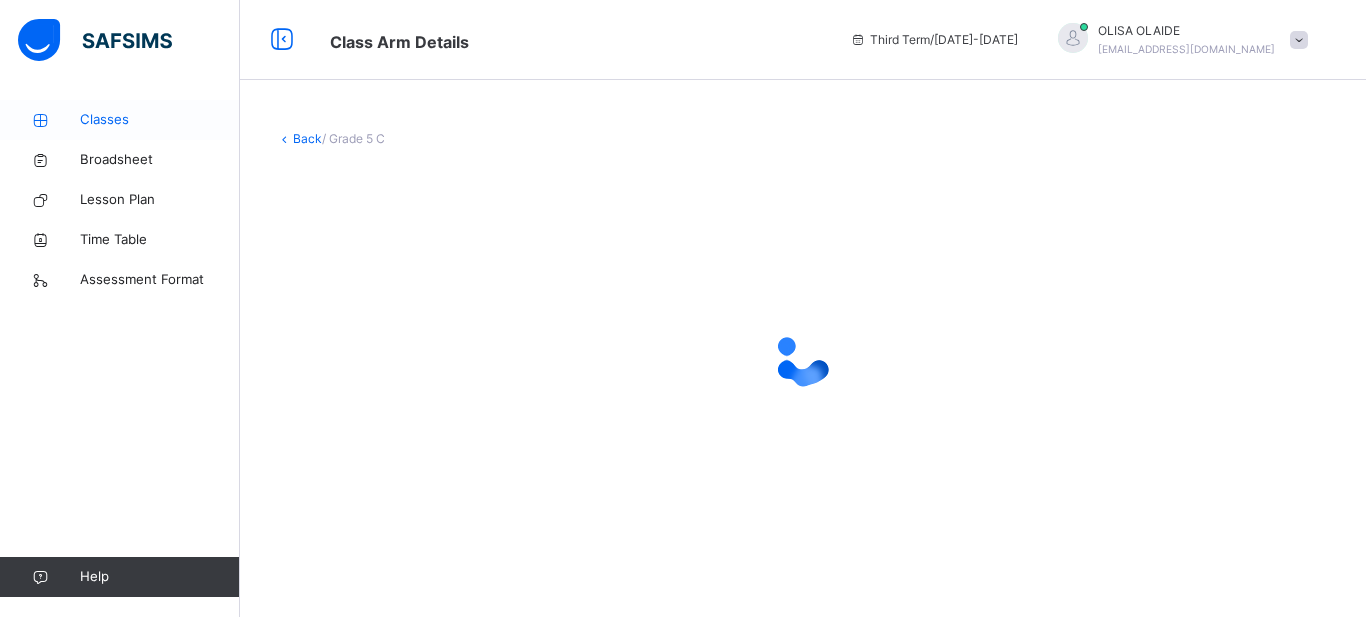 click on "Classes" at bounding box center [160, 120] 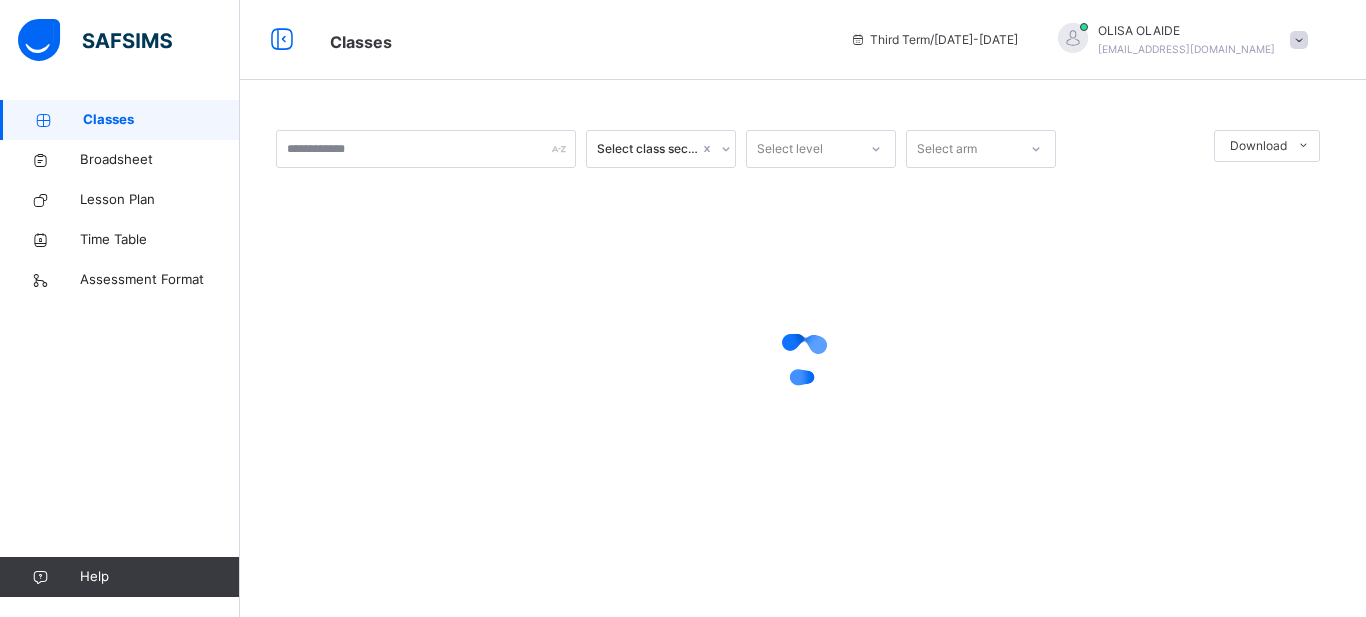 click on "Classes" at bounding box center (161, 120) 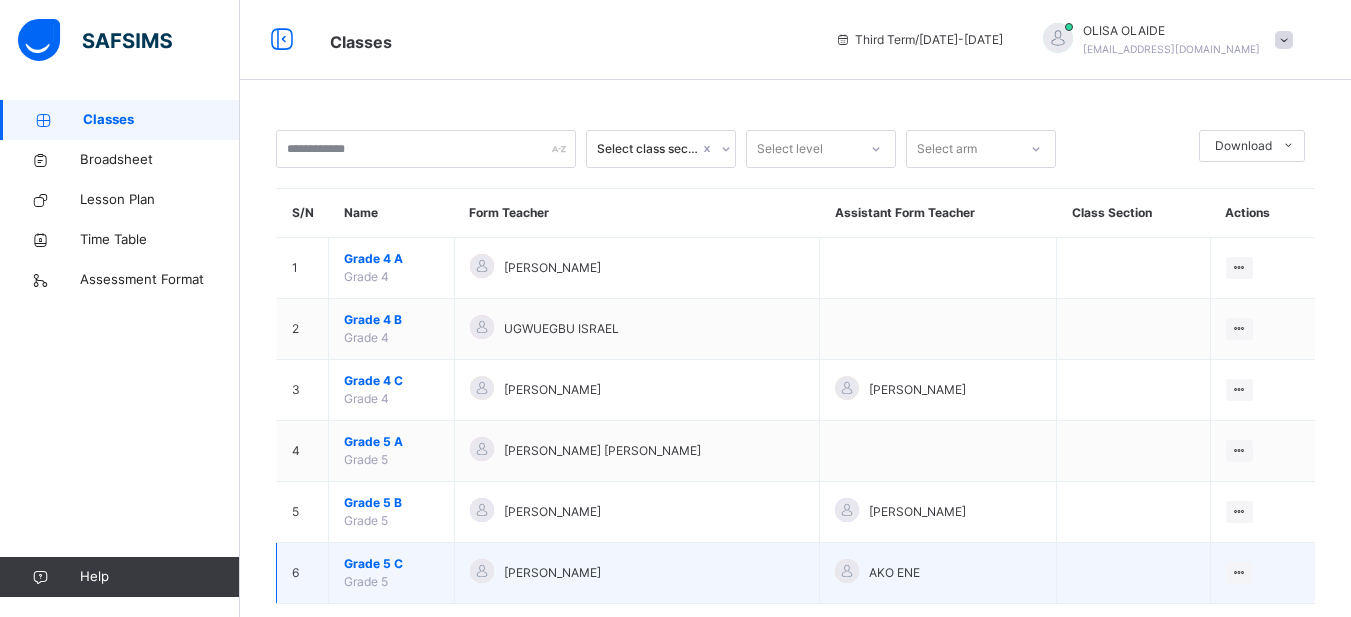 click on "Grade 5   C" at bounding box center [391, 564] 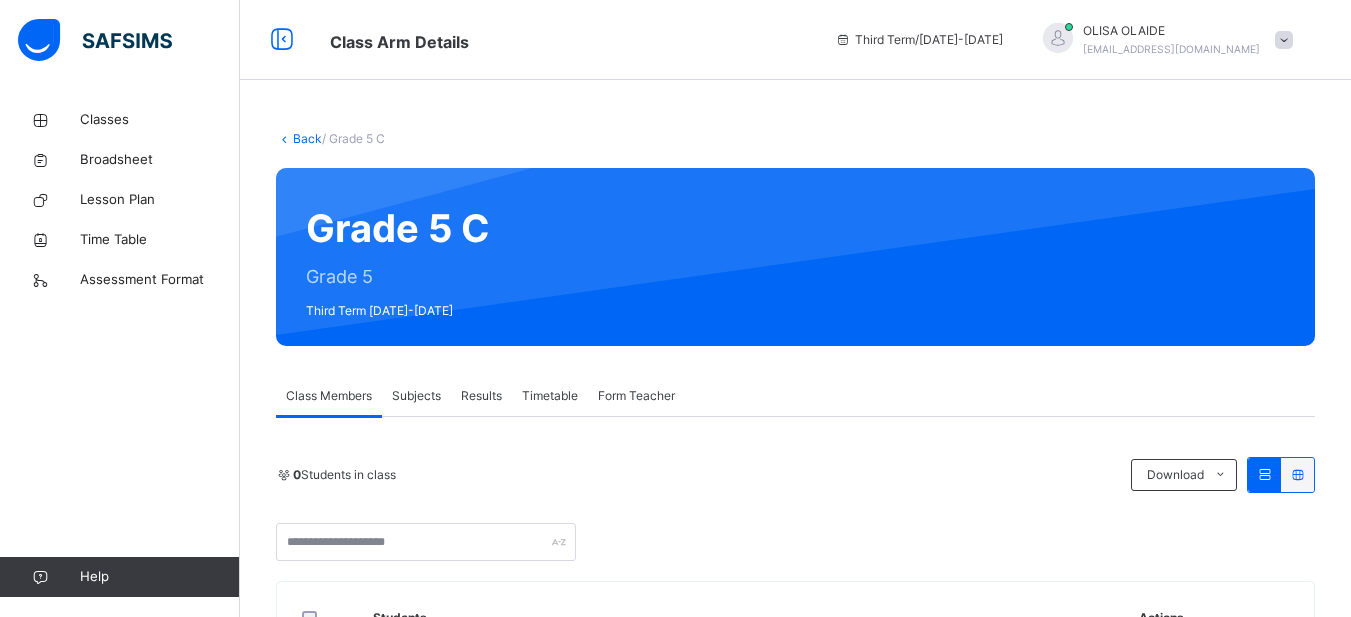 click on "Subjects" at bounding box center [416, 396] 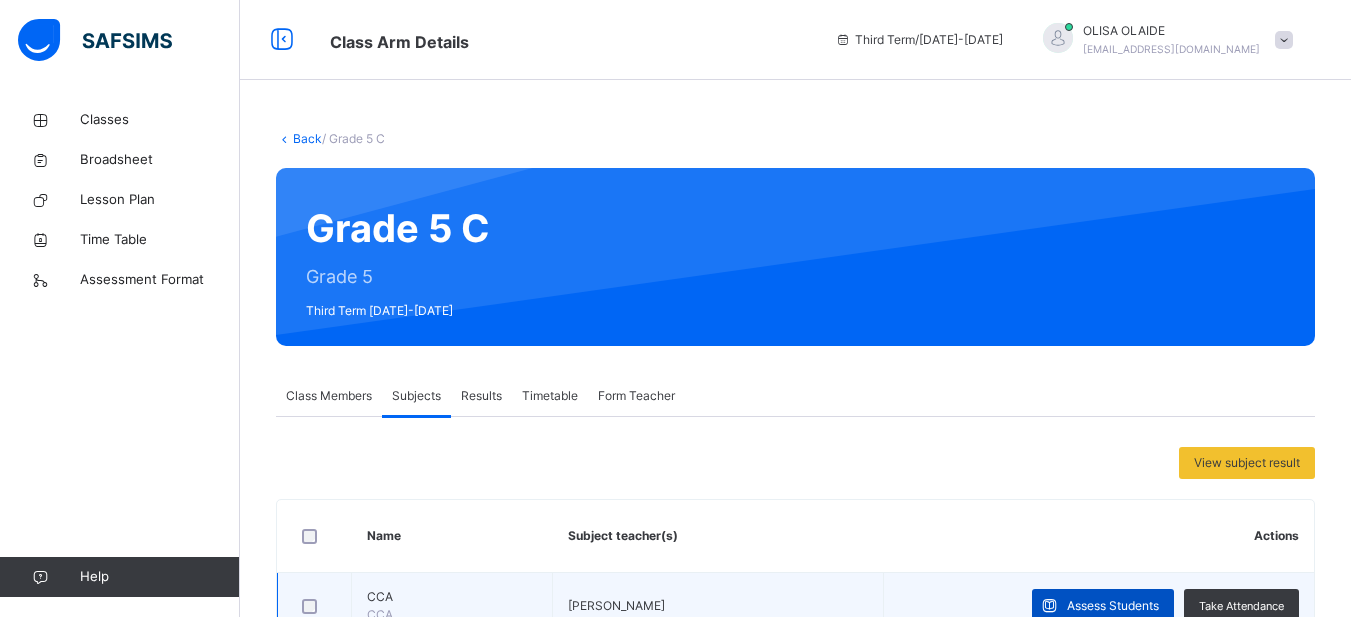 click on "Assess Students" at bounding box center [1113, 606] 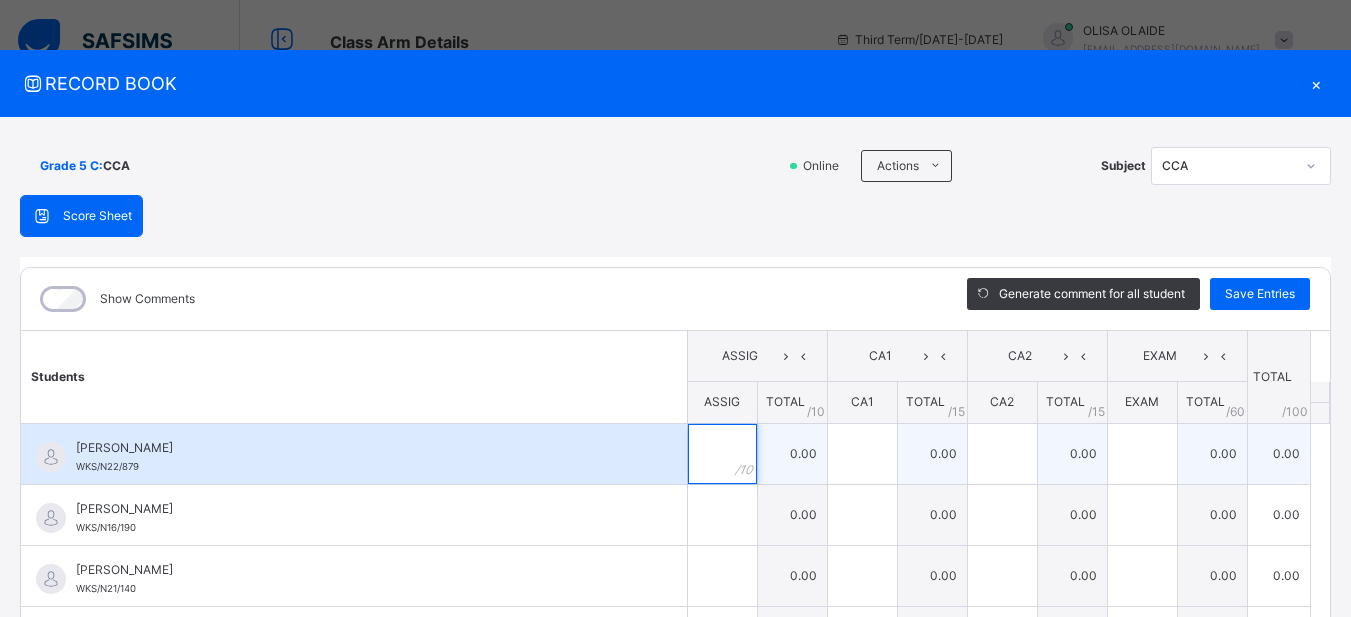 click at bounding box center (722, 454) 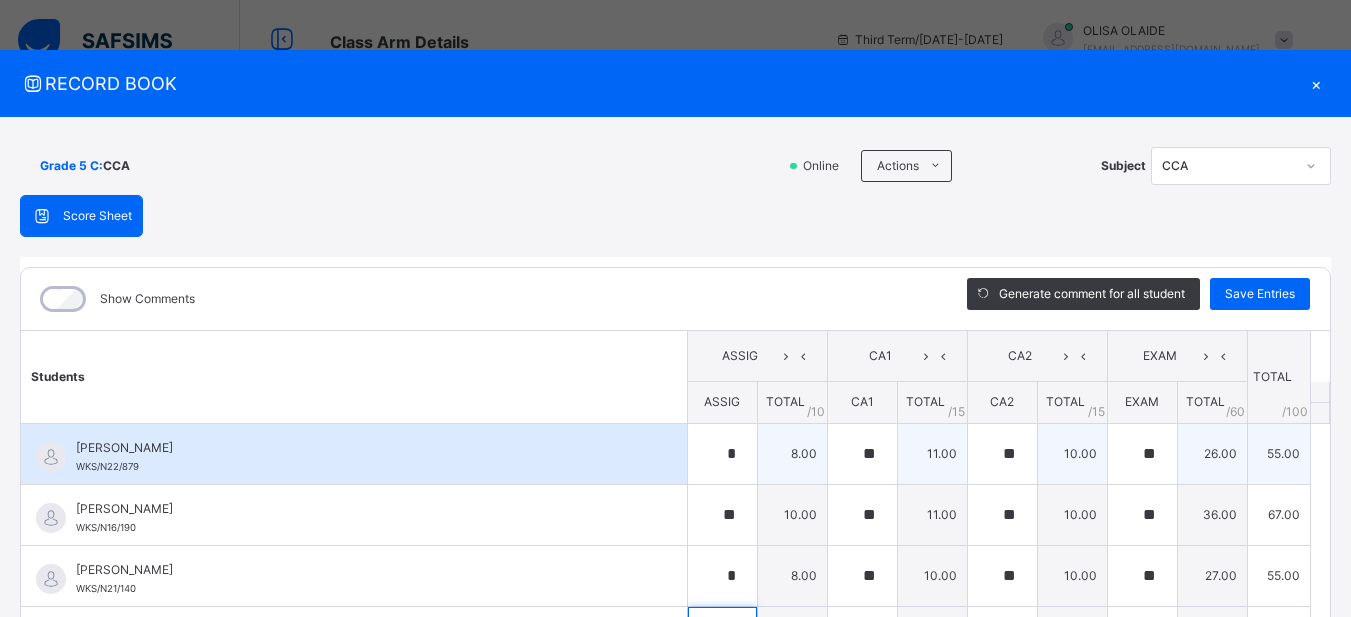 scroll, scrollTop: 50, scrollLeft: 0, axis: vertical 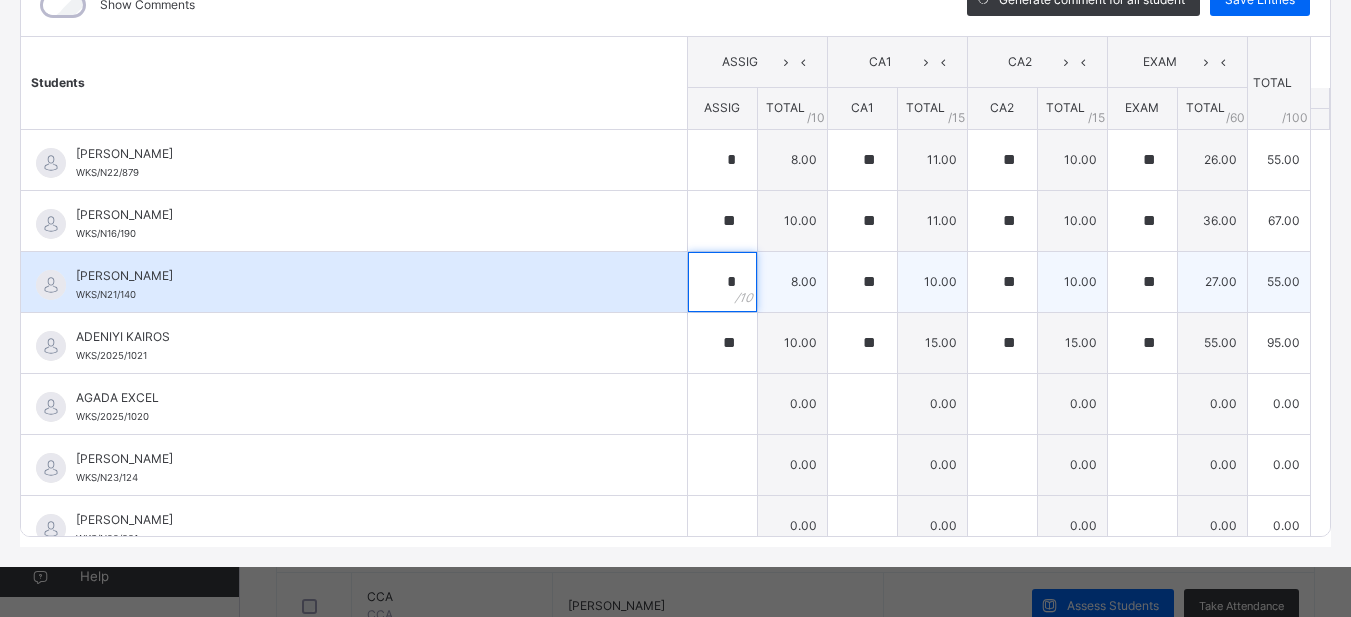click on "*" at bounding box center [722, 282] 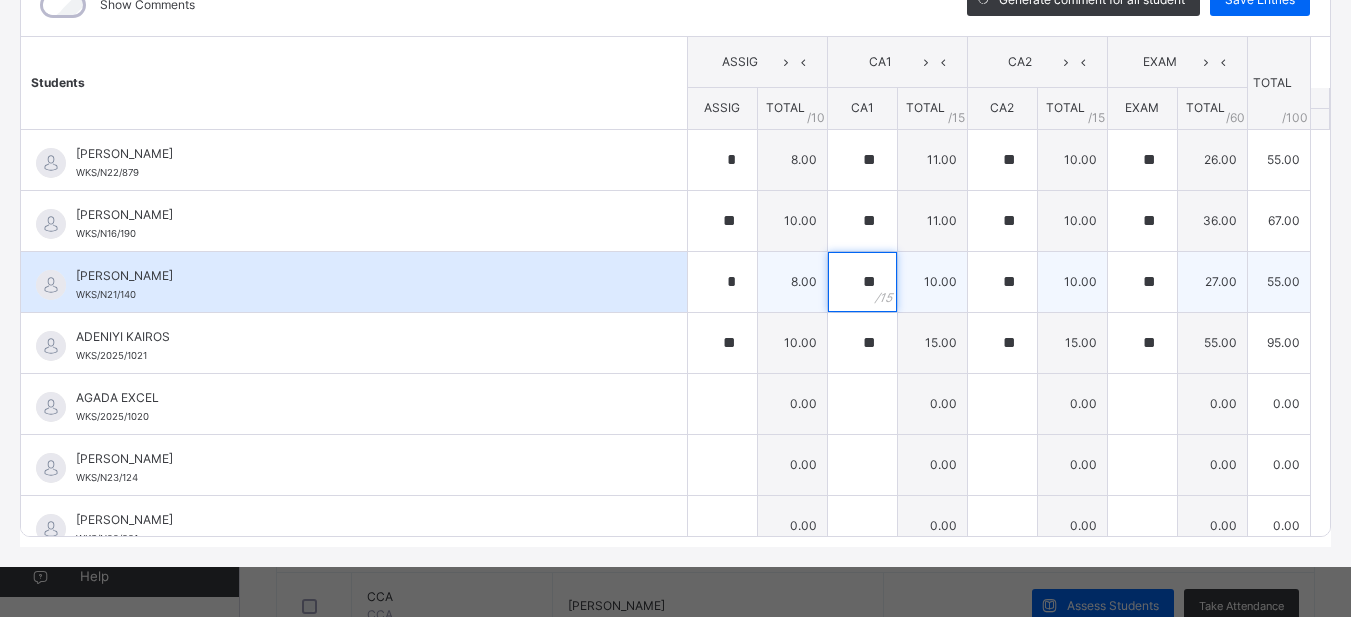 click on "**" at bounding box center [862, 282] 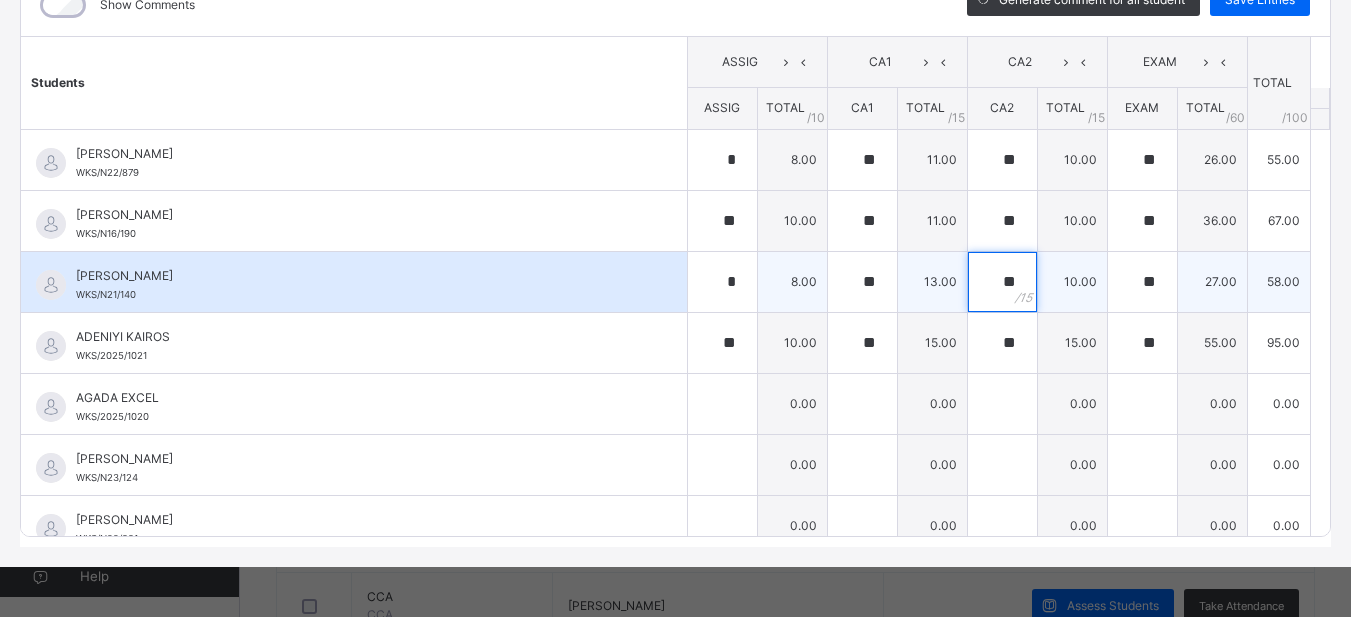 click on "**" at bounding box center [1002, 282] 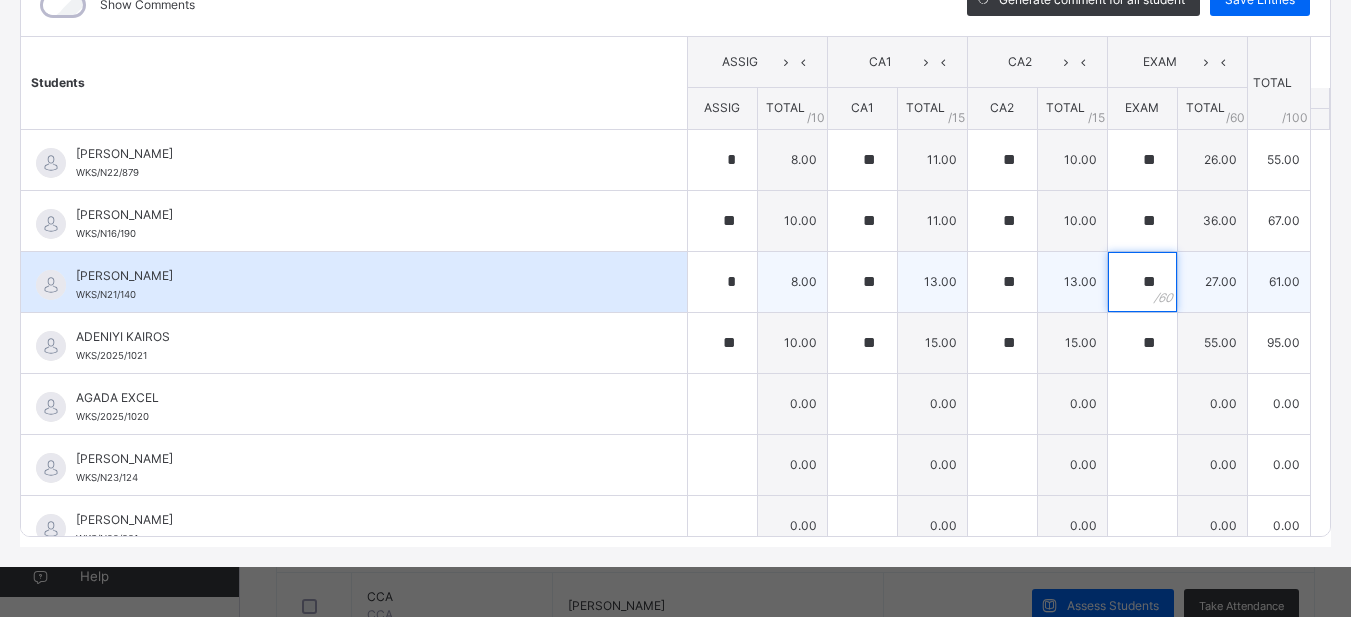 click on "**" at bounding box center [1142, 282] 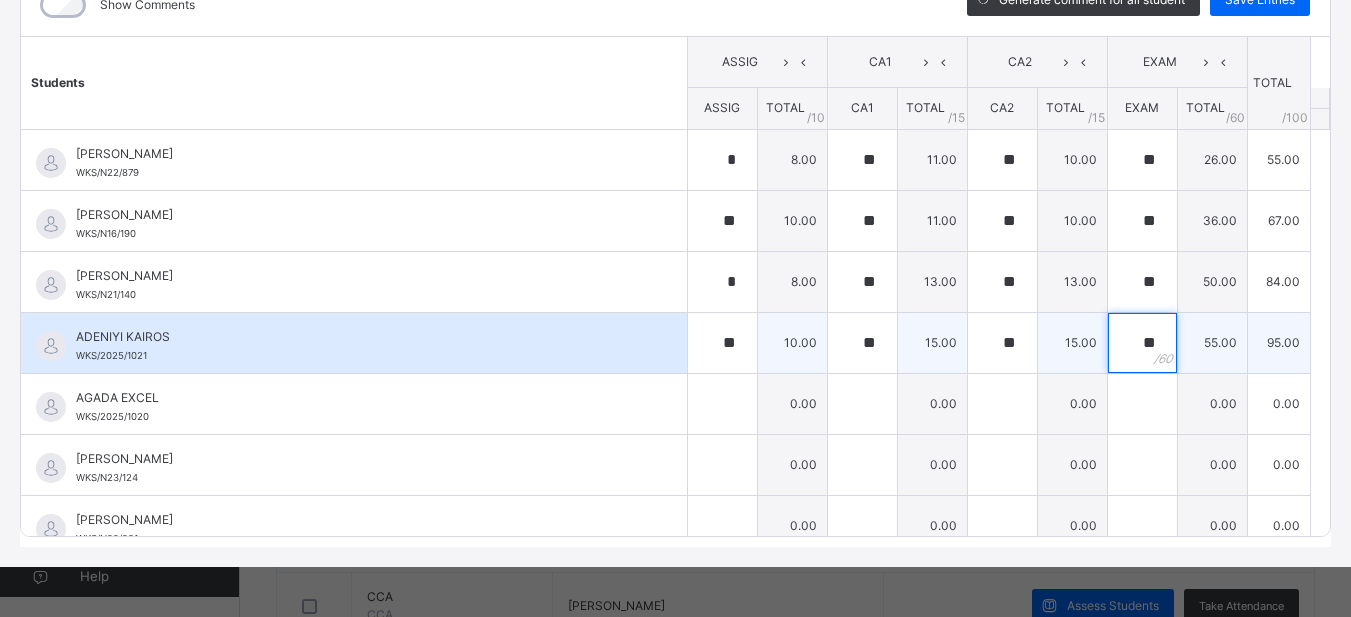 click on "**" at bounding box center [1142, 343] 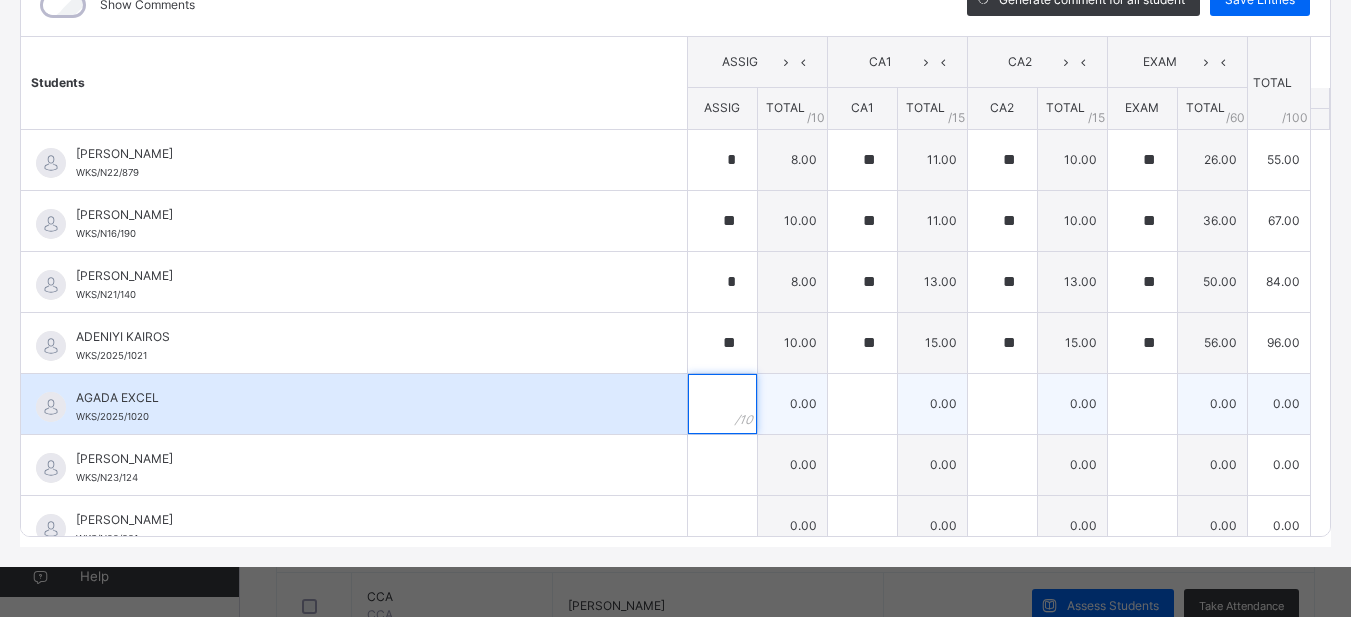 click at bounding box center (722, 404) 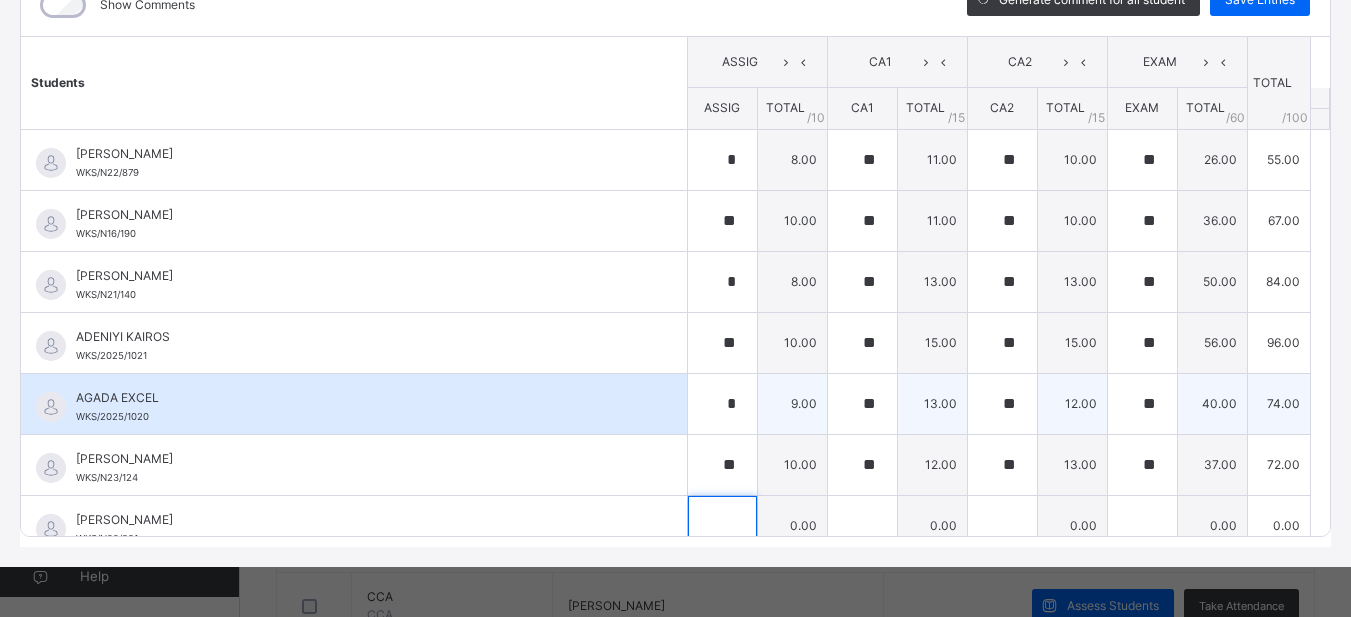 scroll, scrollTop: 20, scrollLeft: 0, axis: vertical 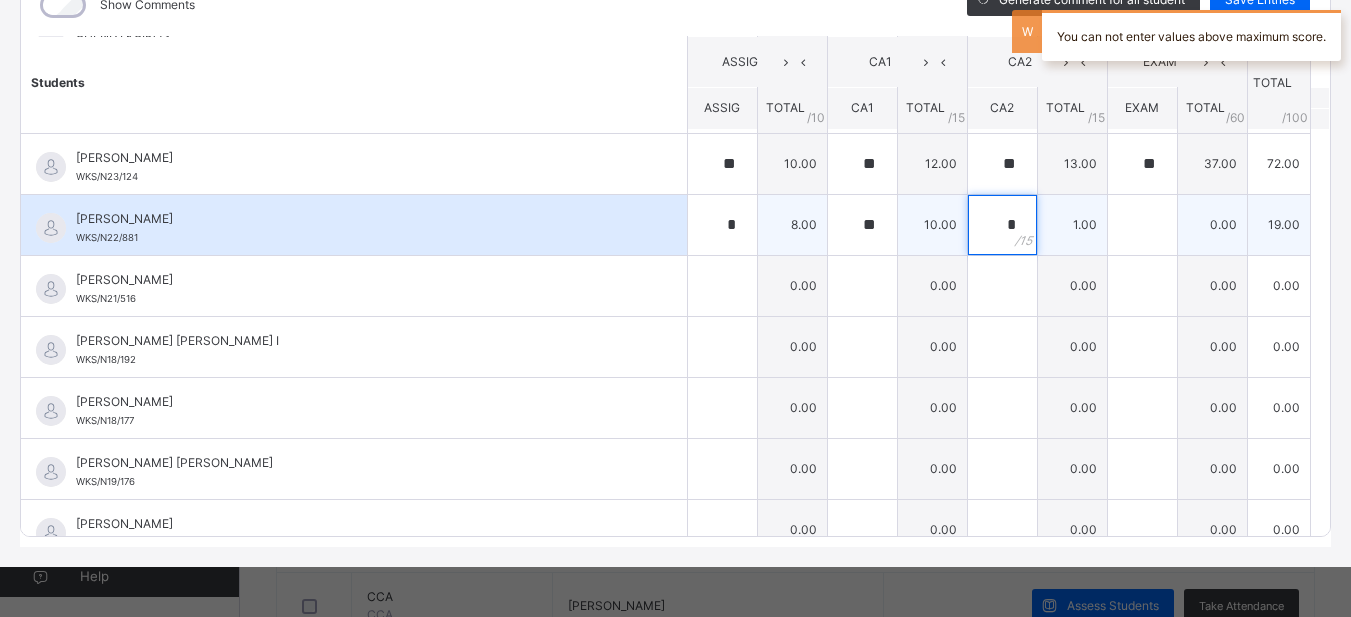 click on "*" at bounding box center (1002, 225) 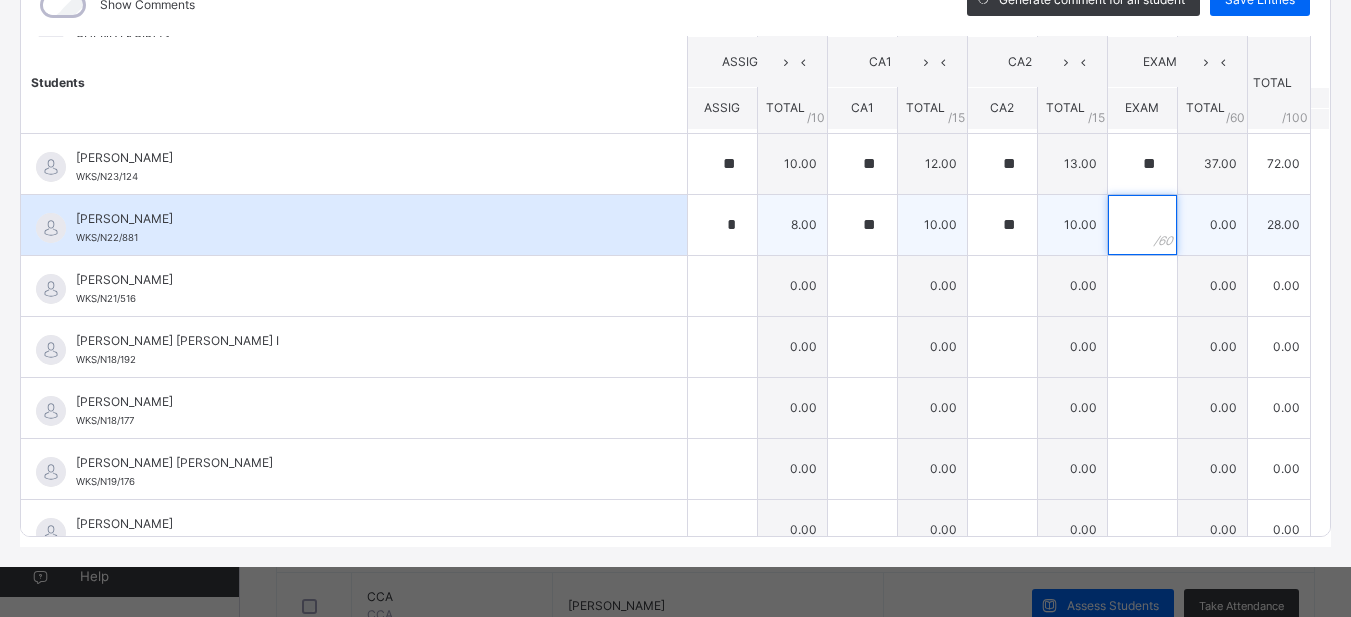 click at bounding box center [1142, 225] 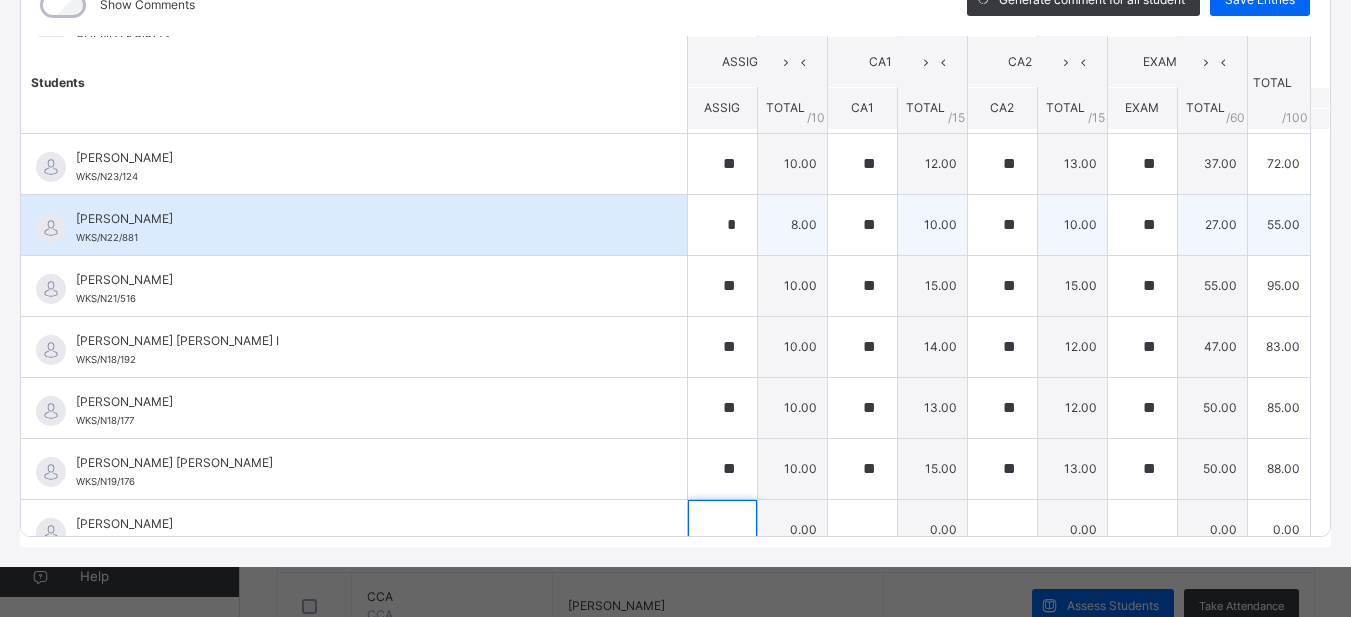 scroll, scrollTop: 325, scrollLeft: 0, axis: vertical 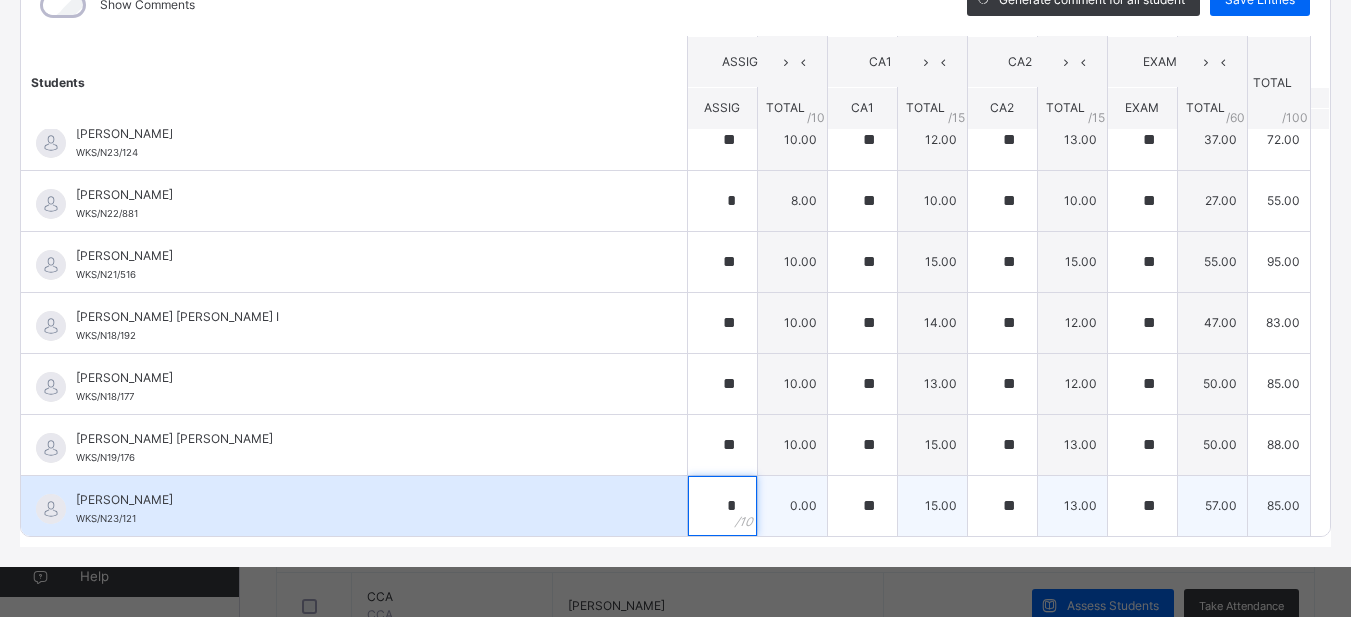 click on "*" at bounding box center [722, 506] 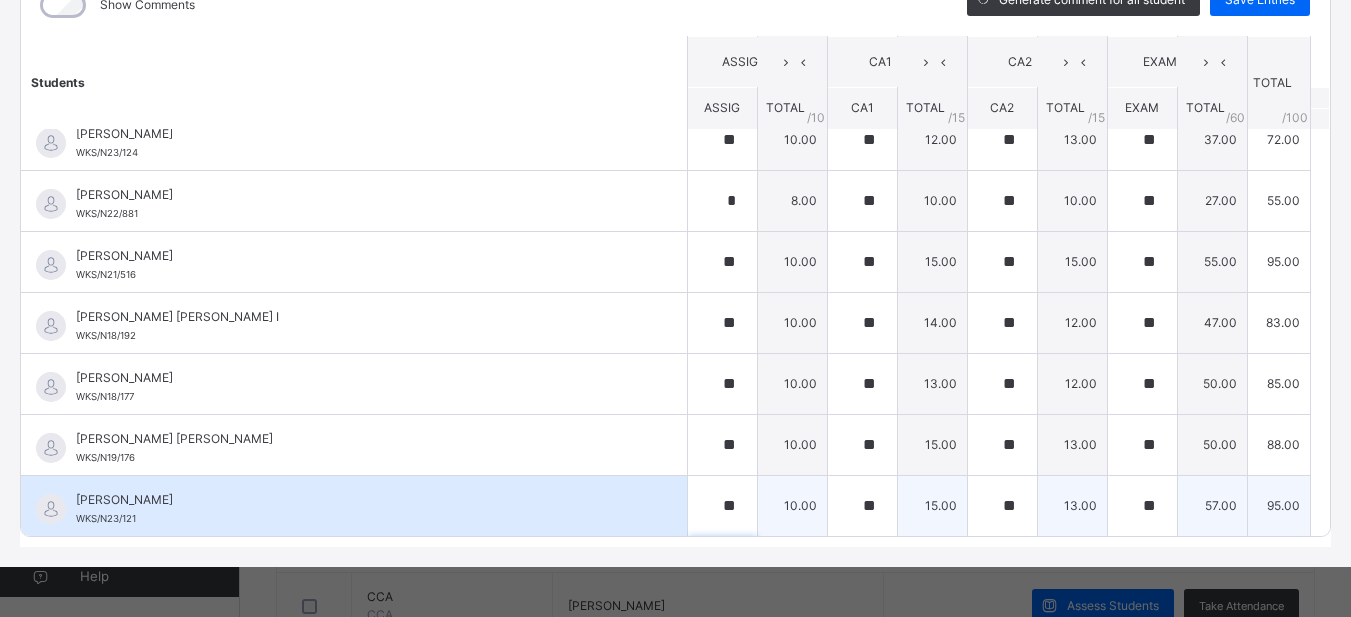 scroll, scrollTop: 606, scrollLeft: 0, axis: vertical 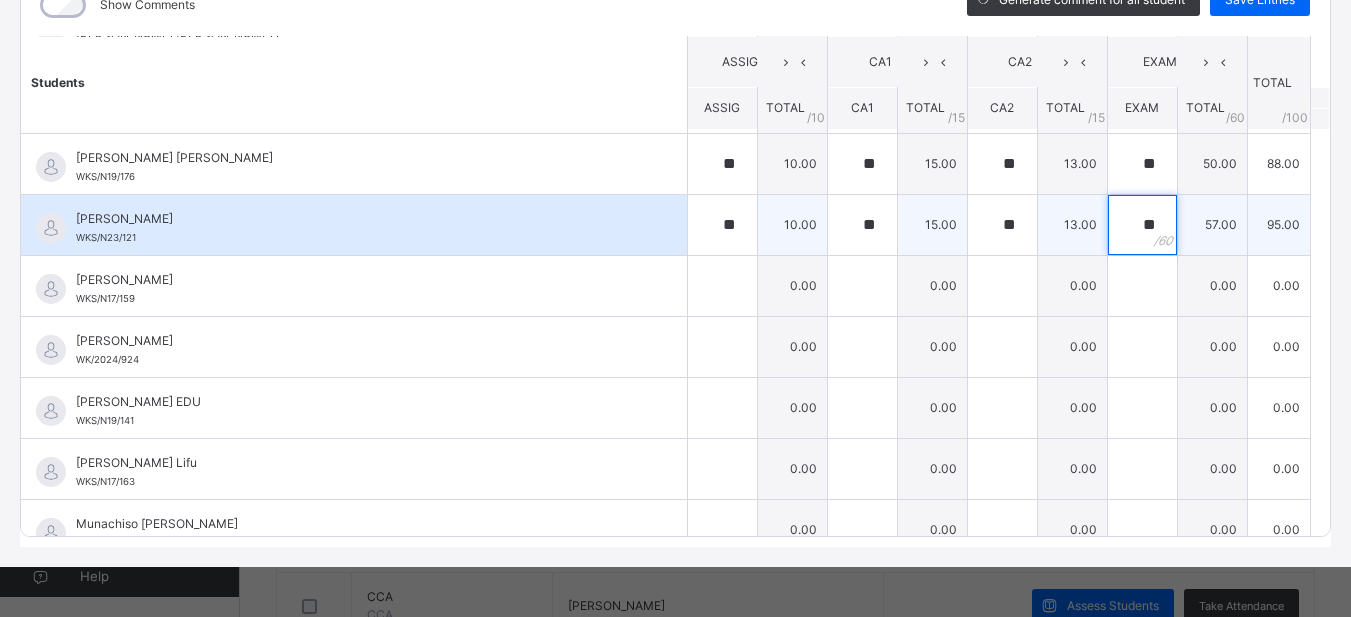 click on "**" at bounding box center (1142, 225) 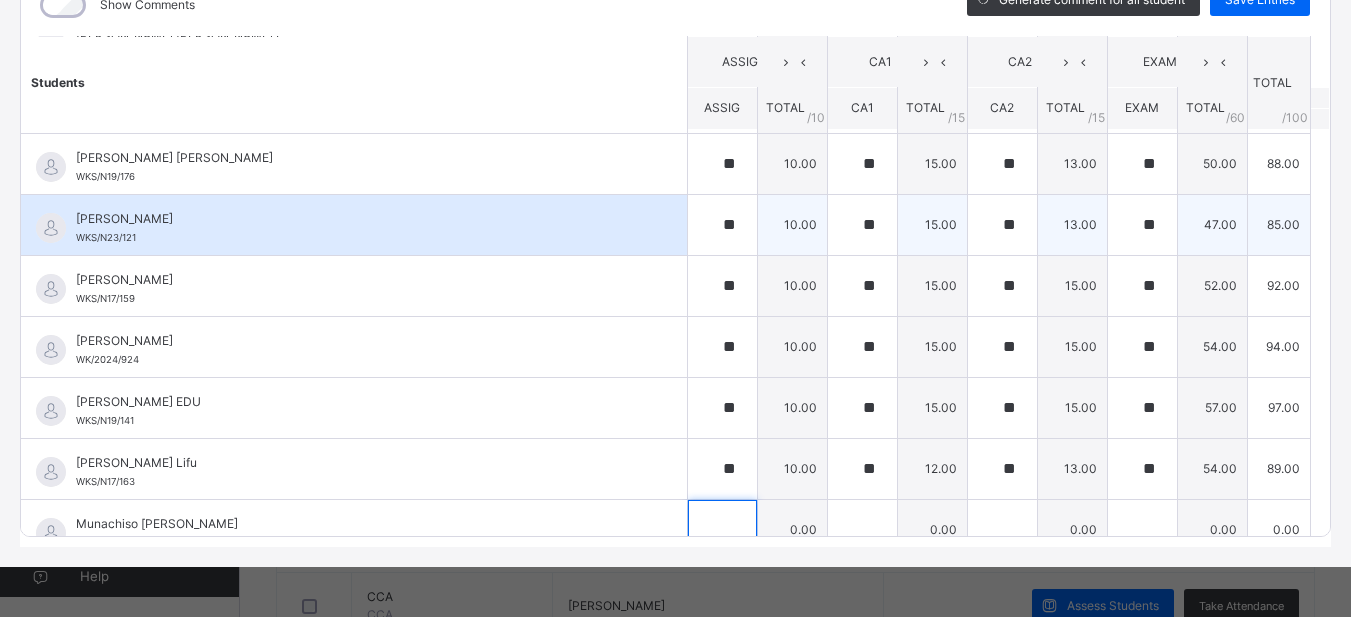 scroll, scrollTop: 630, scrollLeft: 0, axis: vertical 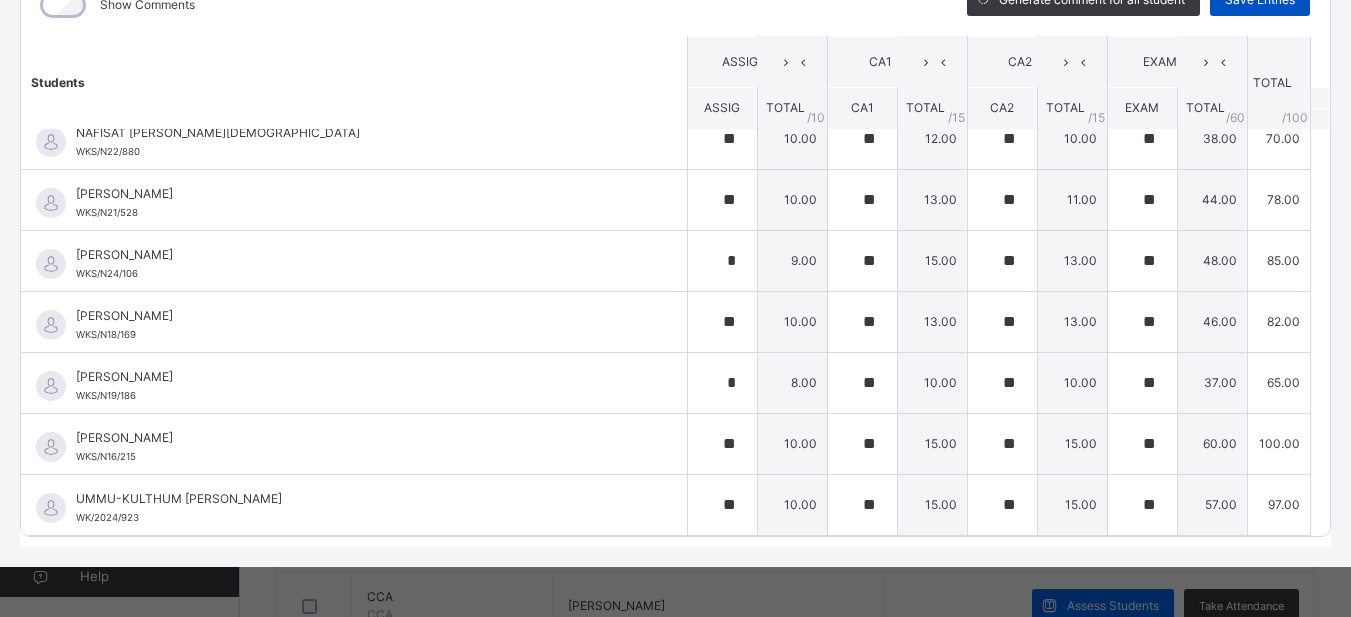 click on "Save Entries" at bounding box center [1260, 0] 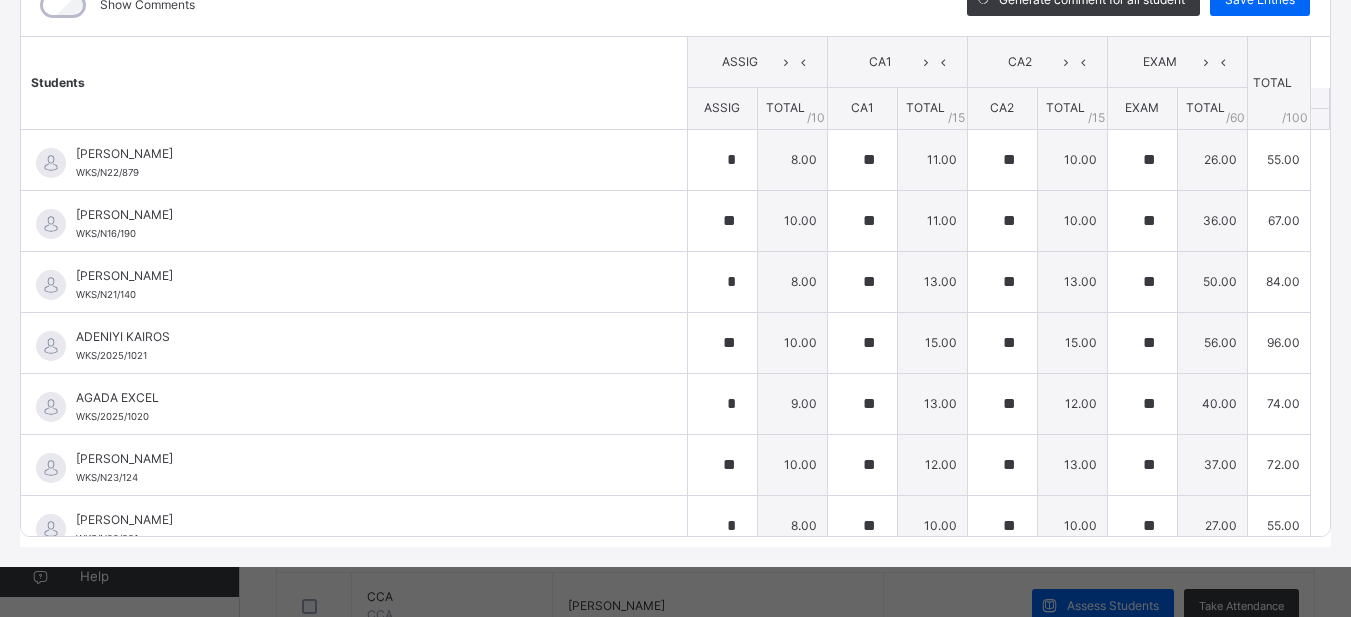 click on "Students ASSIG CA1 CA2 EXAM TOTAL /100 Comment ASSIG TOTAL / 10 CA1 TOTAL / 15 CA2 TOTAL / 15 EXAM TOTAL / 60 [PERSON_NAME] WKS/N22/879 [PERSON_NAME] WKS/N22/879 * 8.00 ** 11.00 ** 10.00 ** 26.00 55.00 Generate comment 0 / 250   ×   Subject Teacher’s Comment Generate and see in full the comment developed by the AI with an option to regenerate the comment [PERSON_NAME]   WKS/N22/879   Total 55.00  / 100.00 [PERSON_NAME] Bot   Regenerate     Use this comment   [PERSON_NAME]  WKS/N16/190 [PERSON_NAME]  WKS/N16/190 ** 10.00 ** 11.00 ** 10.00 ** 36.00 67.00 Generate comment 0 / 250   ×   Subject Teacher’s Comment Generate and see in full the comment developed by the AI with an option to regenerate the comment [PERSON_NAME] [PERSON_NAME]    WKS/N16/190   Total 67.00  / 100.00 [PERSON_NAME] Bot   Regenerate     Use this comment   [PERSON_NAME]  WKS/N21/140 [PERSON_NAME]  WKS/N21/140 * 8.00 ** 13.00 ** 13.00 ** 50.00 84.00 Generate comment 0 / 250   ×   JS   WKS/N21/140" at bounding box center (675, 815) 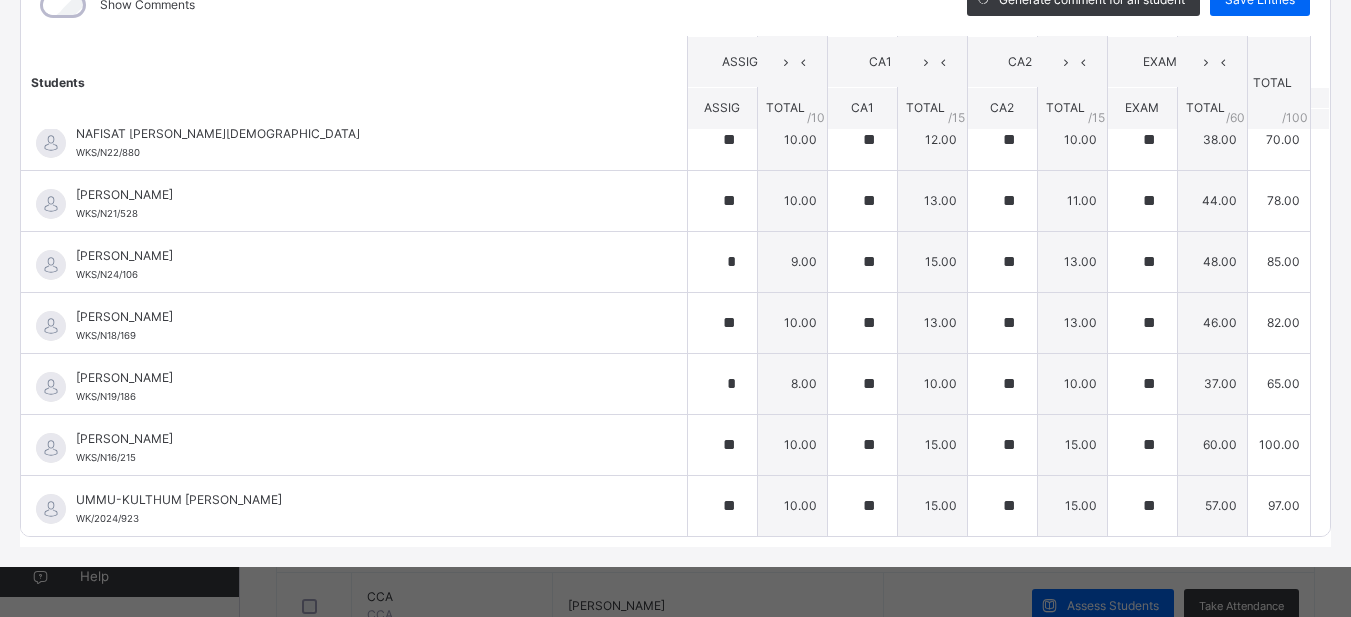 scroll, scrollTop: 1058, scrollLeft: 0, axis: vertical 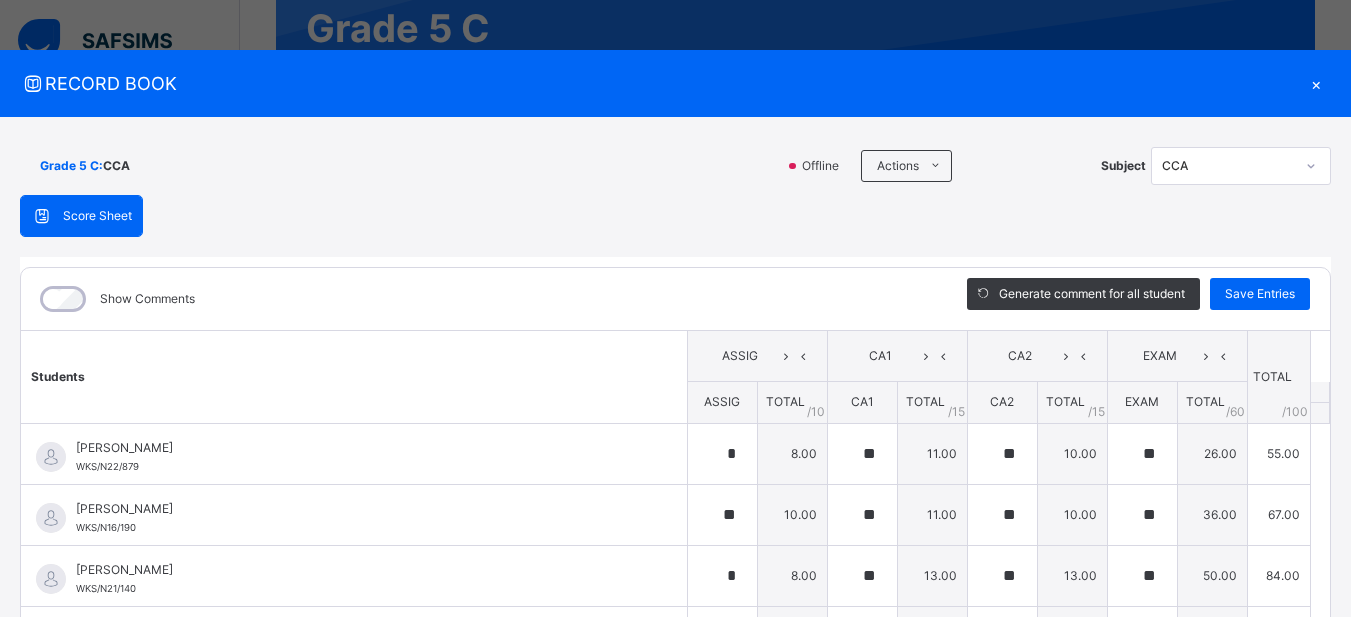 click on "×" at bounding box center (1316, 83) 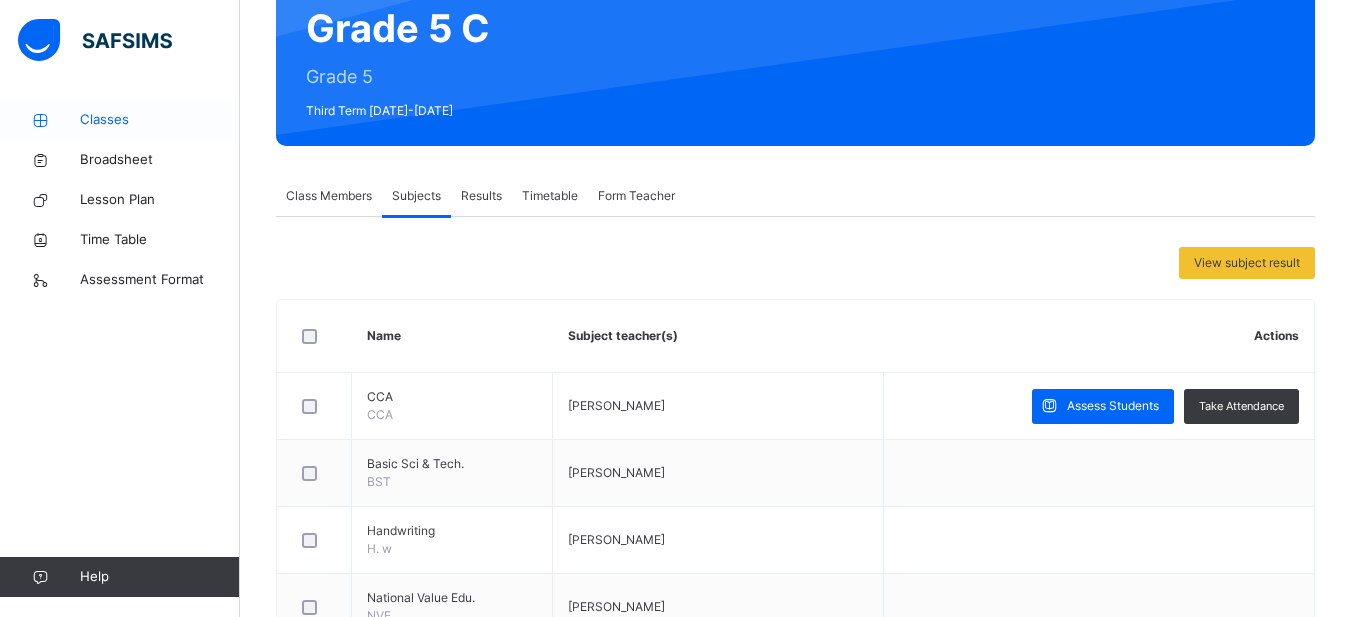 click on "Classes" at bounding box center [160, 120] 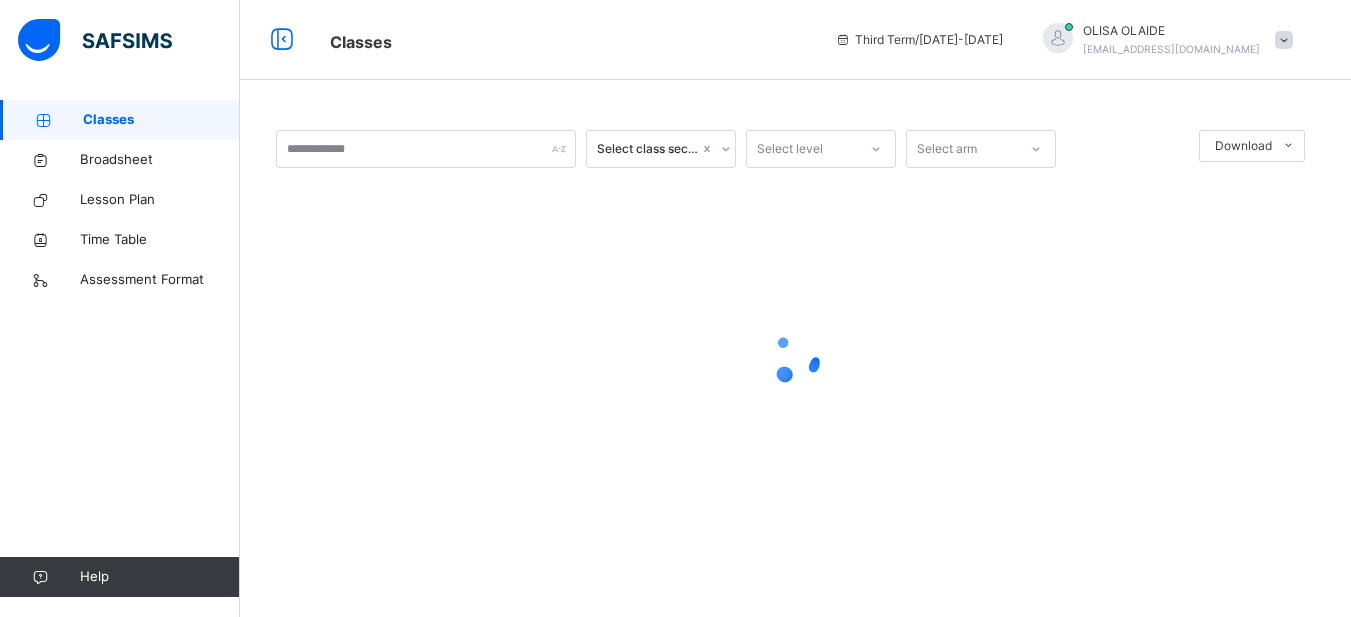 scroll, scrollTop: 0, scrollLeft: 0, axis: both 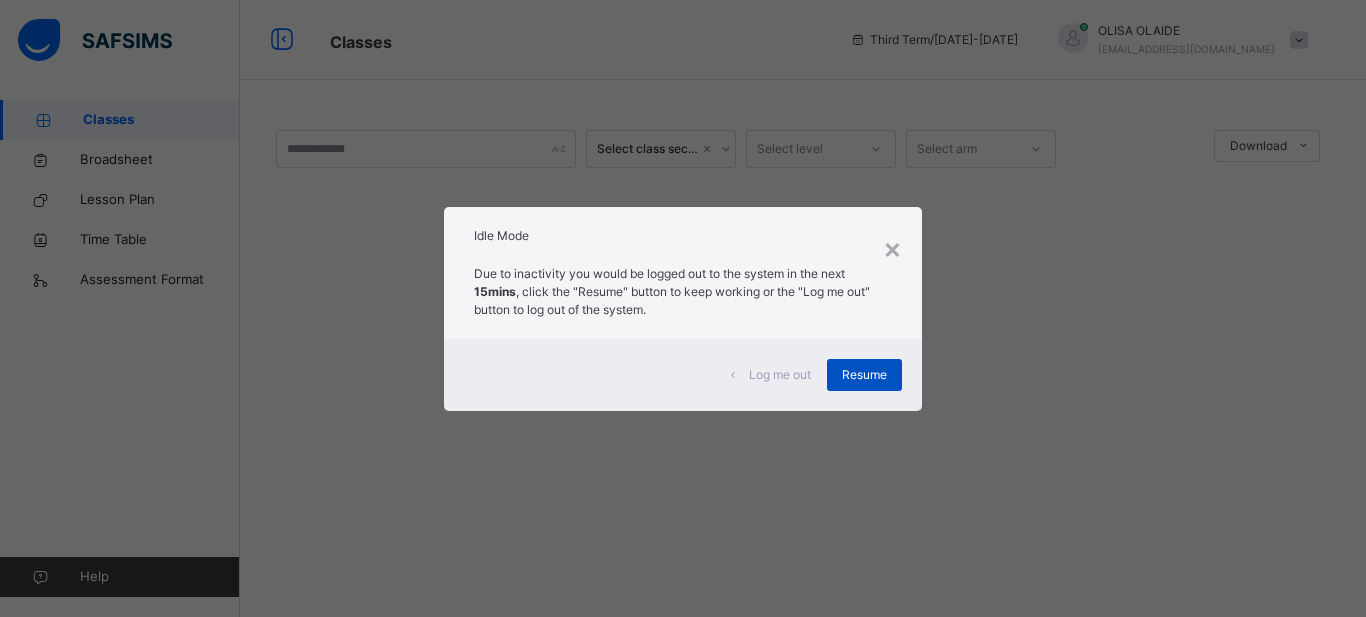 click on "Resume" at bounding box center (864, 375) 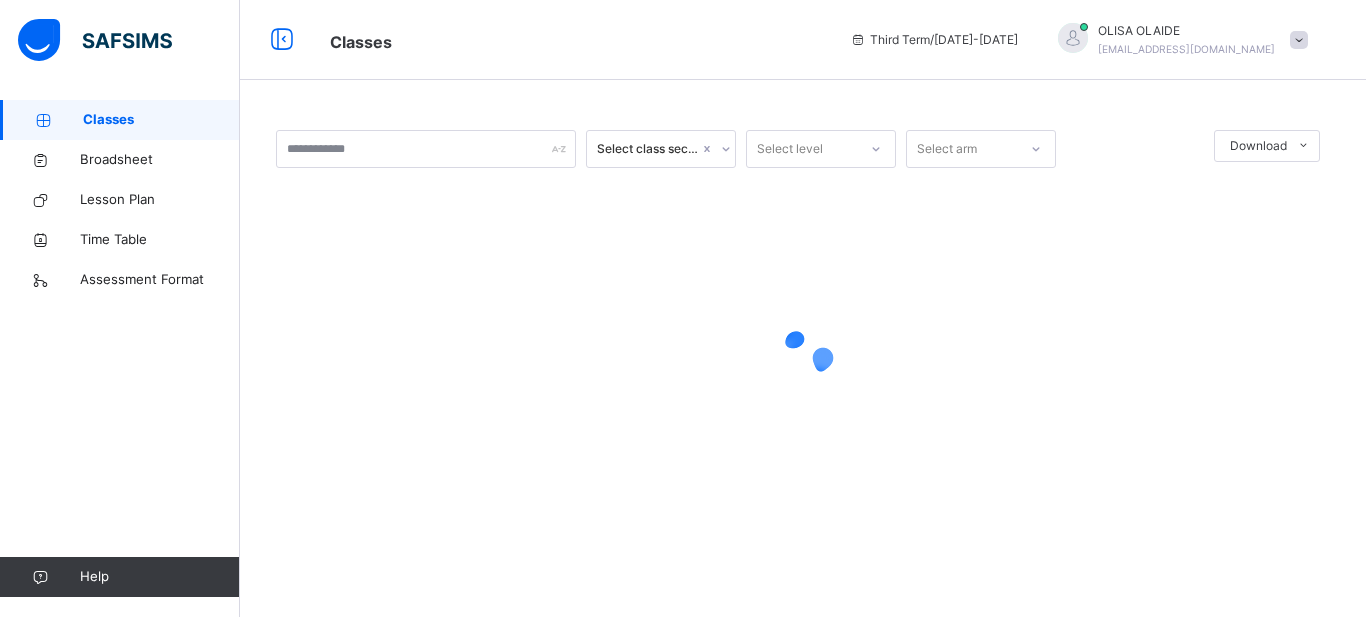click on "Classes" at bounding box center (120, 120) 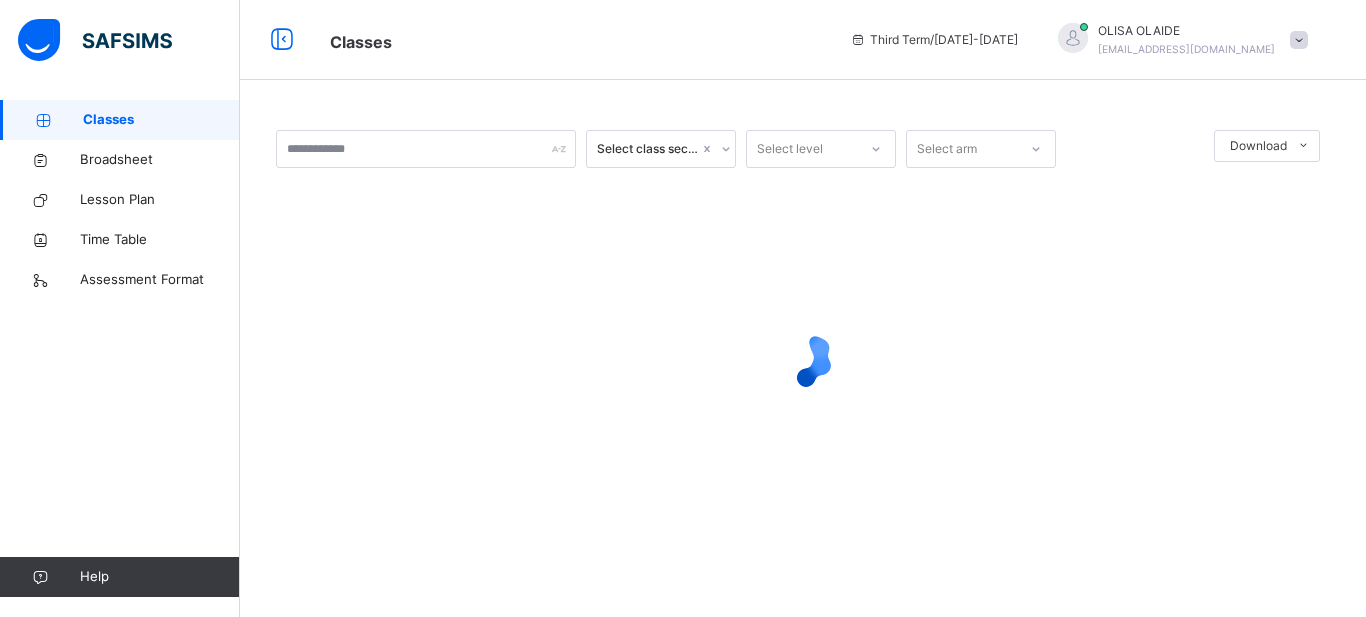 click on "Classes" at bounding box center (161, 120) 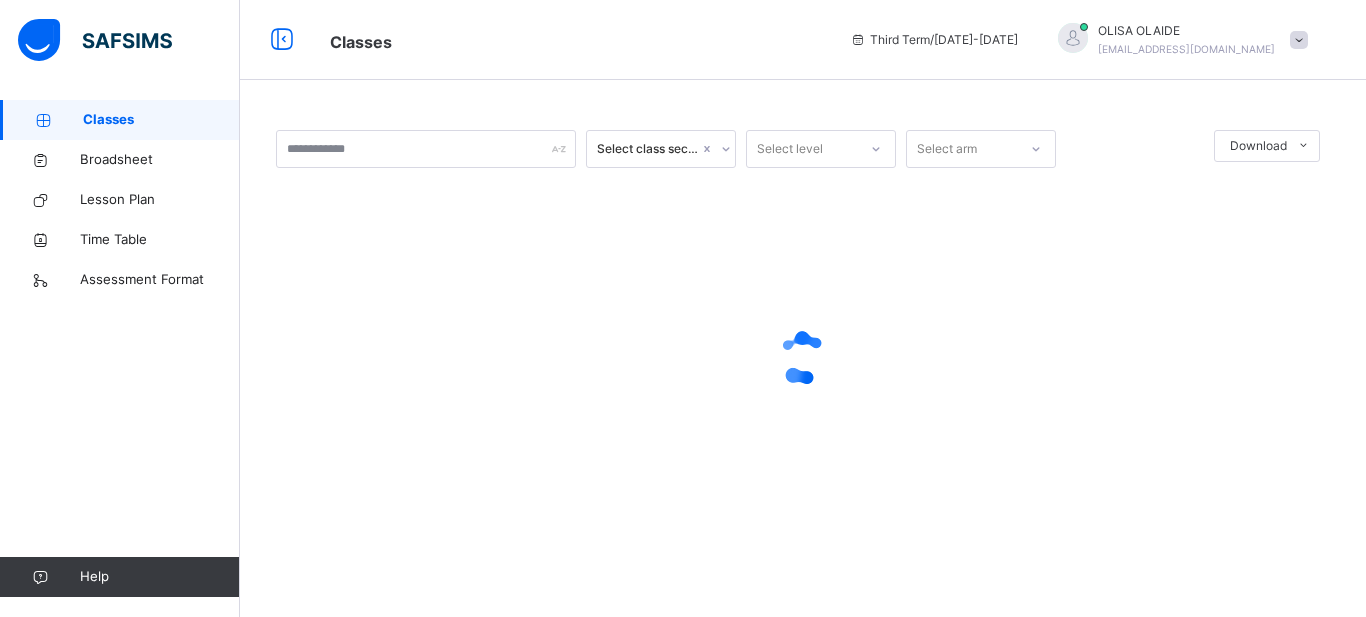 click on "Classes" at bounding box center (161, 120) 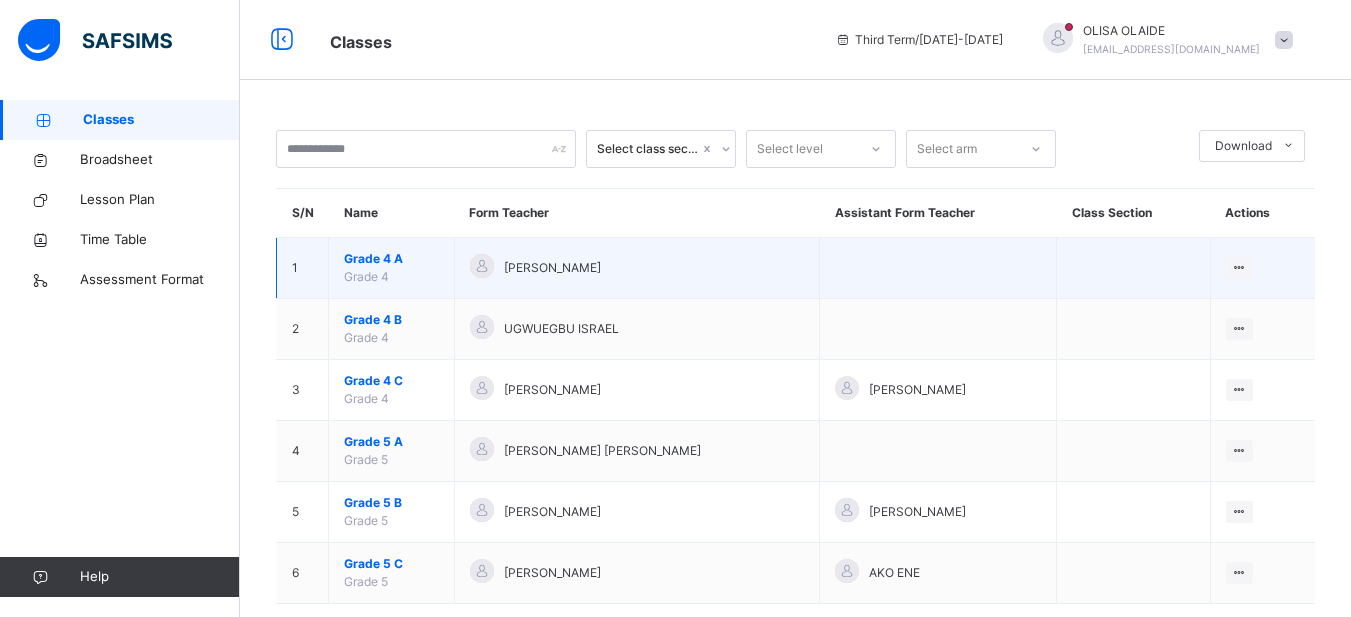 click on "Grade 4   A" at bounding box center [391, 259] 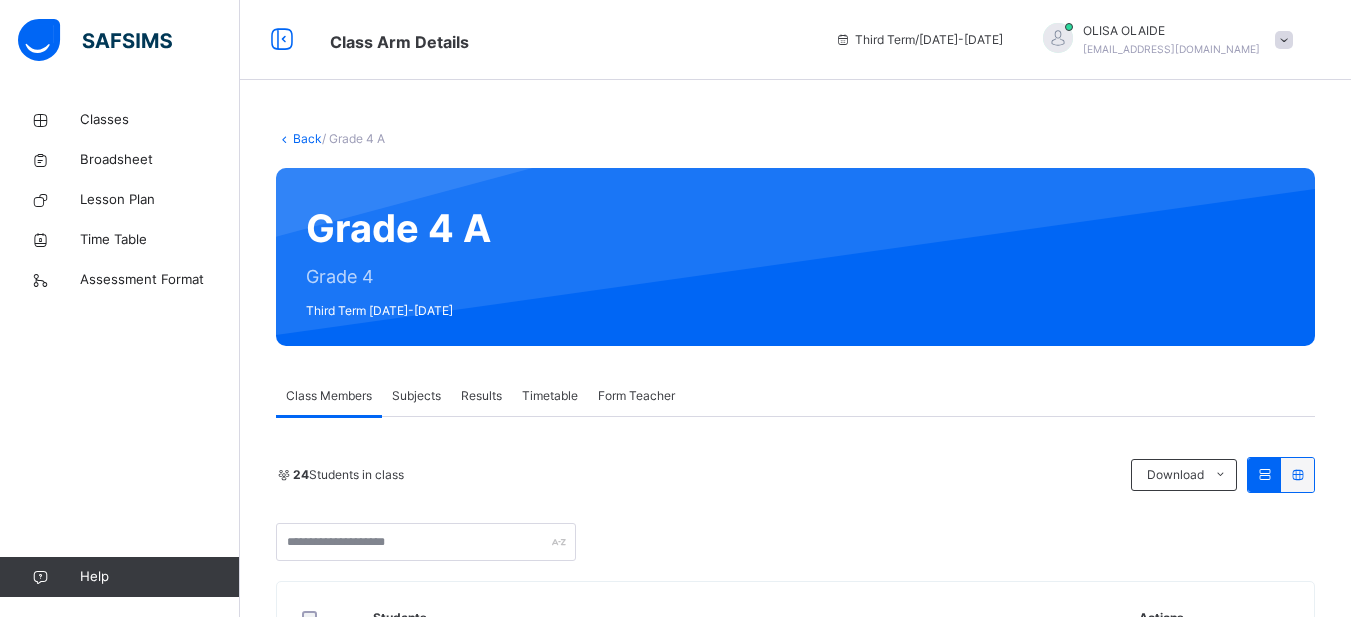 click on "Subjects" at bounding box center [416, 396] 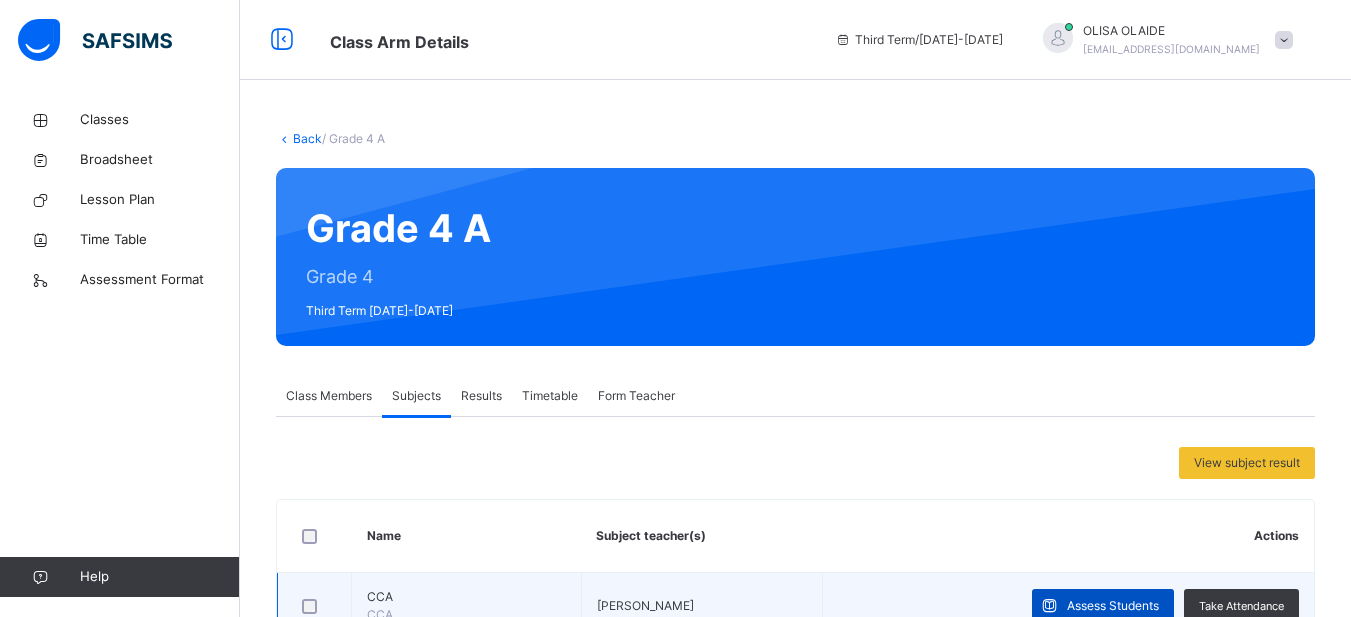click on "Assess Students" at bounding box center [1113, 606] 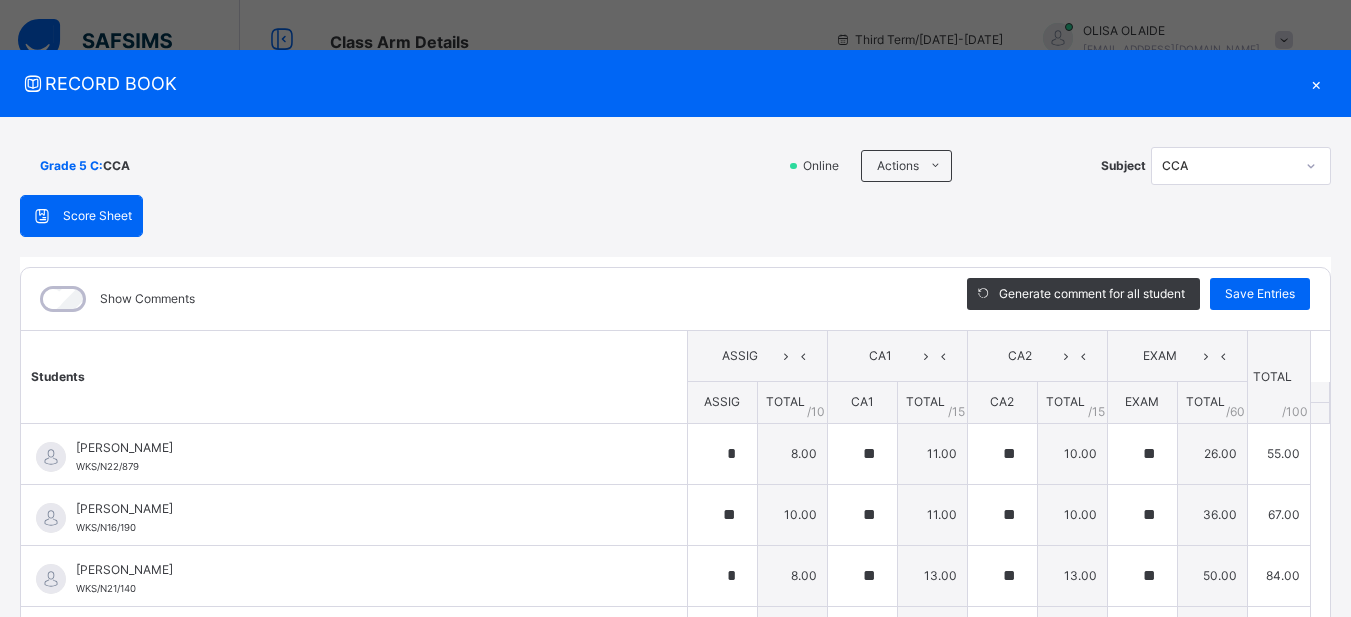 click on "Students ASSIG CA1 CA2 EXAM TOTAL /100 Comment ASSIG TOTAL / 10 CA1 TOTAL / 15 CA2 TOTAL / 15 EXAM TOTAL / 60 [PERSON_NAME] WKS/N22/879 [PERSON_NAME] WKS/N22/879 * 8.00 ** 11.00 ** 10.00 ** 26.00 55.00 Generate comment 0 / 250   ×   Subject Teacher’s Comment Generate and see in full the comment developed by the AI with an option to regenerate the comment [PERSON_NAME]   WKS/N22/879   Total 55.00  / 100.00 [PERSON_NAME] Bot   Regenerate     Use this comment   [PERSON_NAME]  WKS/N16/190 [PERSON_NAME]  WKS/N16/190 ** 10.00 ** 11.00 ** 10.00 ** 36.00 67.00 Generate comment 0 / 250   ×   Subject Teacher’s Comment Generate and see in full the comment developed by the AI with an option to regenerate the comment [PERSON_NAME] [PERSON_NAME]    WKS/N16/190   Total 67.00  / 100.00 [PERSON_NAME] Bot   Regenerate     Use this comment   [PERSON_NAME]  WKS/N21/140 [PERSON_NAME]  WKS/N21/140 * 8.00 ** 13.00 ** 13.00 ** 50.00 84.00 Generate comment 0 / 250   ×   JS   WKS/N21/140" at bounding box center [675, 1109] 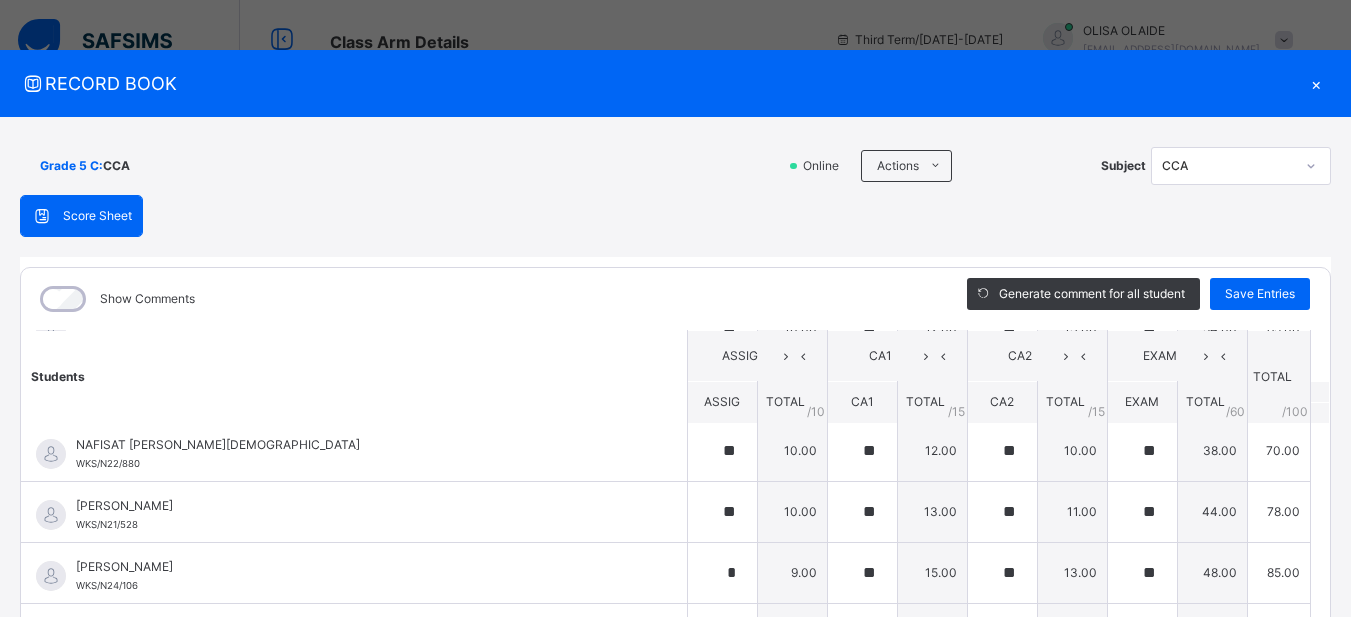 scroll, scrollTop: 1058, scrollLeft: 0, axis: vertical 